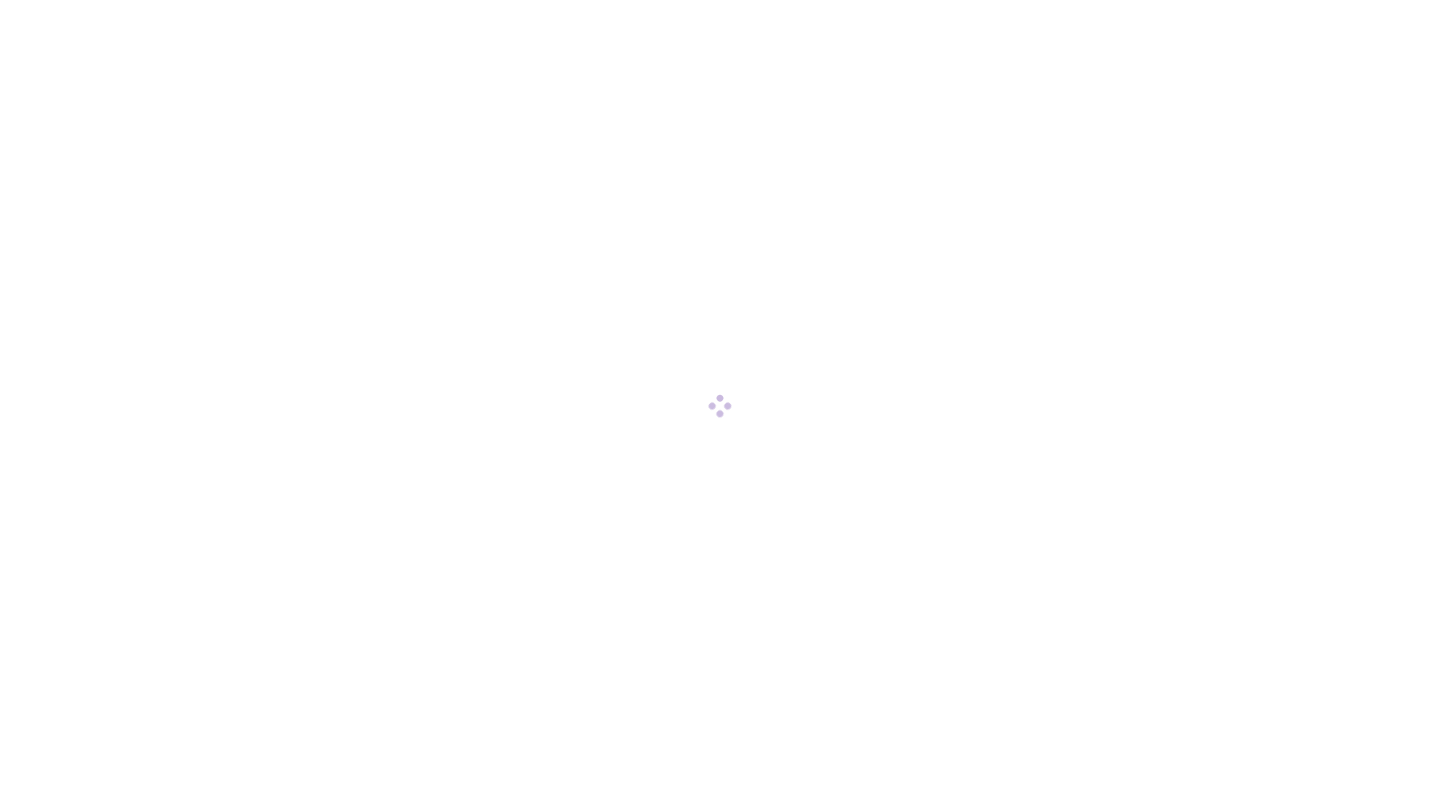 scroll, scrollTop: 0, scrollLeft: 0, axis: both 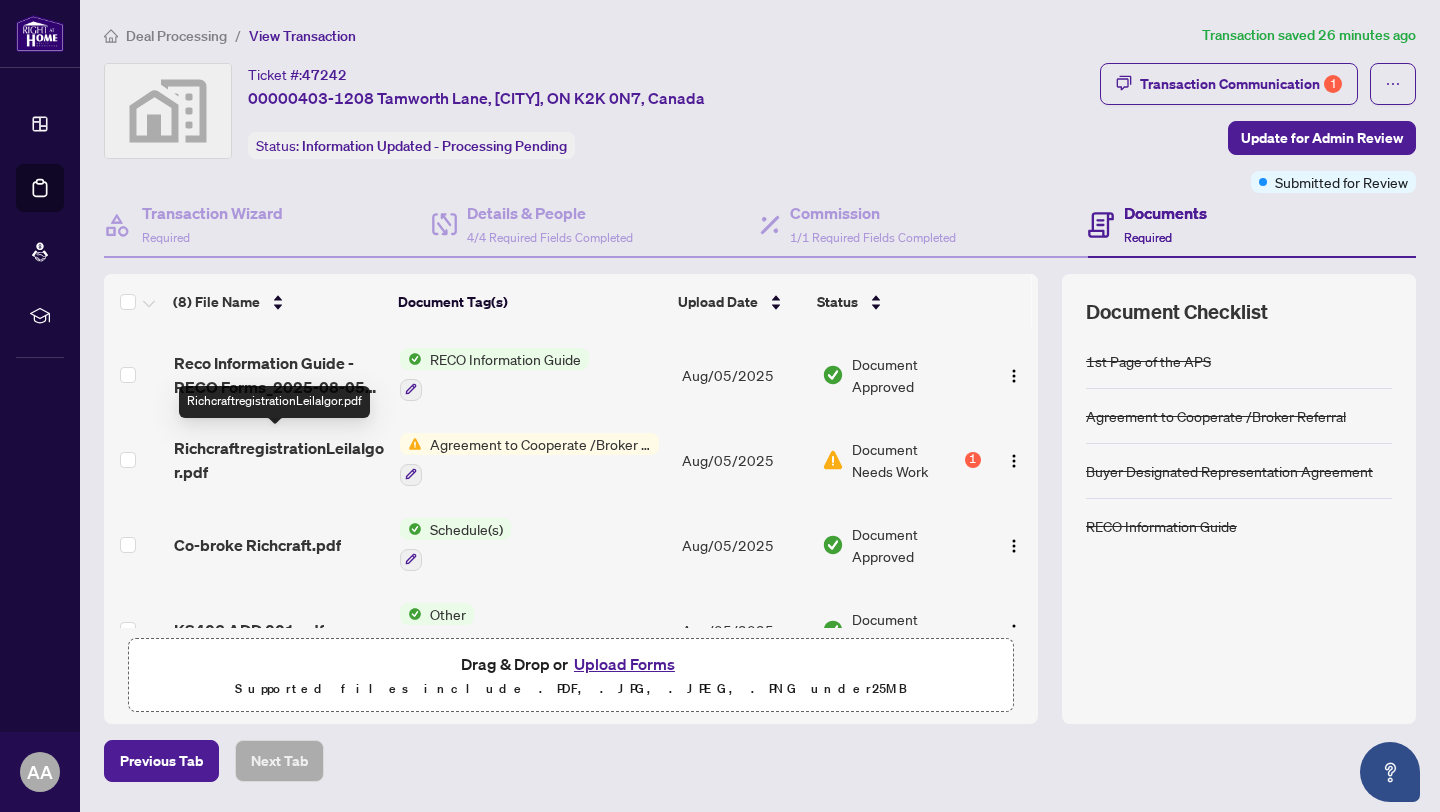click on "RichcraftregistrationLeilaIgor.pdf" at bounding box center [279, 460] 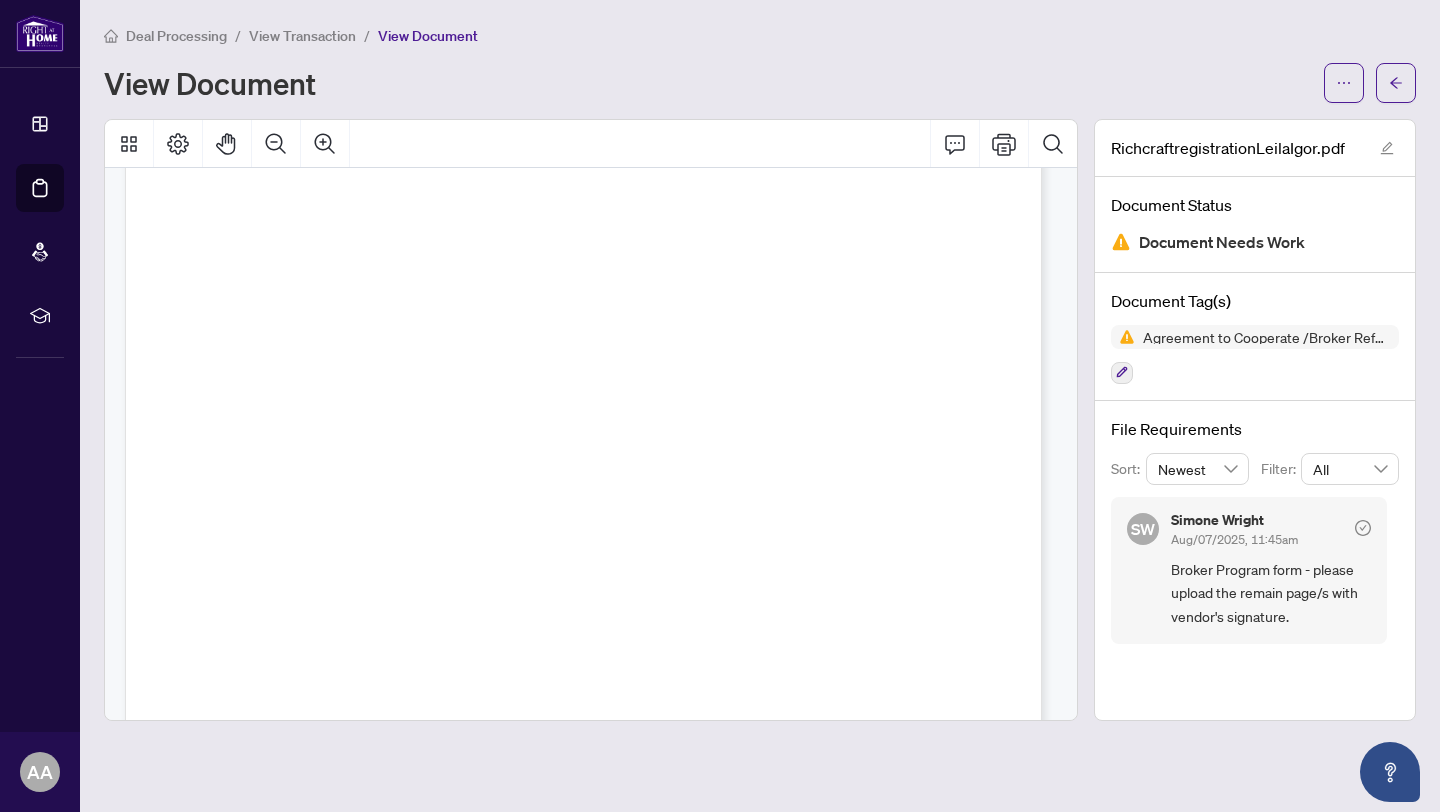 scroll, scrollTop: 710, scrollLeft: 0, axis: vertical 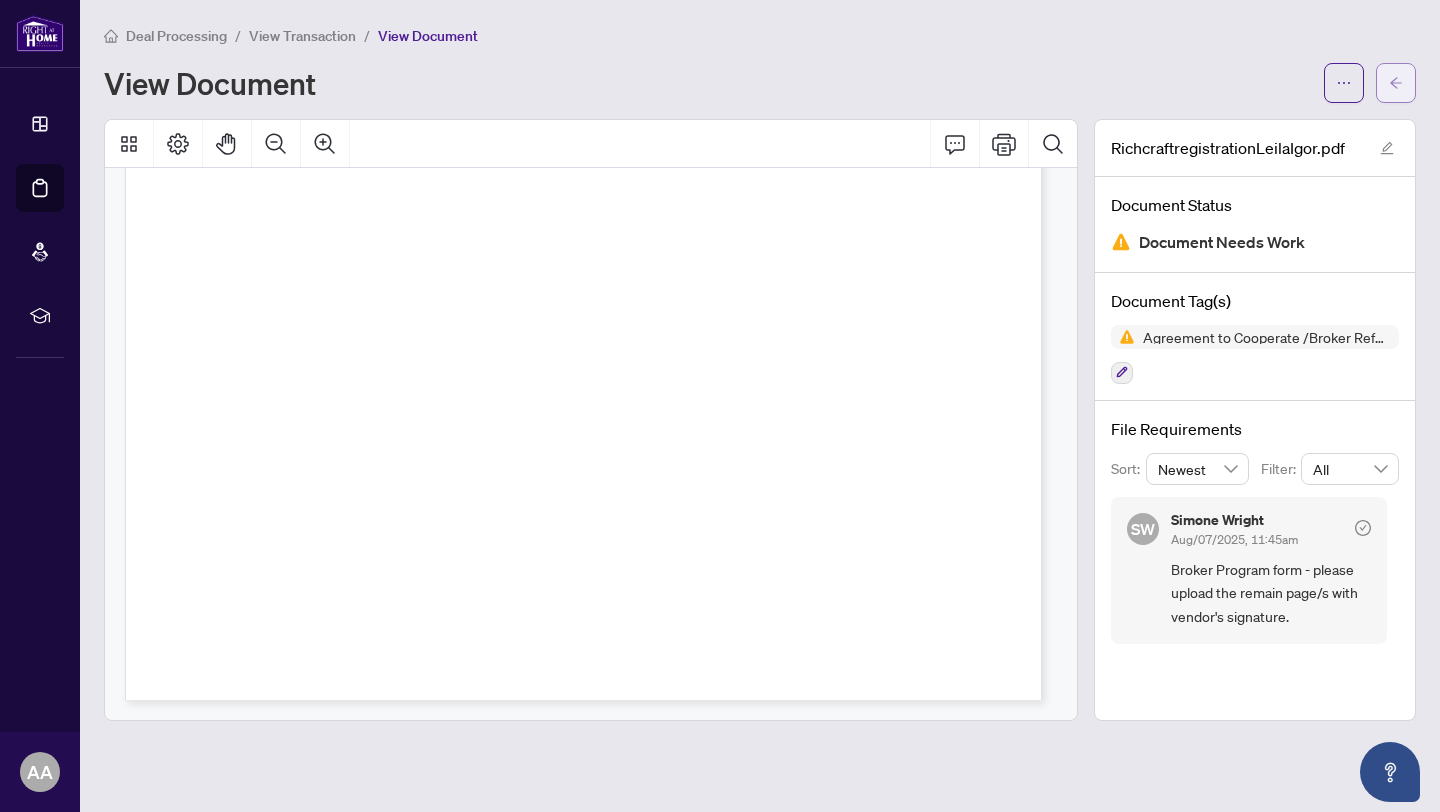 click 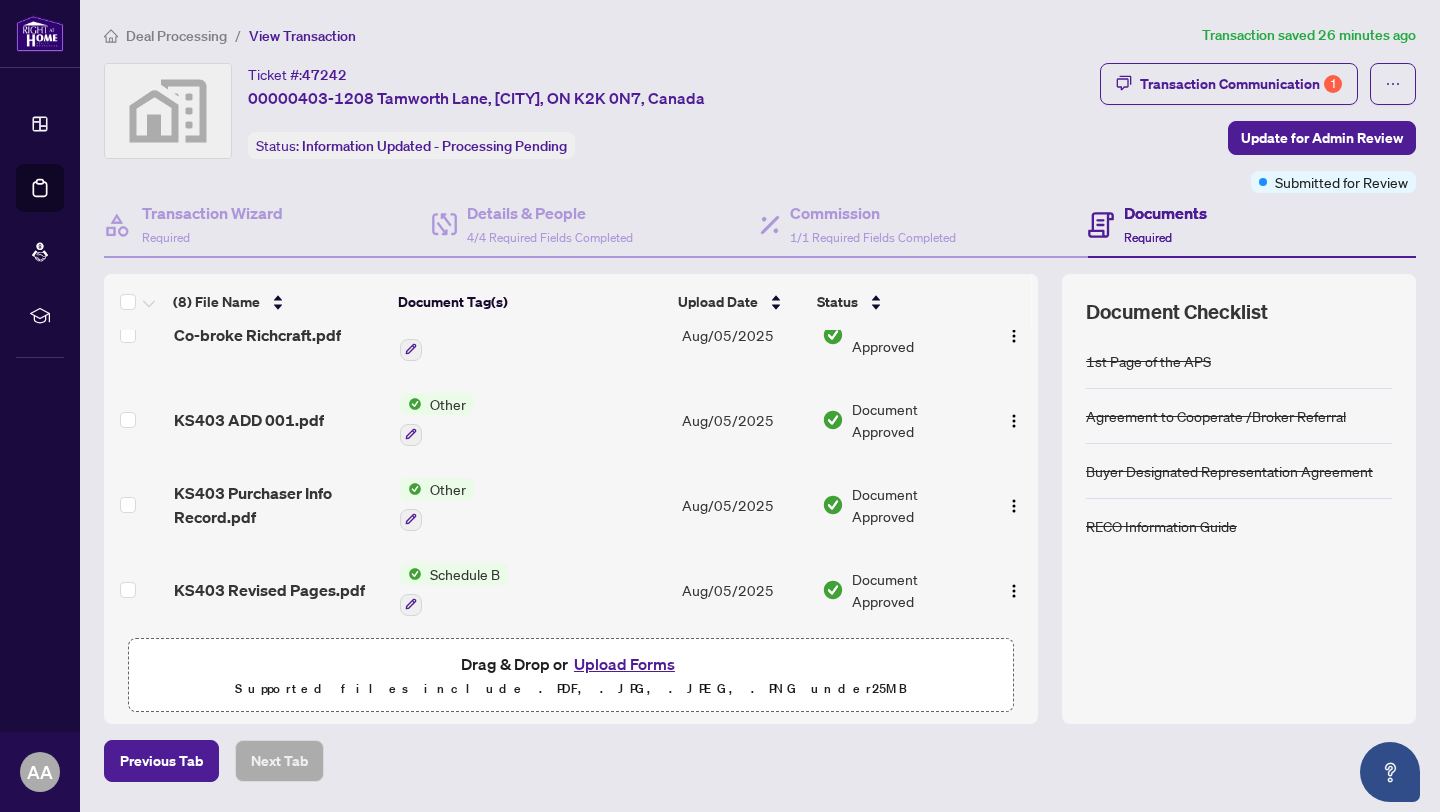 scroll, scrollTop: 381, scrollLeft: 0, axis: vertical 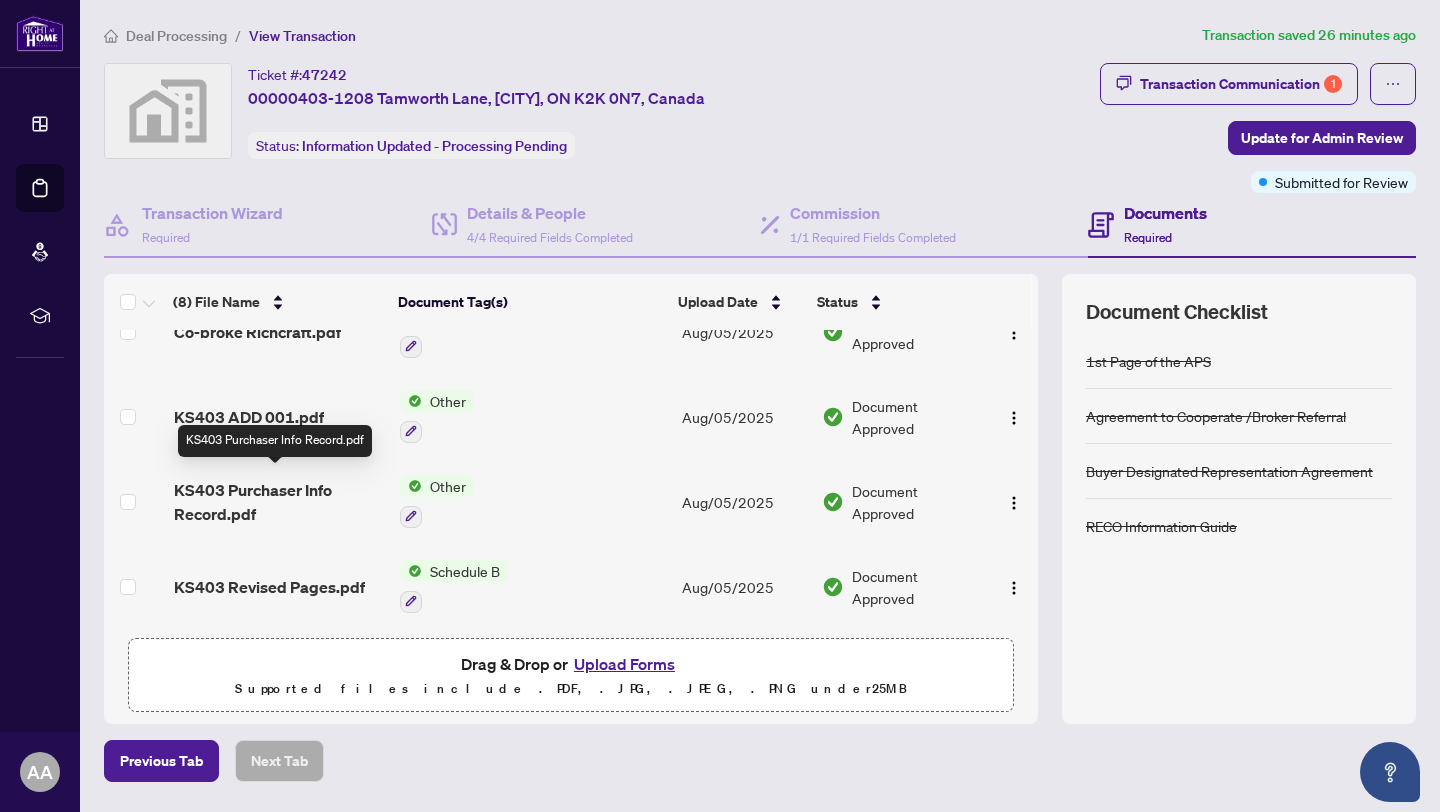 click on "KS403 Purchaser Info Record.pdf" at bounding box center (279, 502) 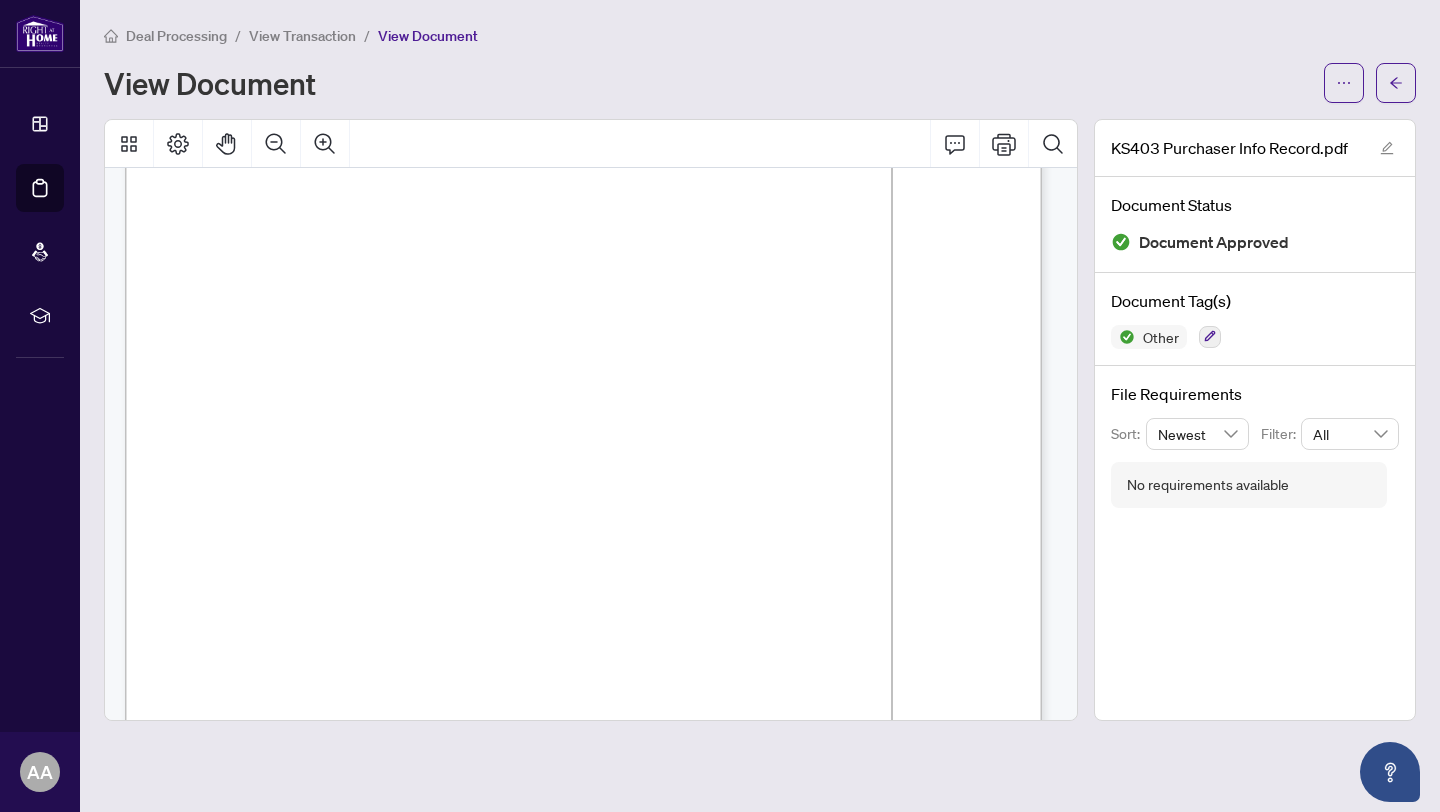 scroll, scrollTop: 0, scrollLeft: 0, axis: both 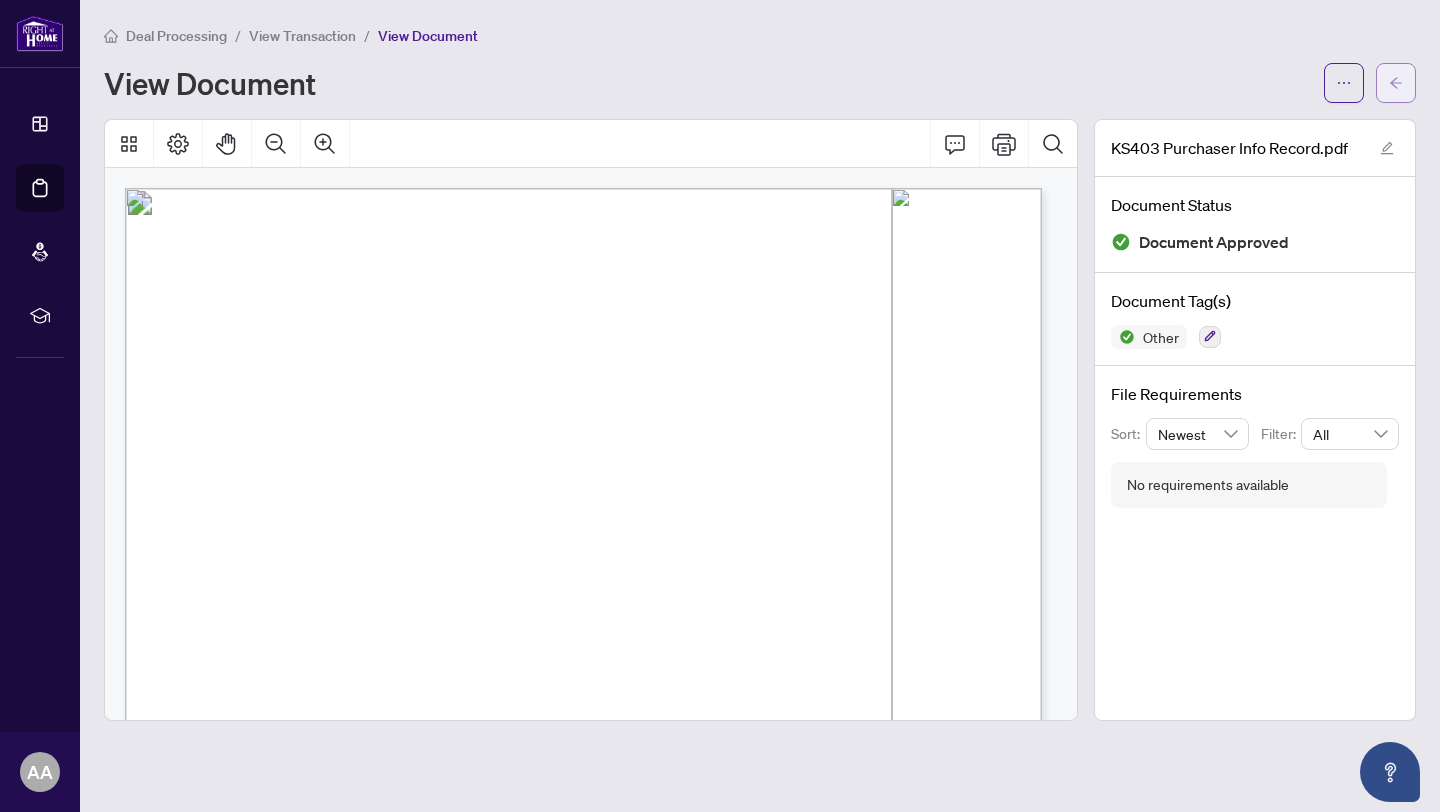 click at bounding box center (1396, 83) 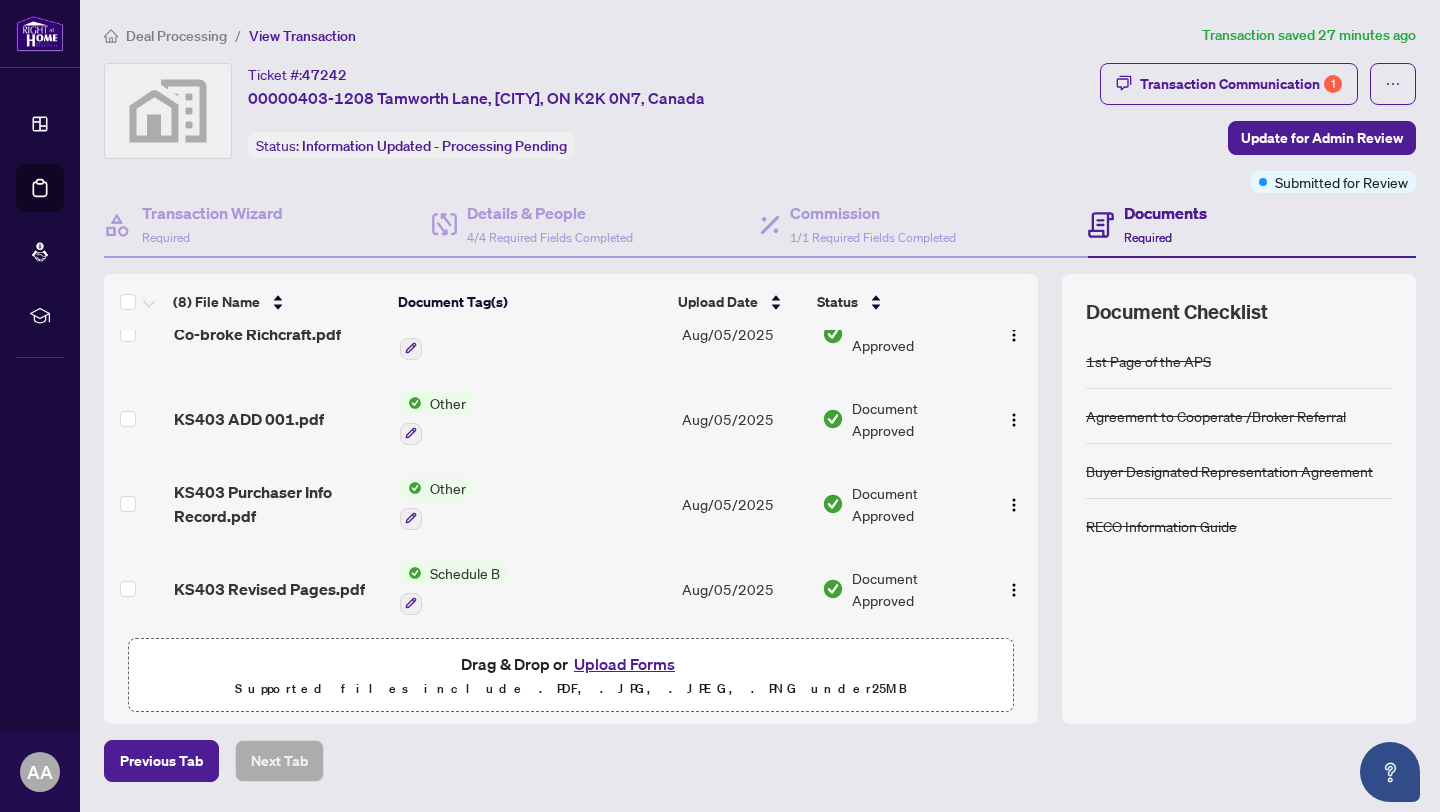 scroll, scrollTop: 381, scrollLeft: 0, axis: vertical 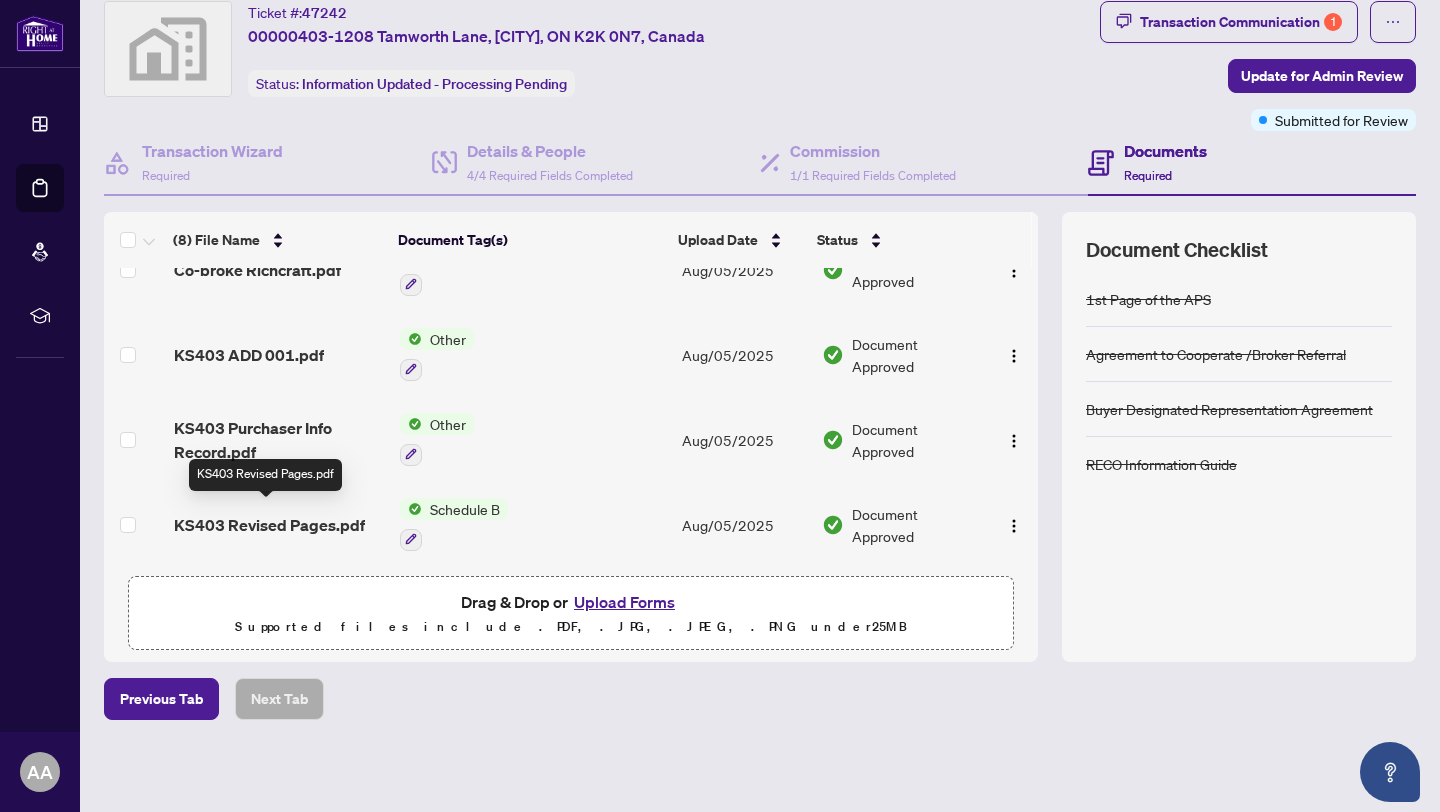click on "KS403 Revised Pages.pdf" at bounding box center [269, 525] 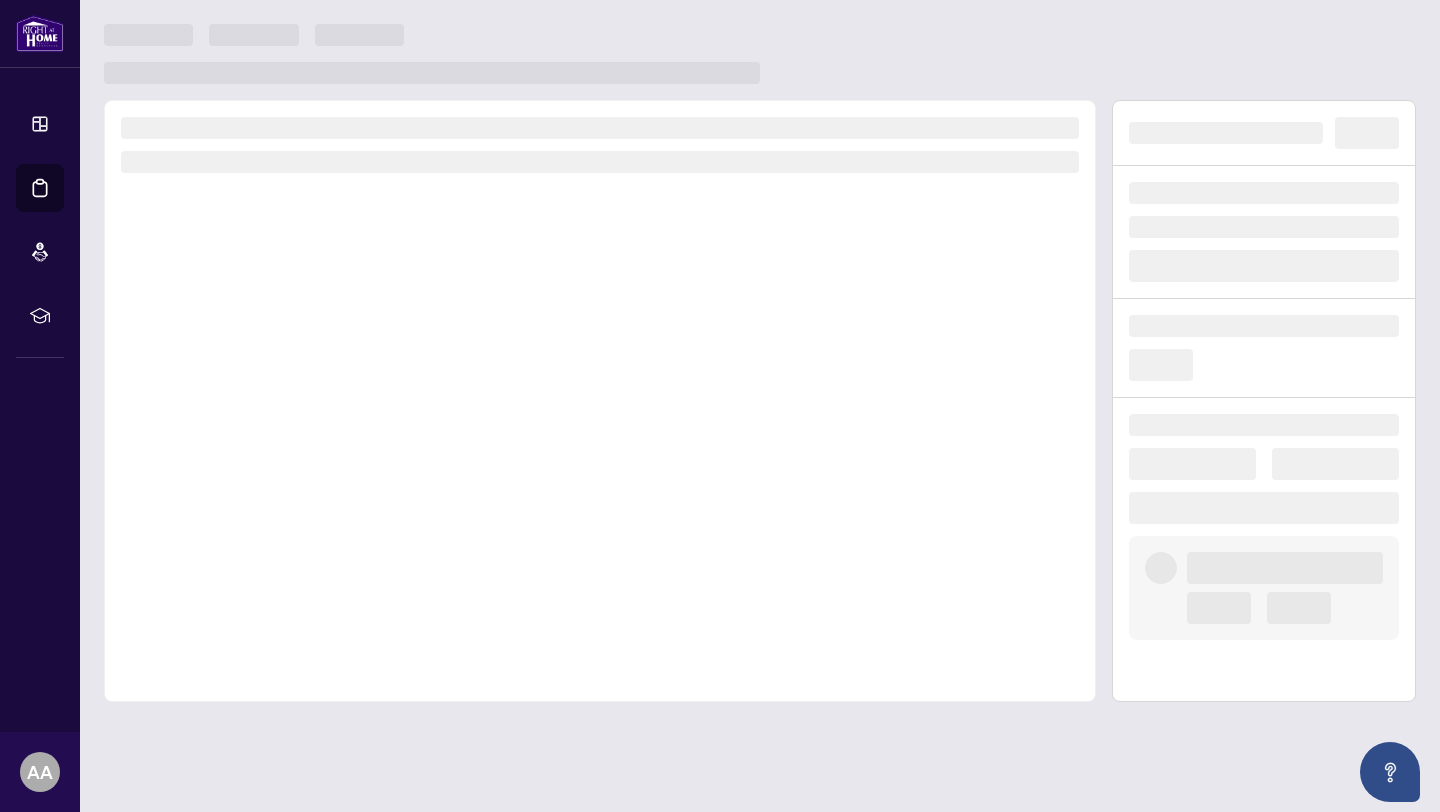 scroll, scrollTop: 0, scrollLeft: 0, axis: both 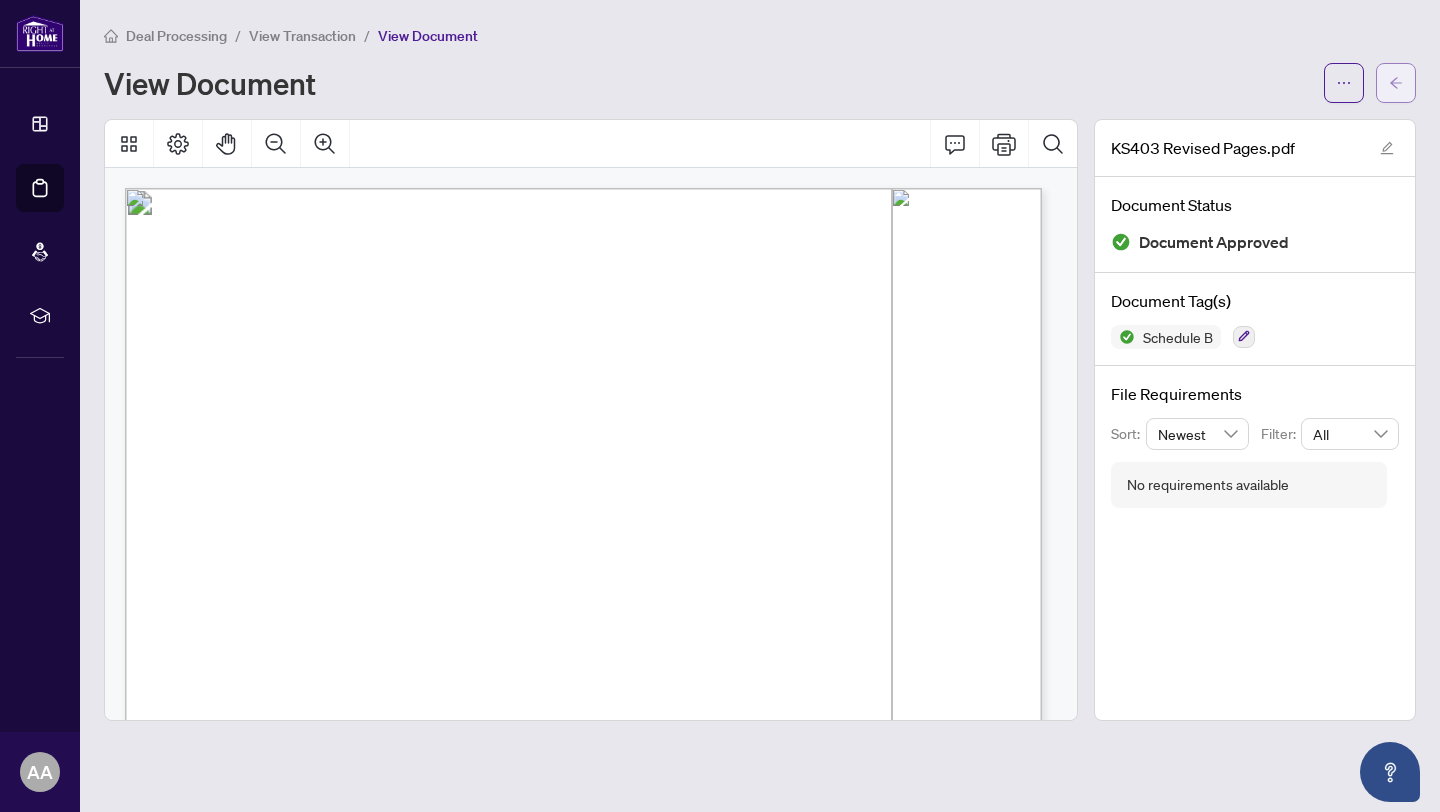 click 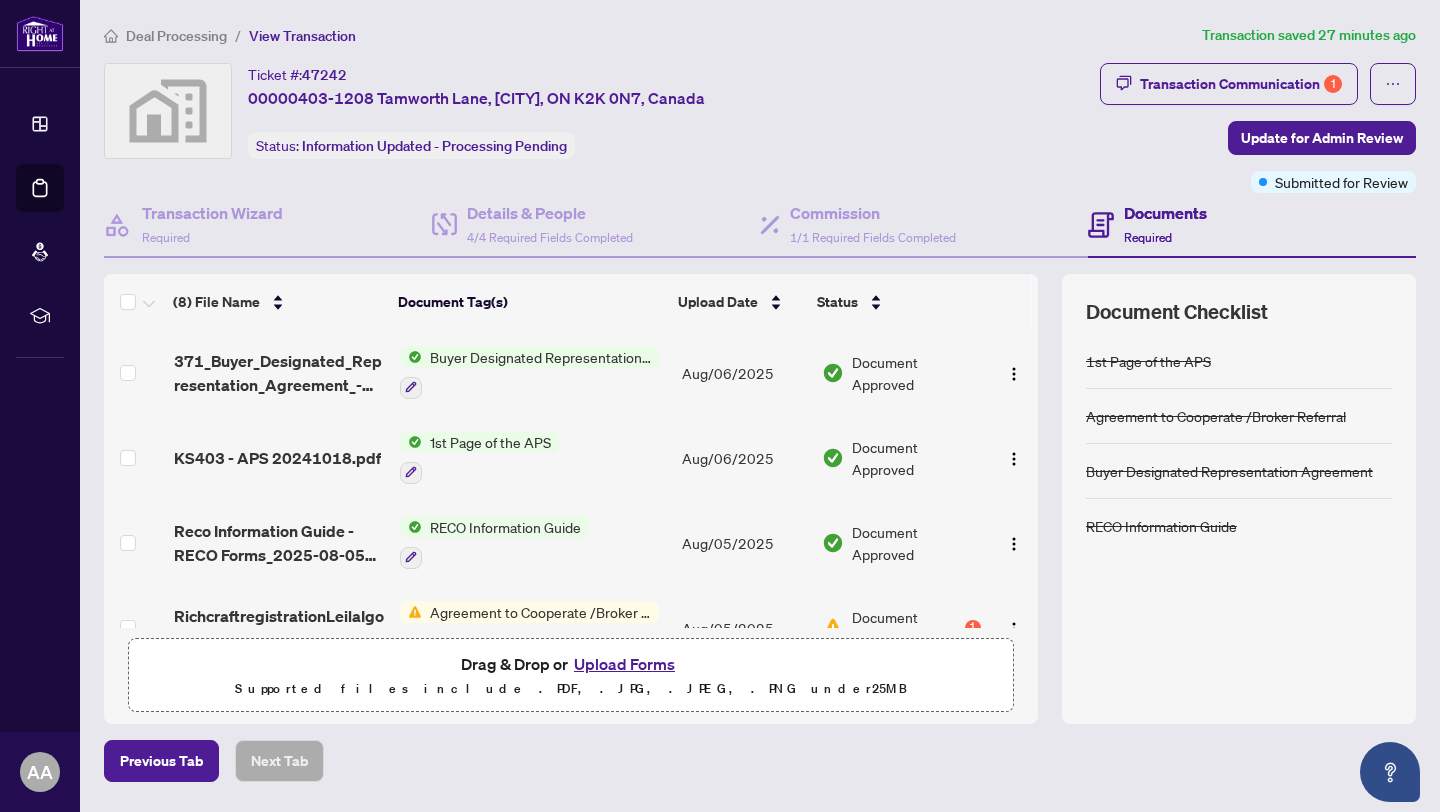 scroll, scrollTop: 381, scrollLeft: 0, axis: vertical 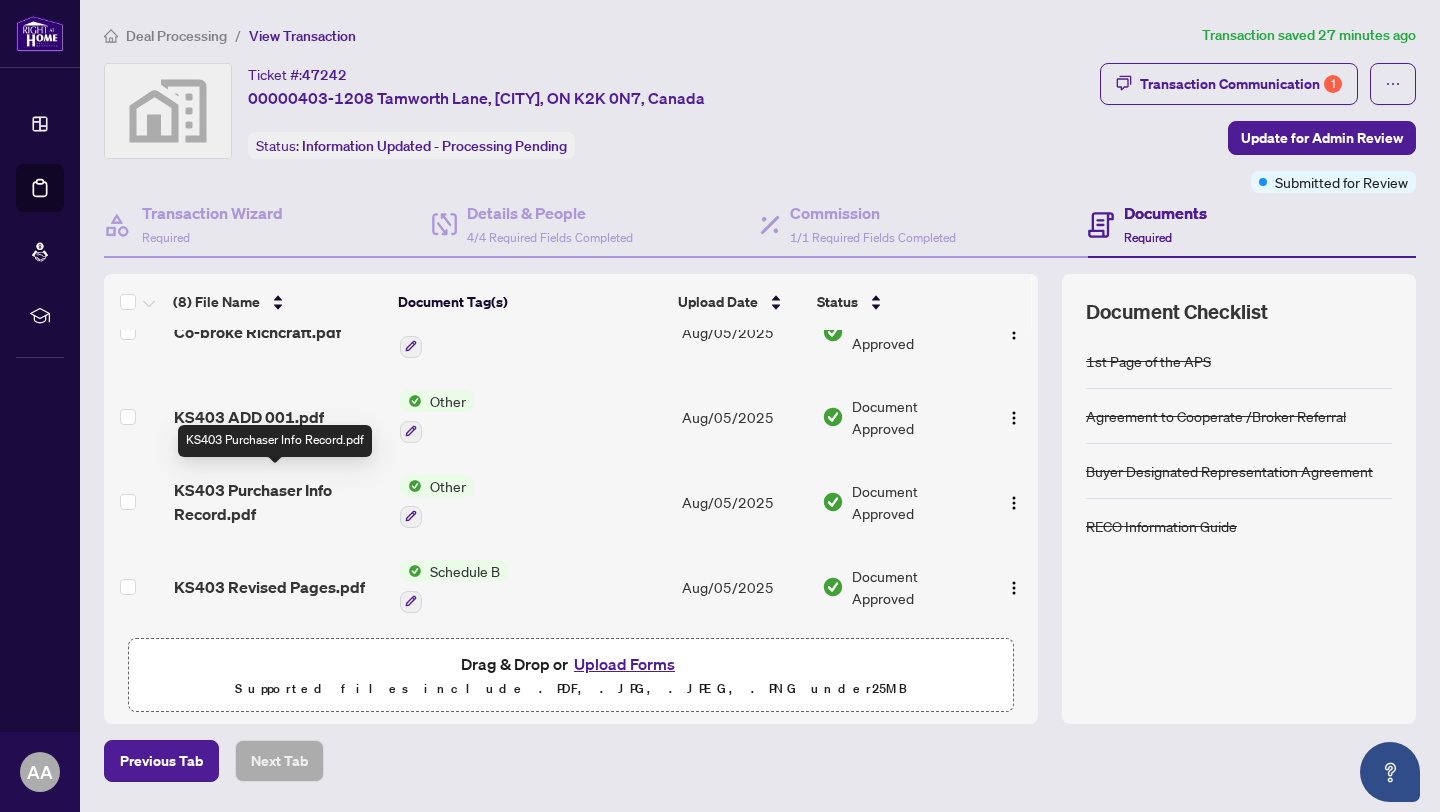 click on "KS403 Purchaser Info Record.pdf" at bounding box center (279, 502) 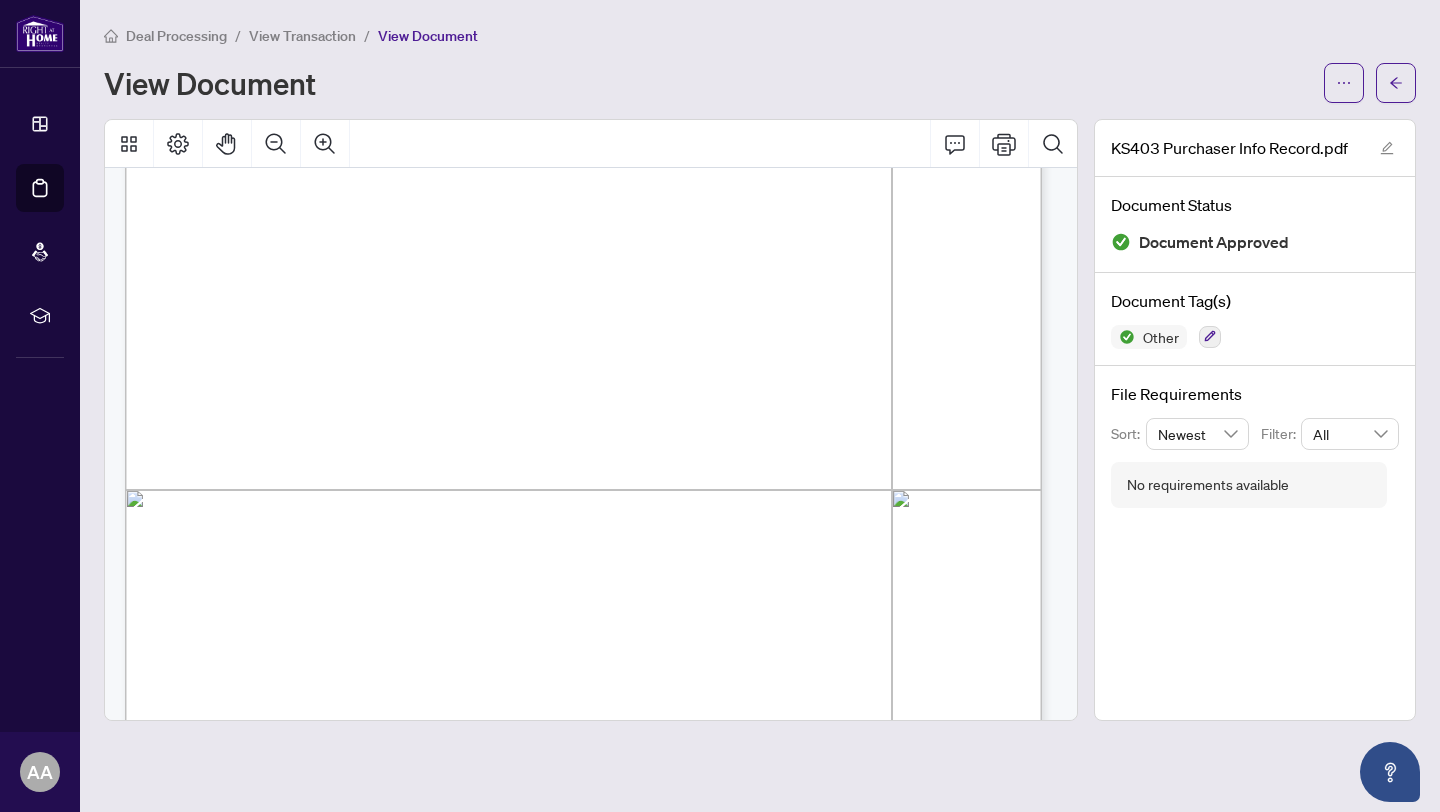 scroll, scrollTop: 998, scrollLeft: 0, axis: vertical 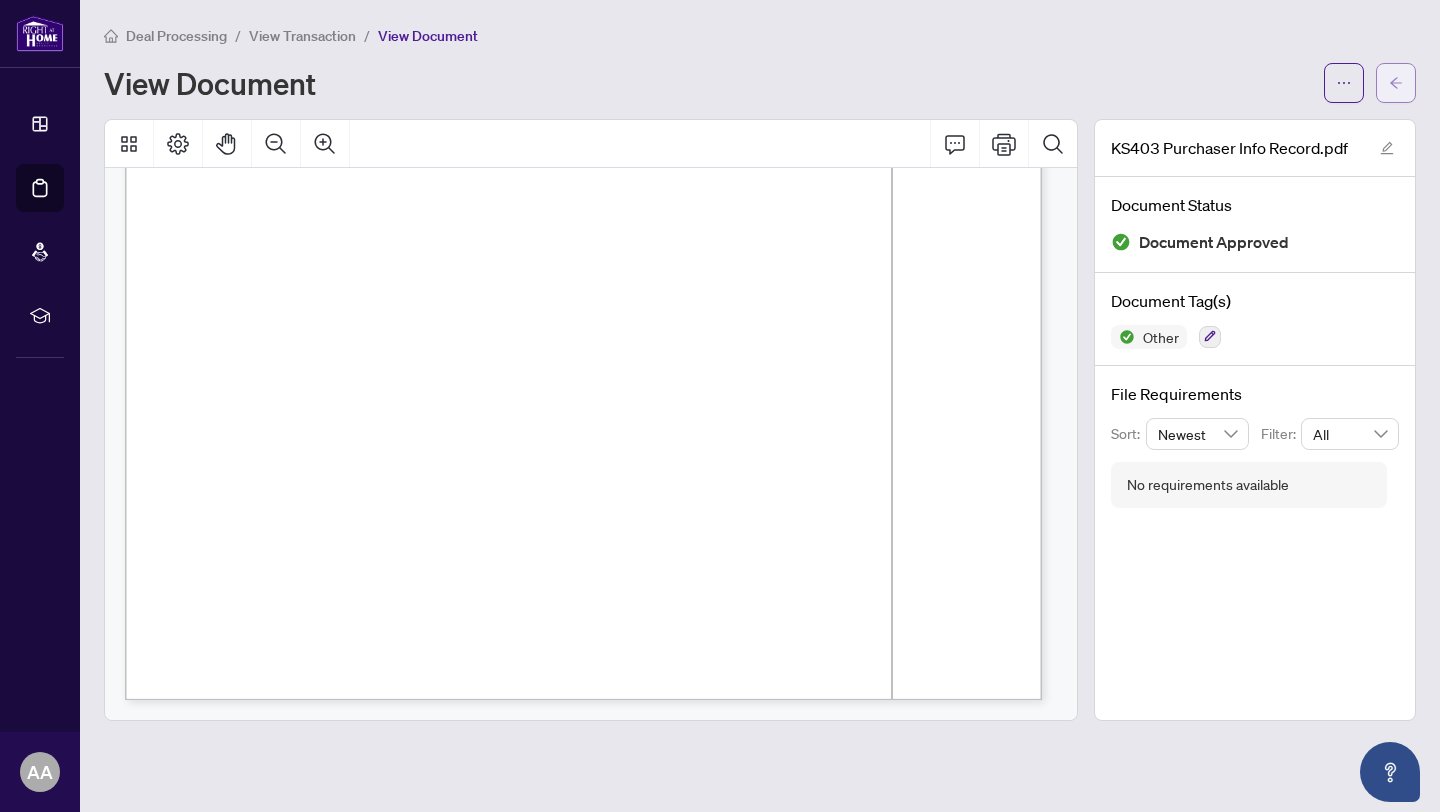 click at bounding box center (1396, 83) 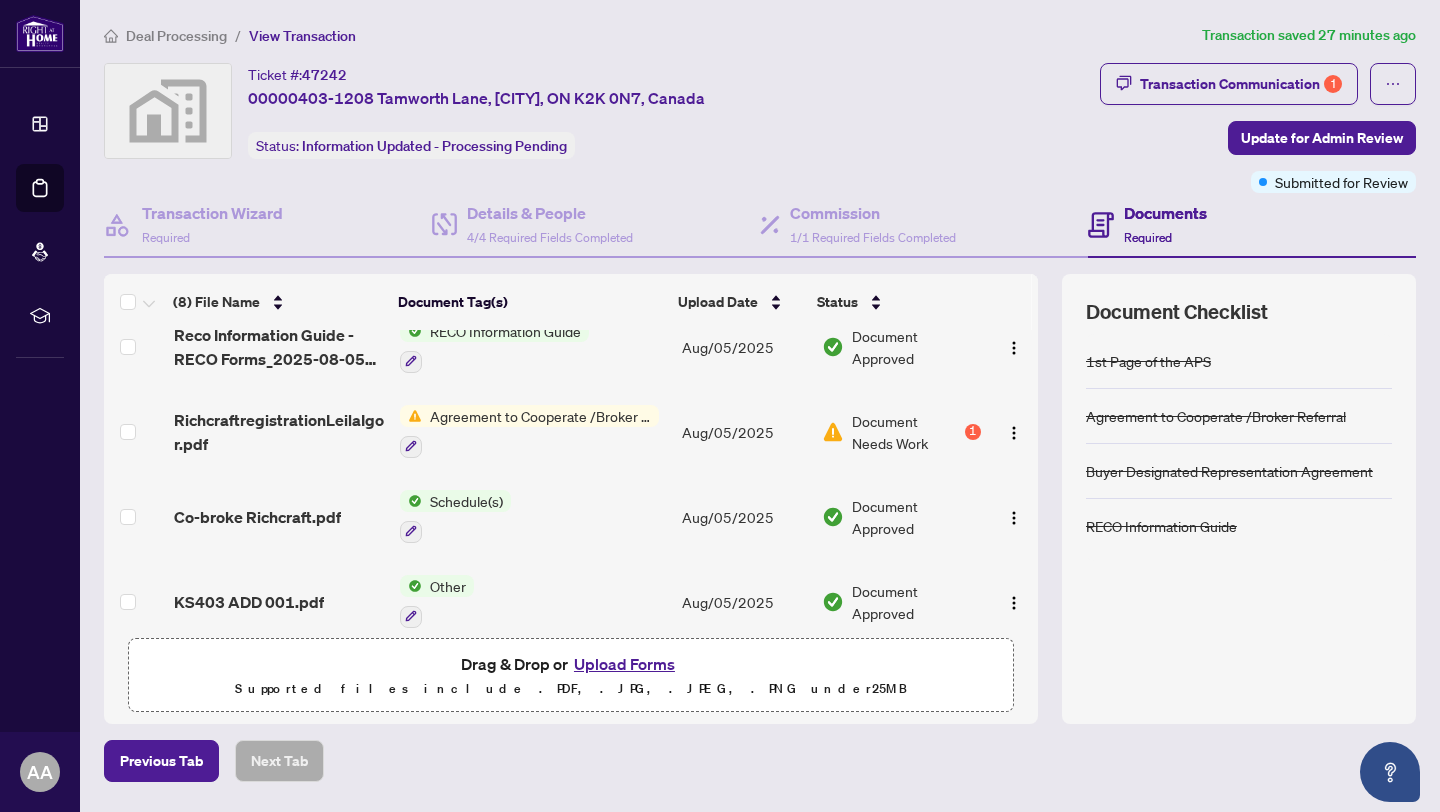 scroll, scrollTop: 381, scrollLeft: 0, axis: vertical 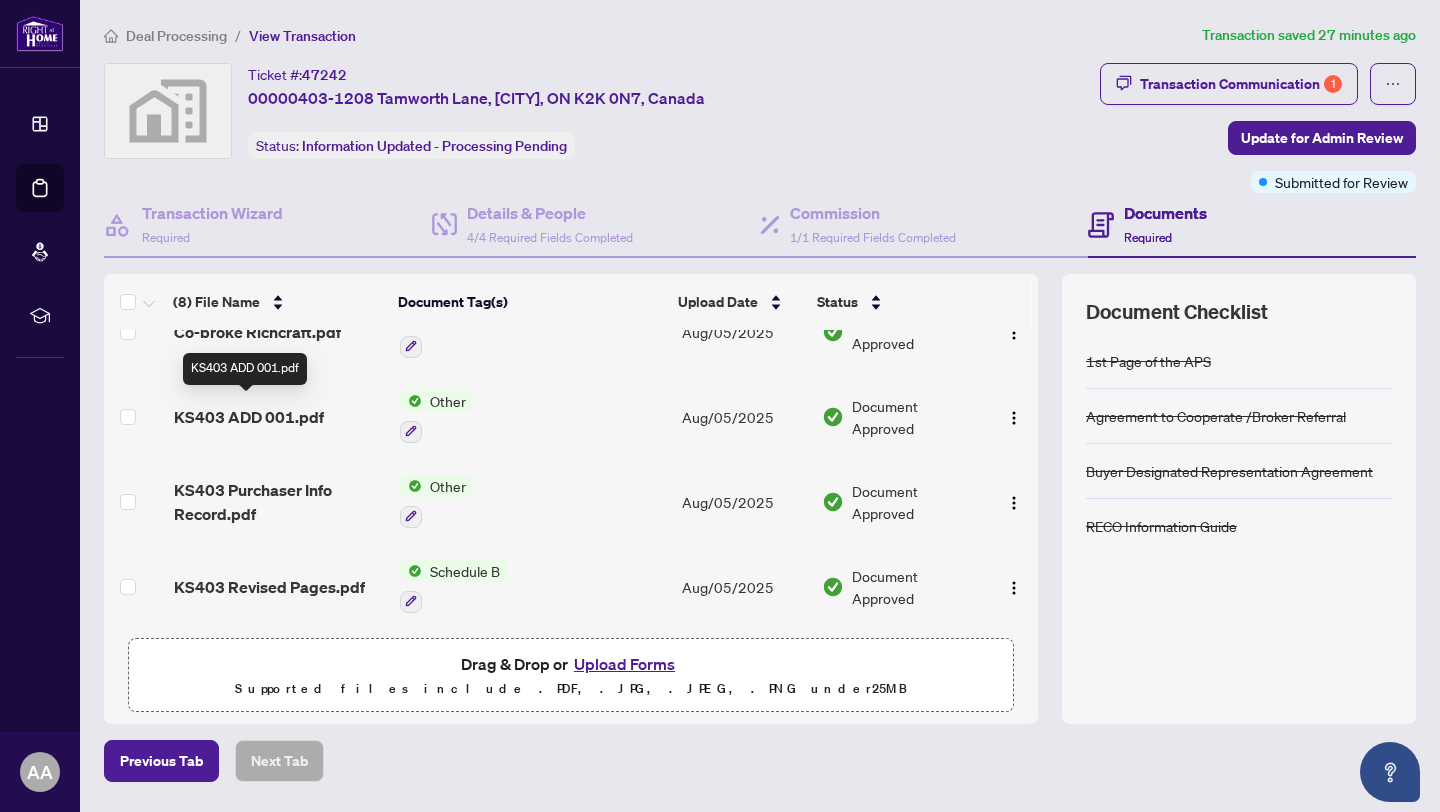 click on "KS403 ADD 001.pdf" at bounding box center [249, 417] 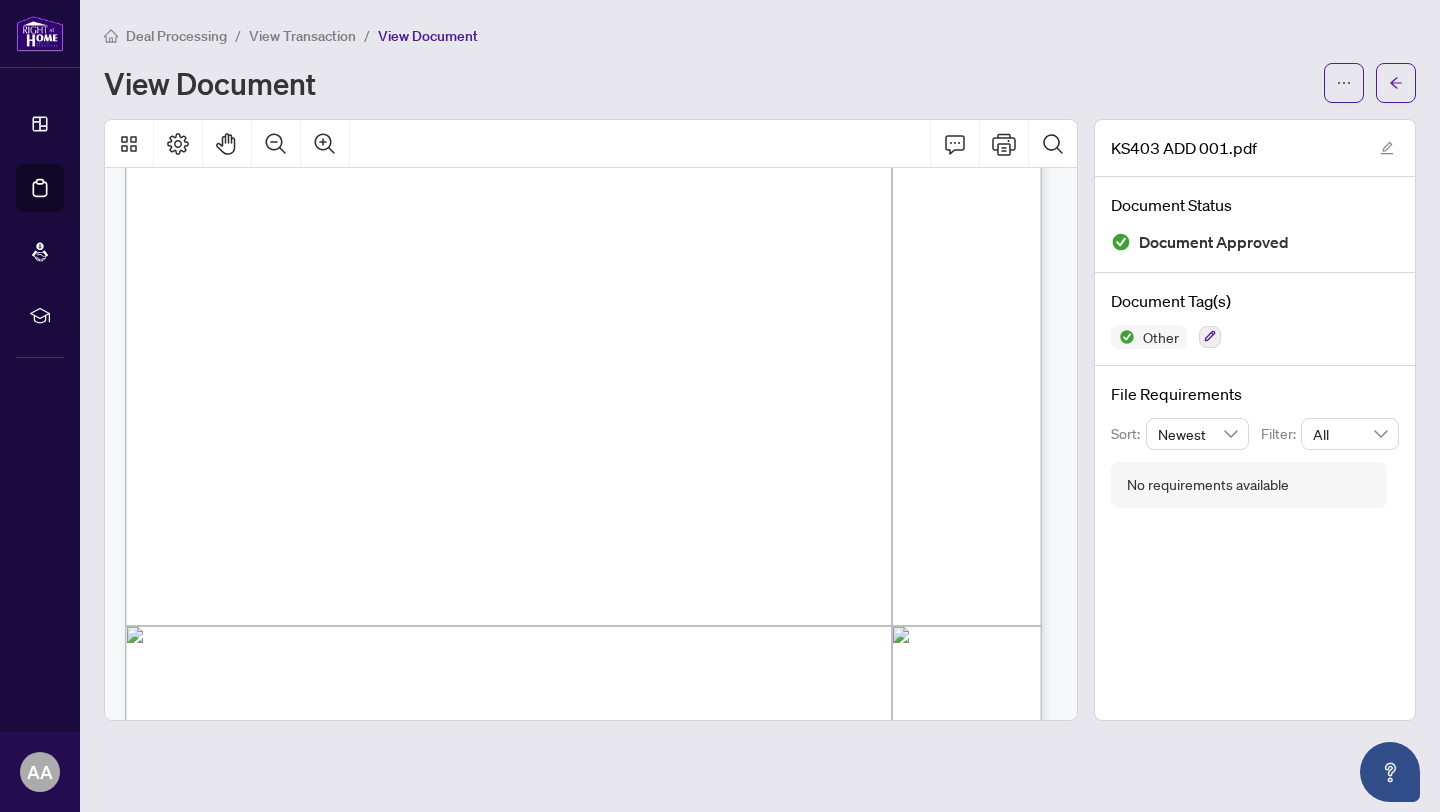 scroll, scrollTop: 0, scrollLeft: 0, axis: both 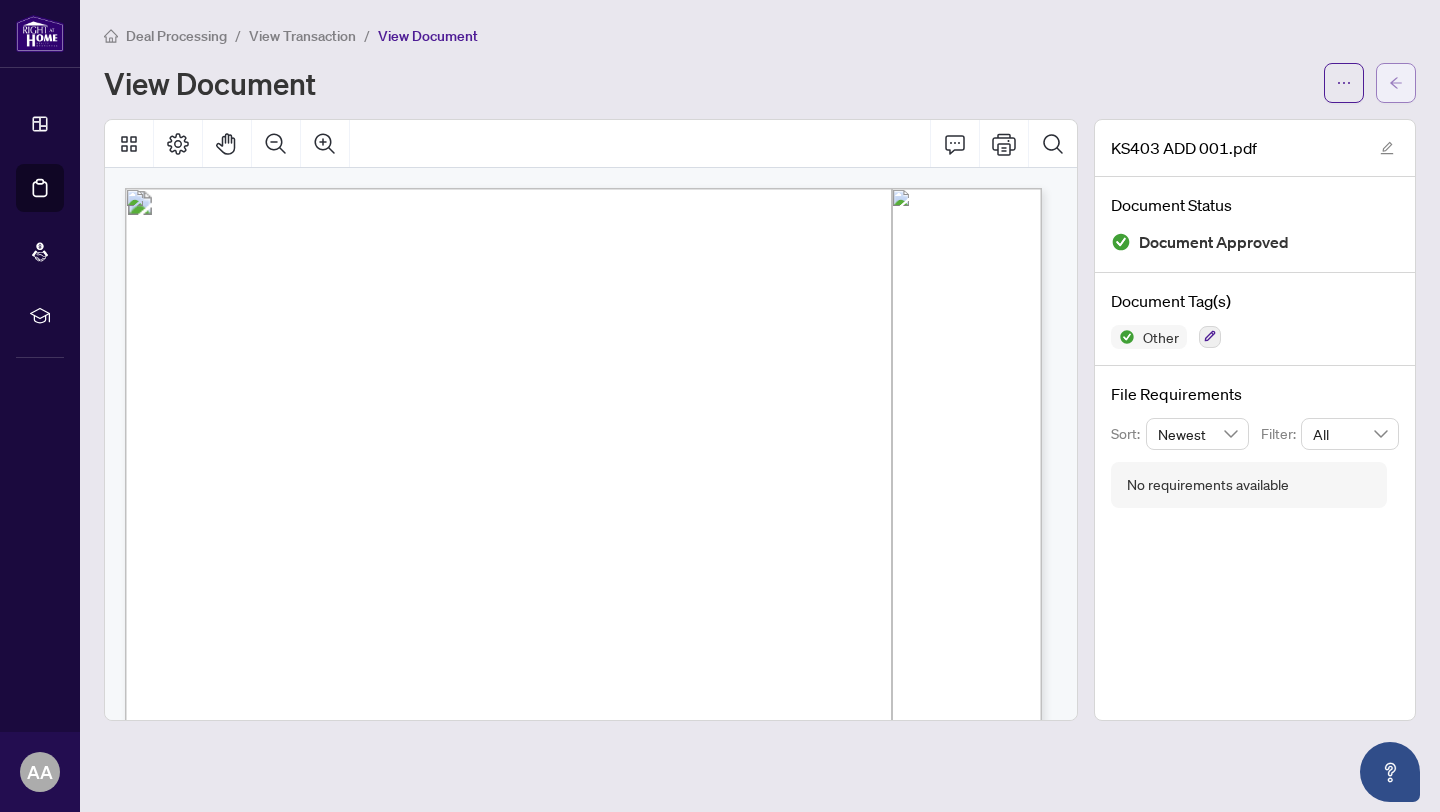 click 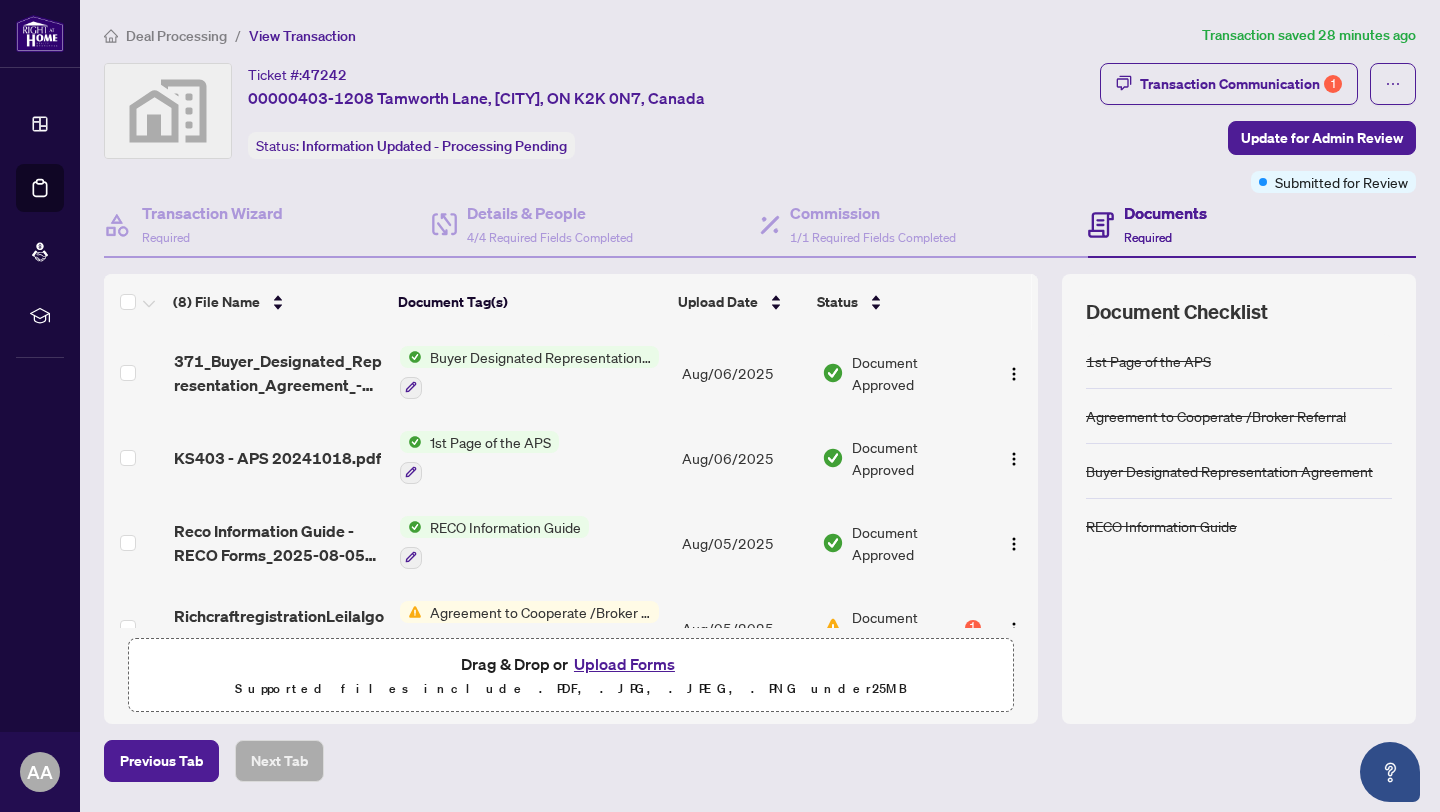scroll, scrollTop: 381, scrollLeft: 0, axis: vertical 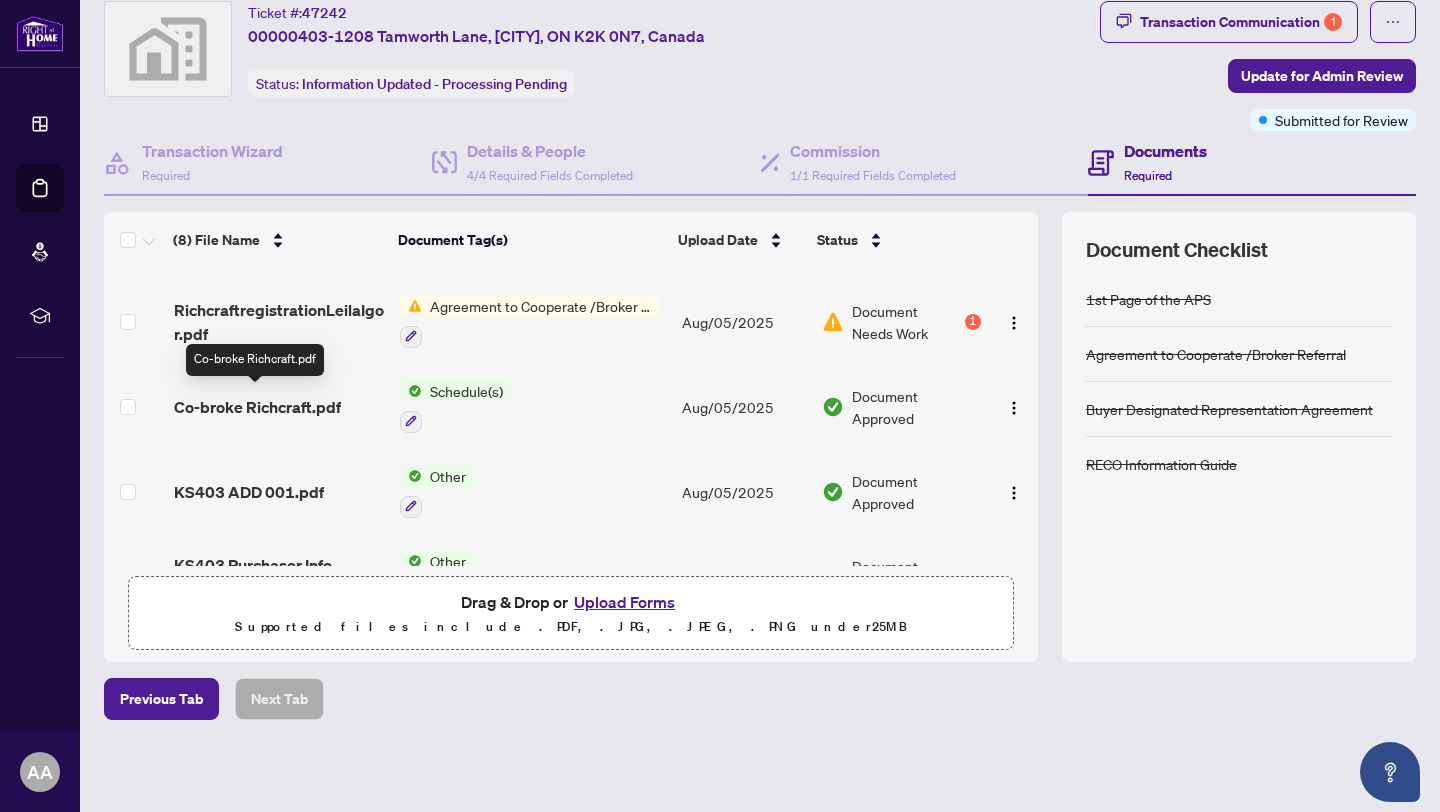 click on "Co-broke Richcraft.pdf" at bounding box center [257, 407] 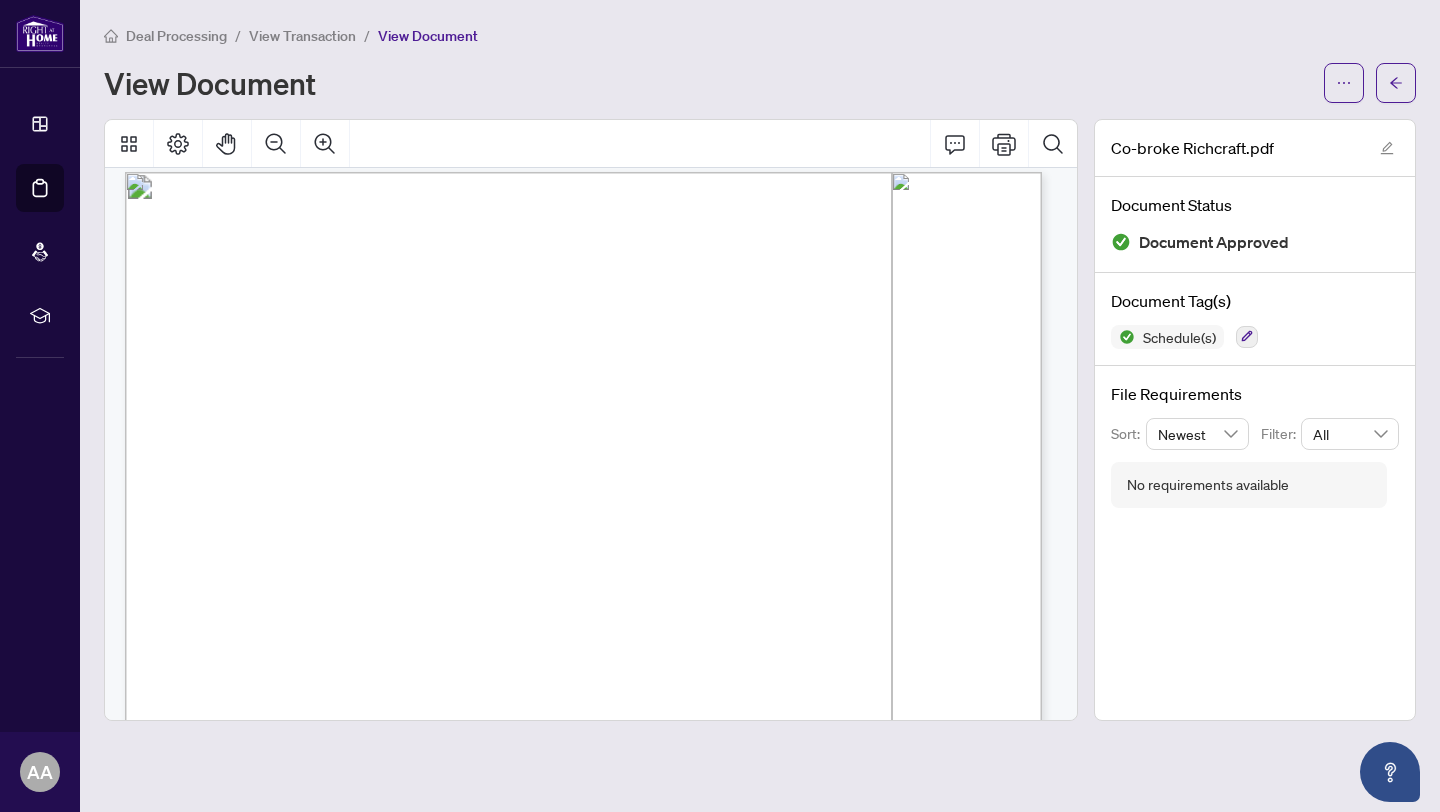 scroll, scrollTop: 0, scrollLeft: 0, axis: both 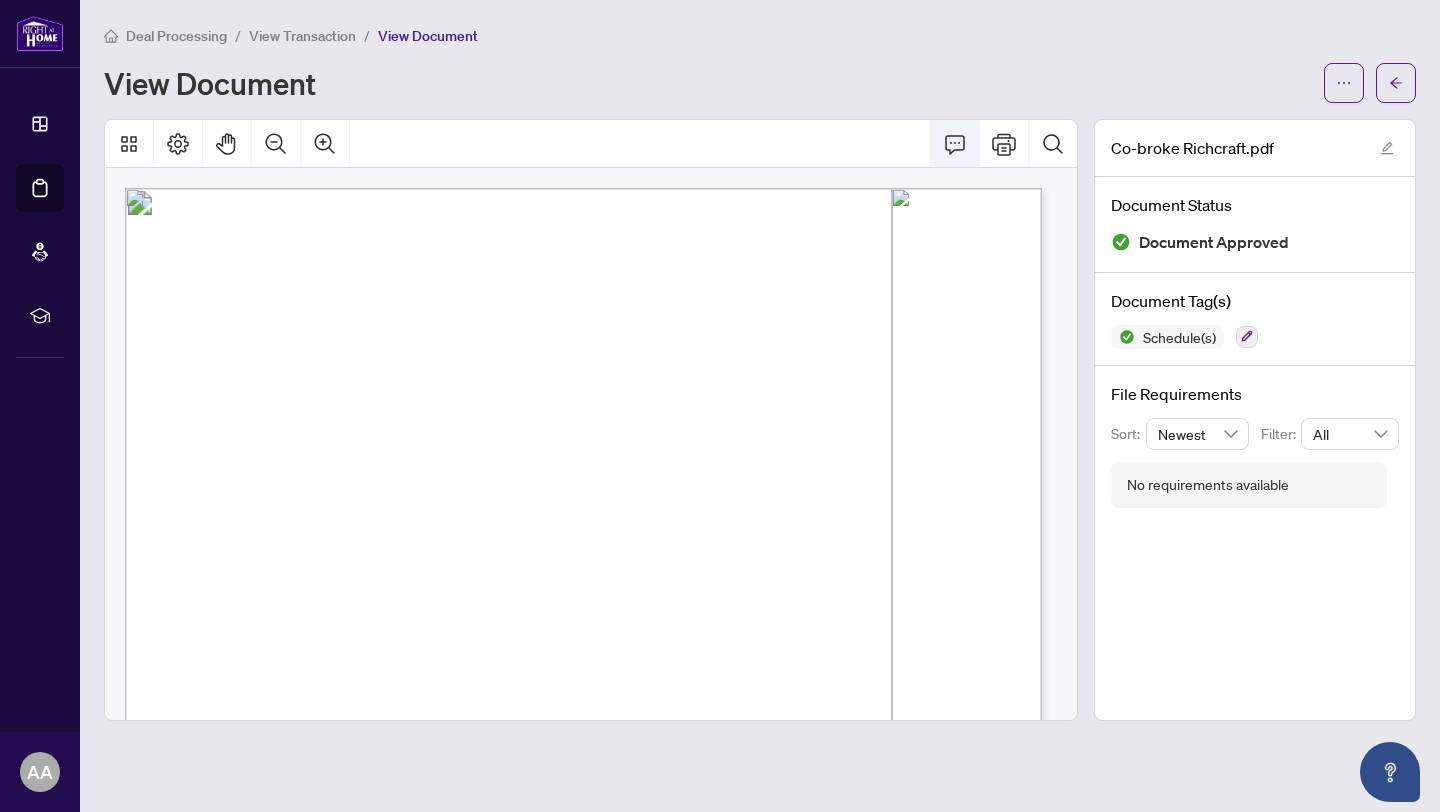 click 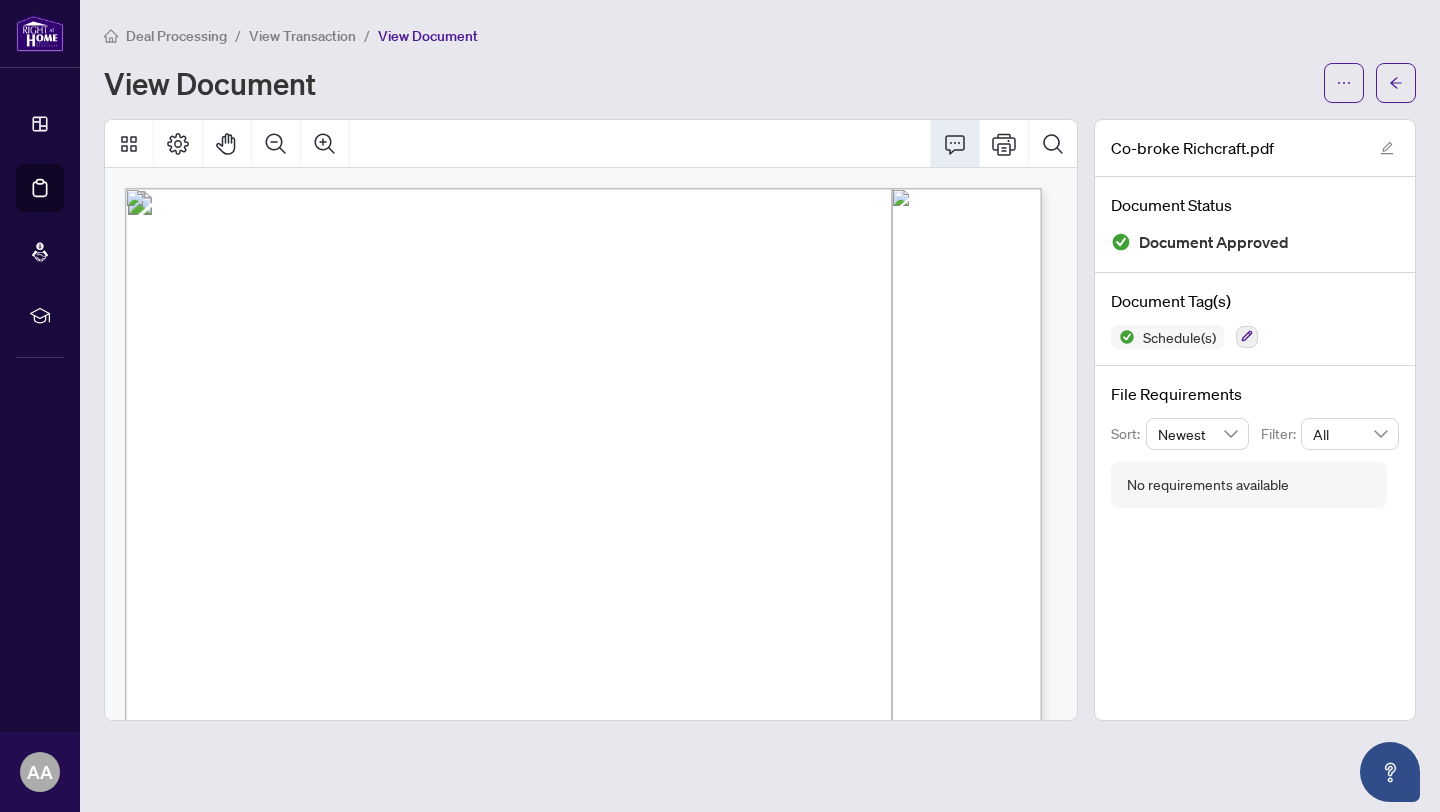 click 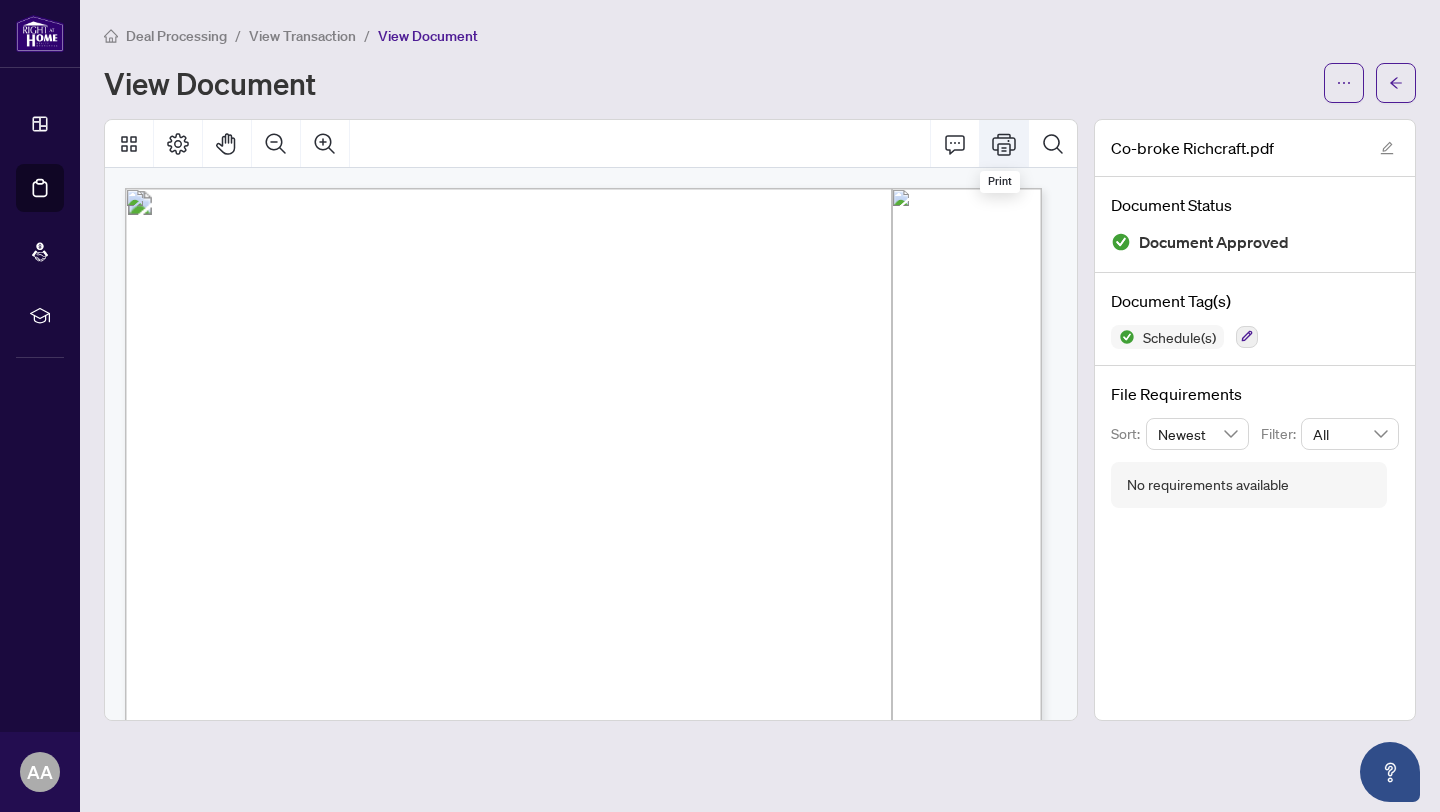 click 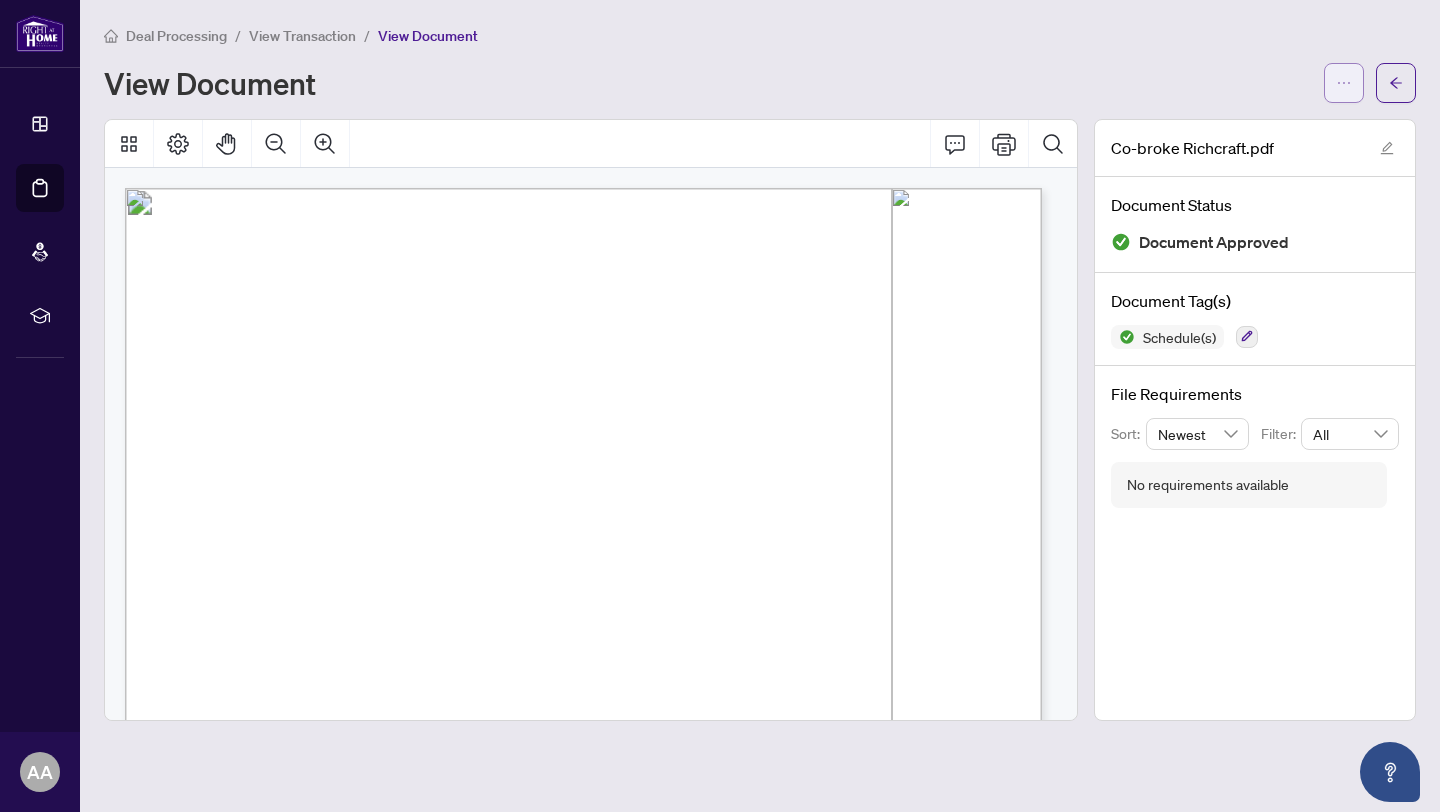 click 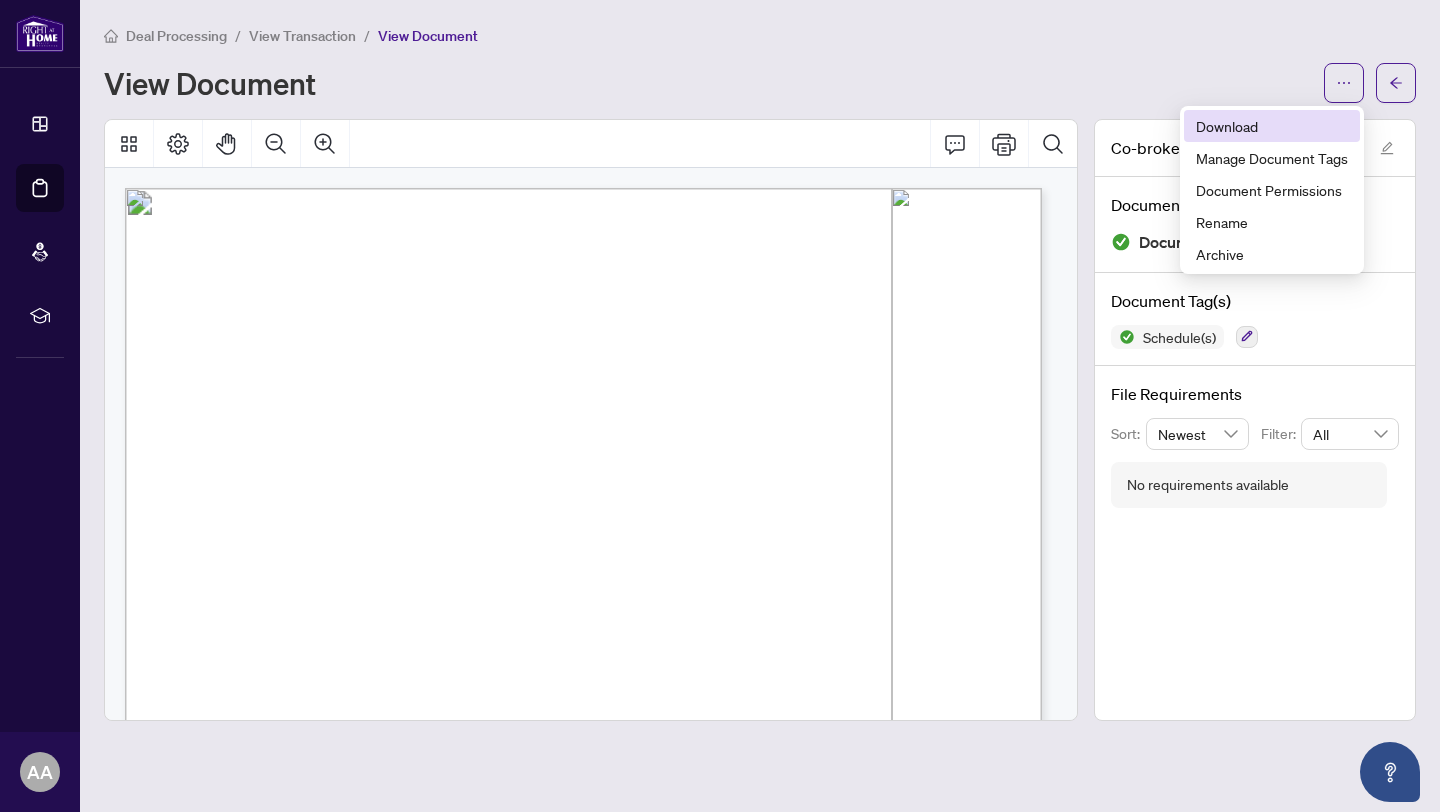 click on "Download" at bounding box center (1272, 126) 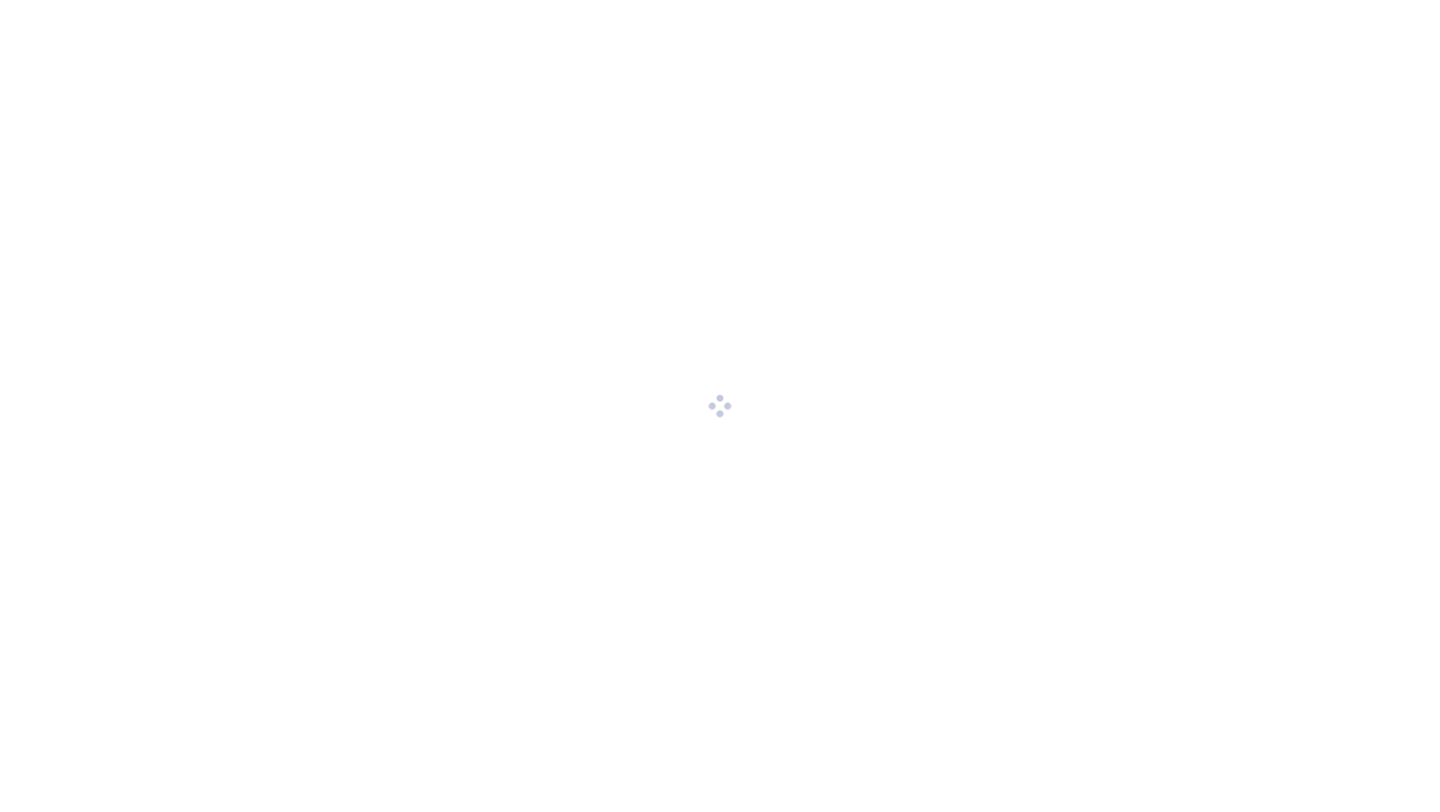 scroll, scrollTop: 0, scrollLeft: 0, axis: both 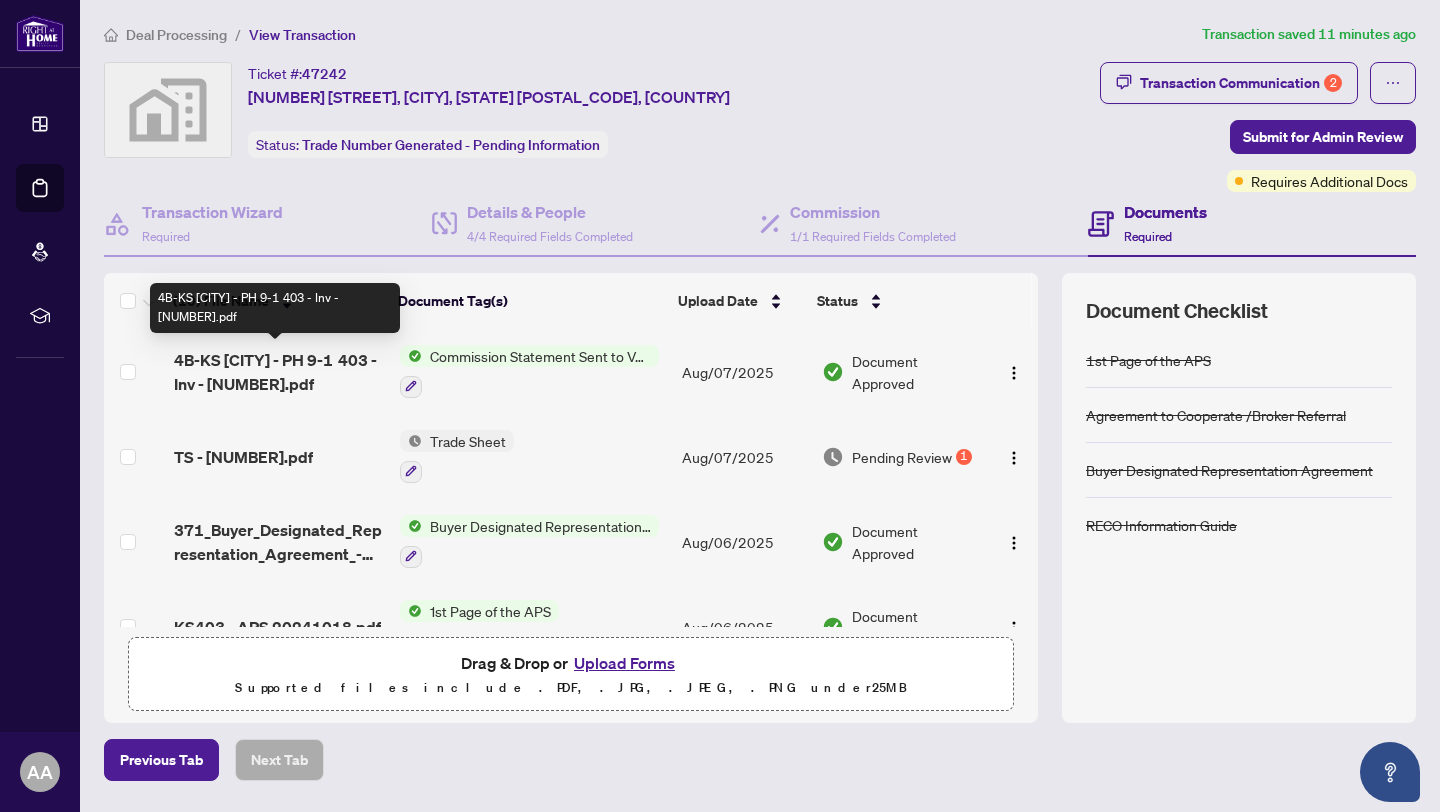 click on "4B-KS [CITY] - PH 9-1 403 - Inv - [NUMBER].pdf" at bounding box center [279, 372] 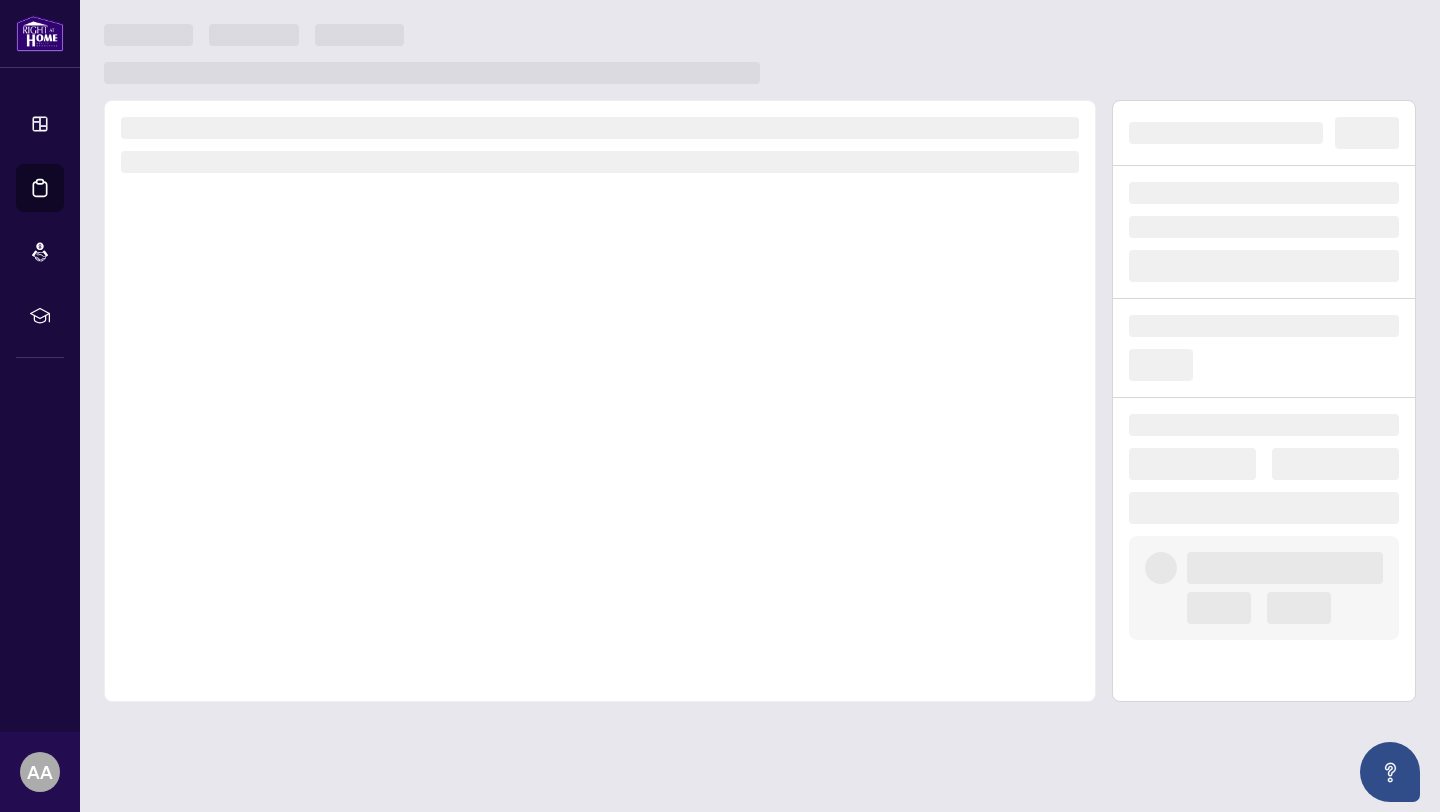 scroll, scrollTop: 0, scrollLeft: 0, axis: both 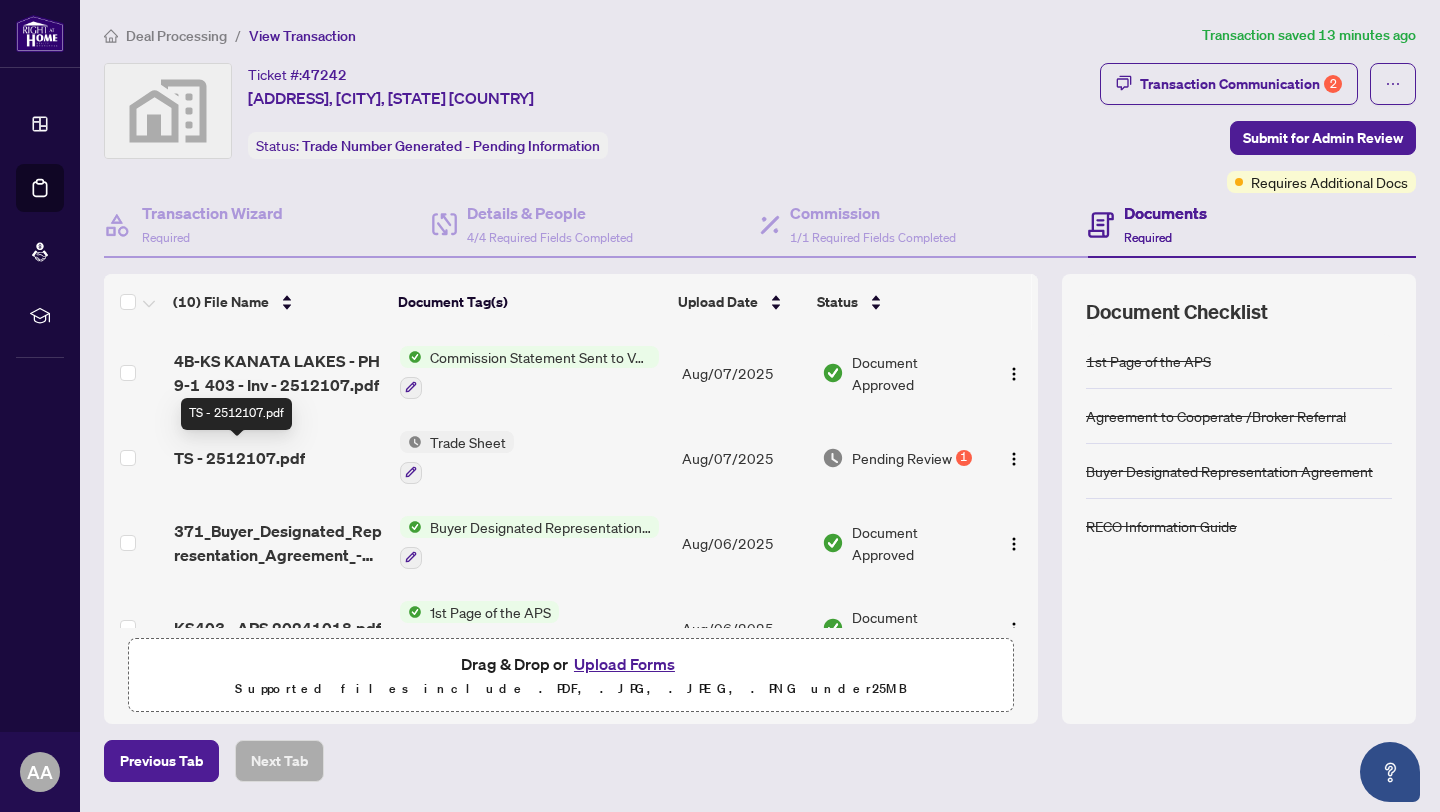 click on "TS - [NUMBER].pdf" at bounding box center [239, 458] 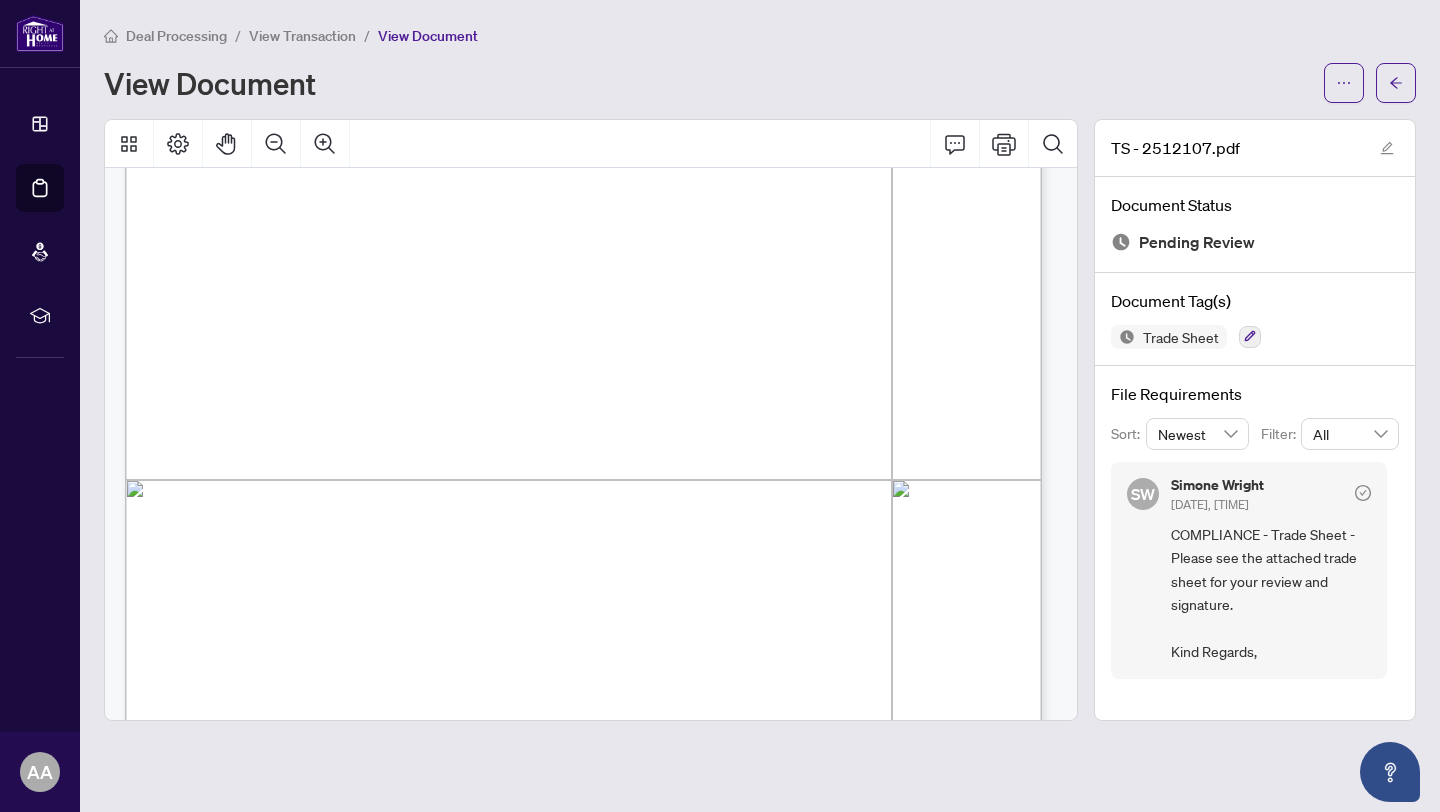 scroll, scrollTop: 674, scrollLeft: 0, axis: vertical 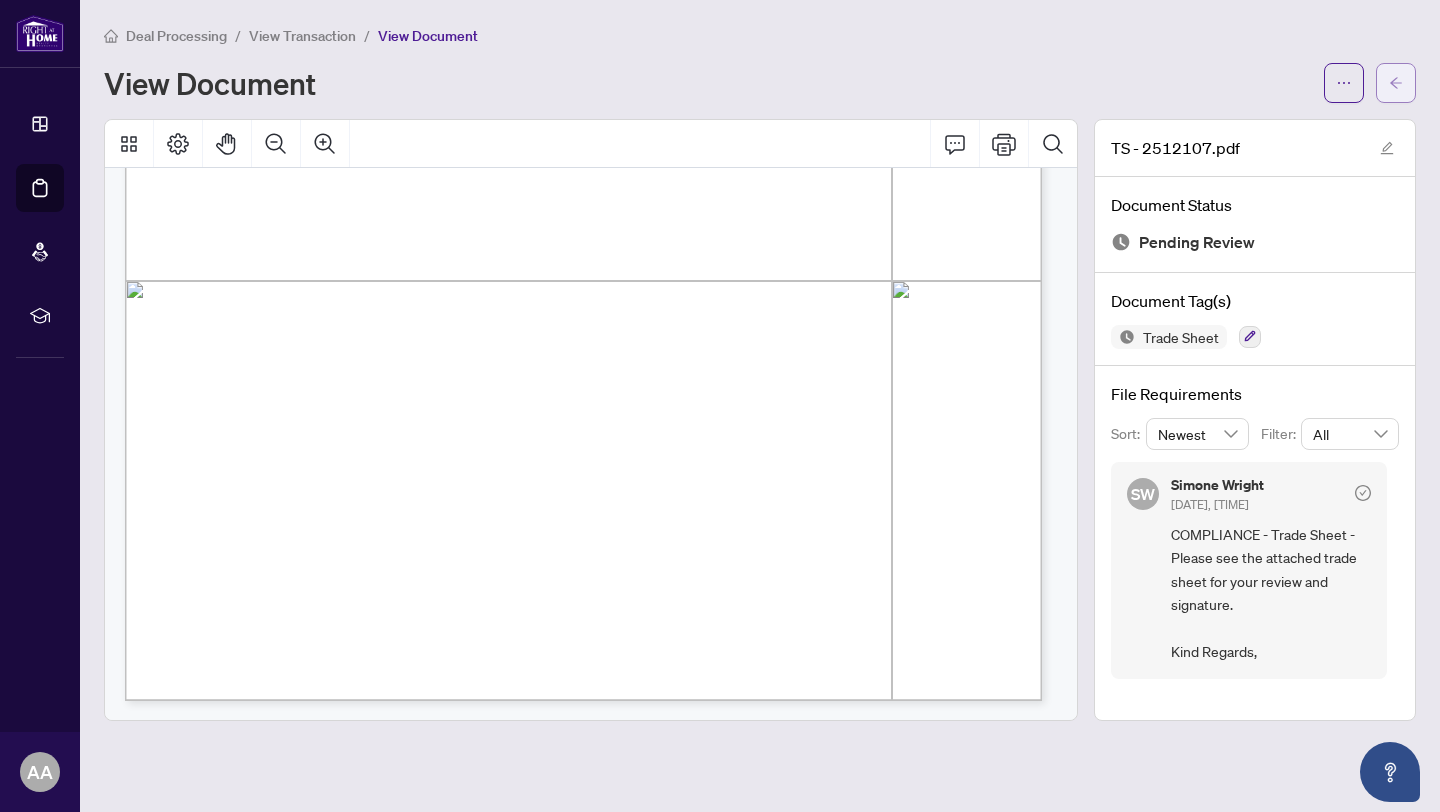 click at bounding box center (1396, 83) 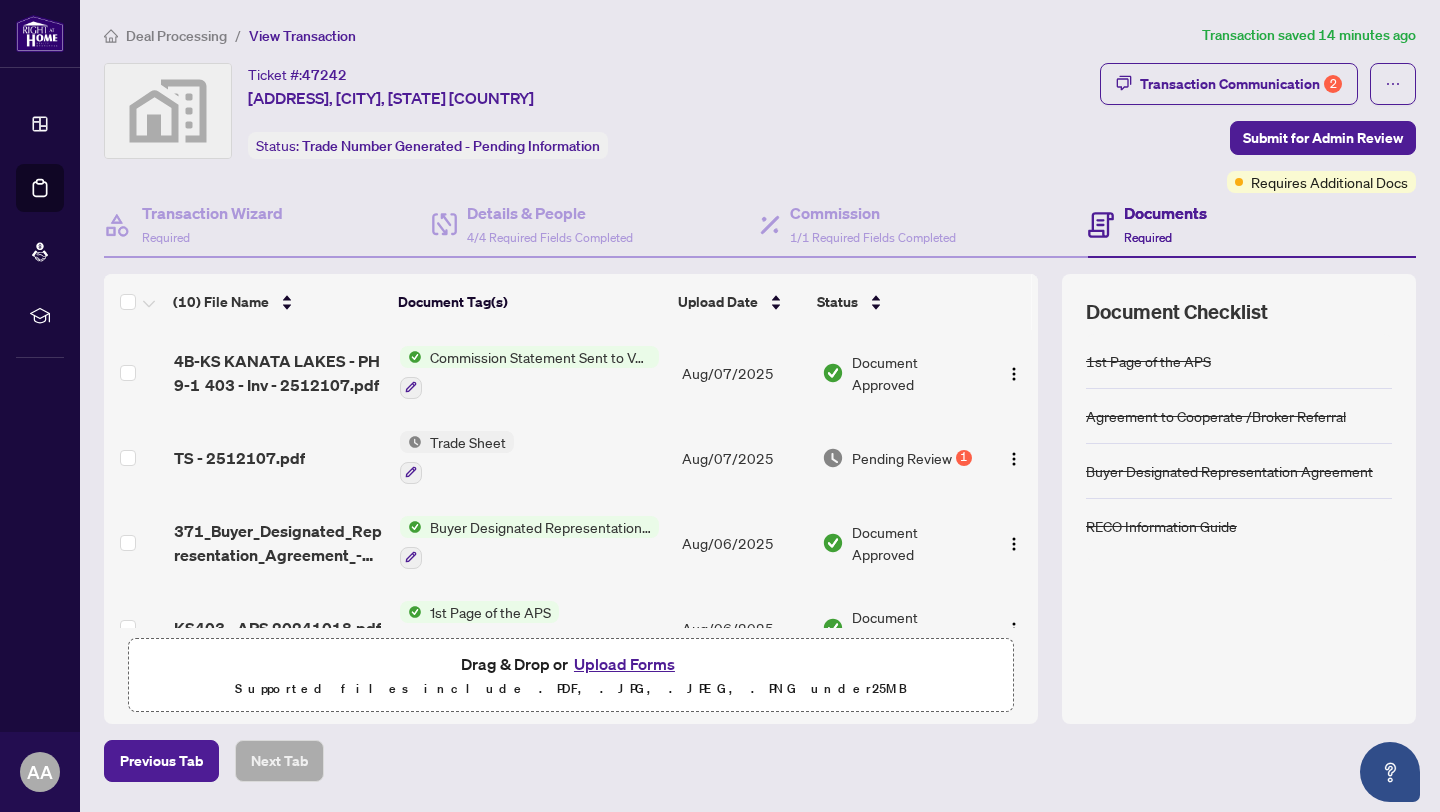 click on "Pending Review" at bounding box center (902, 458) 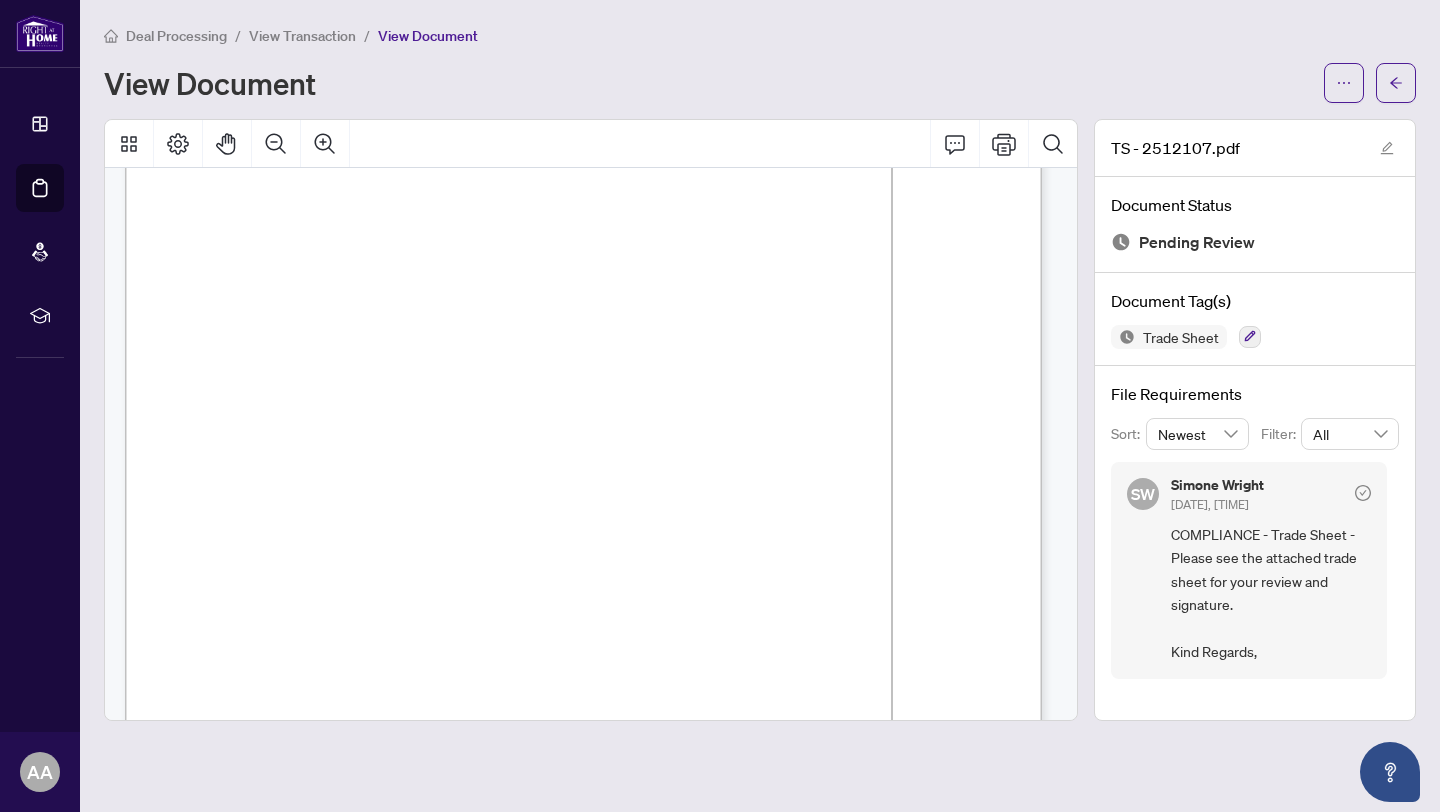 scroll, scrollTop: 527, scrollLeft: 0, axis: vertical 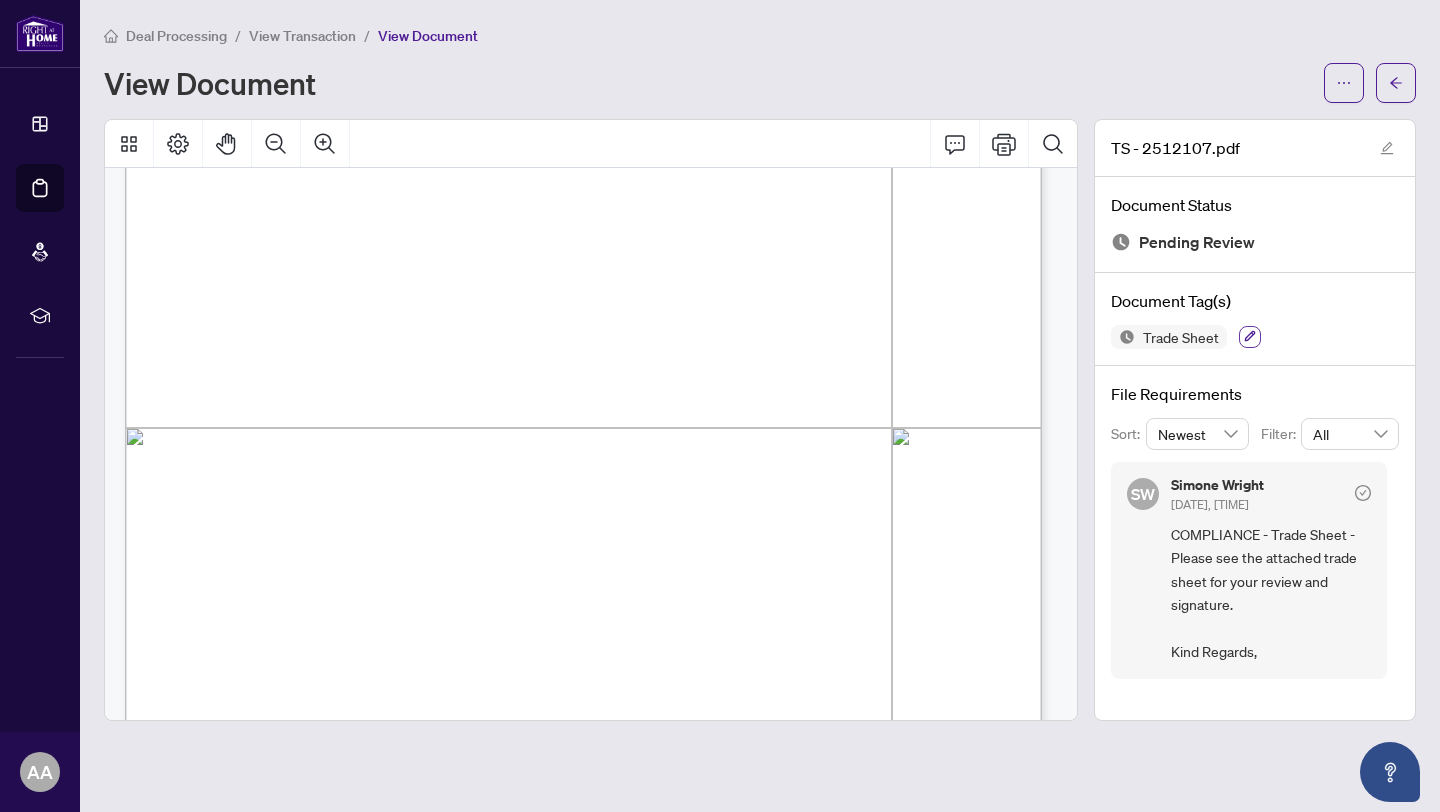 click 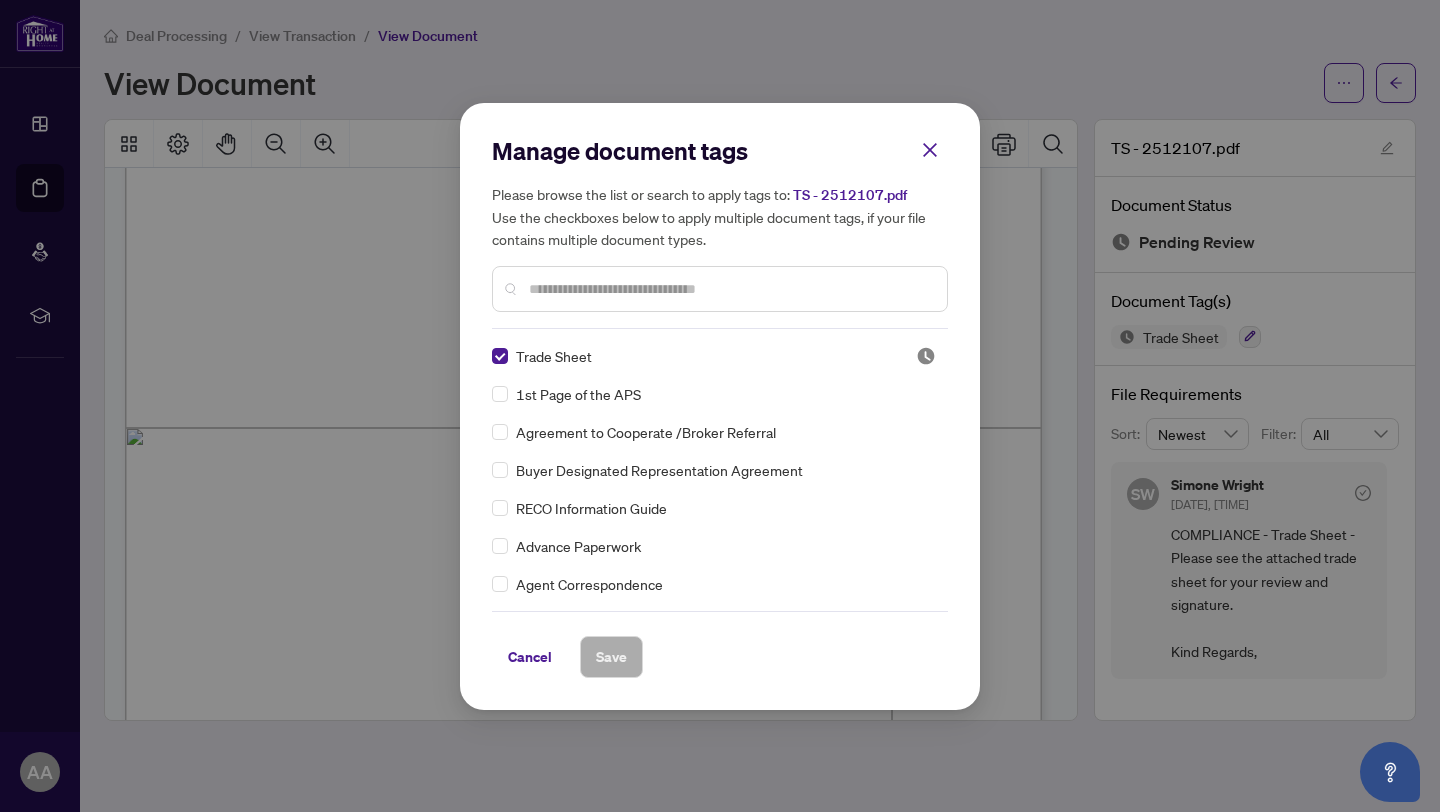 click at bounding box center (730, 289) 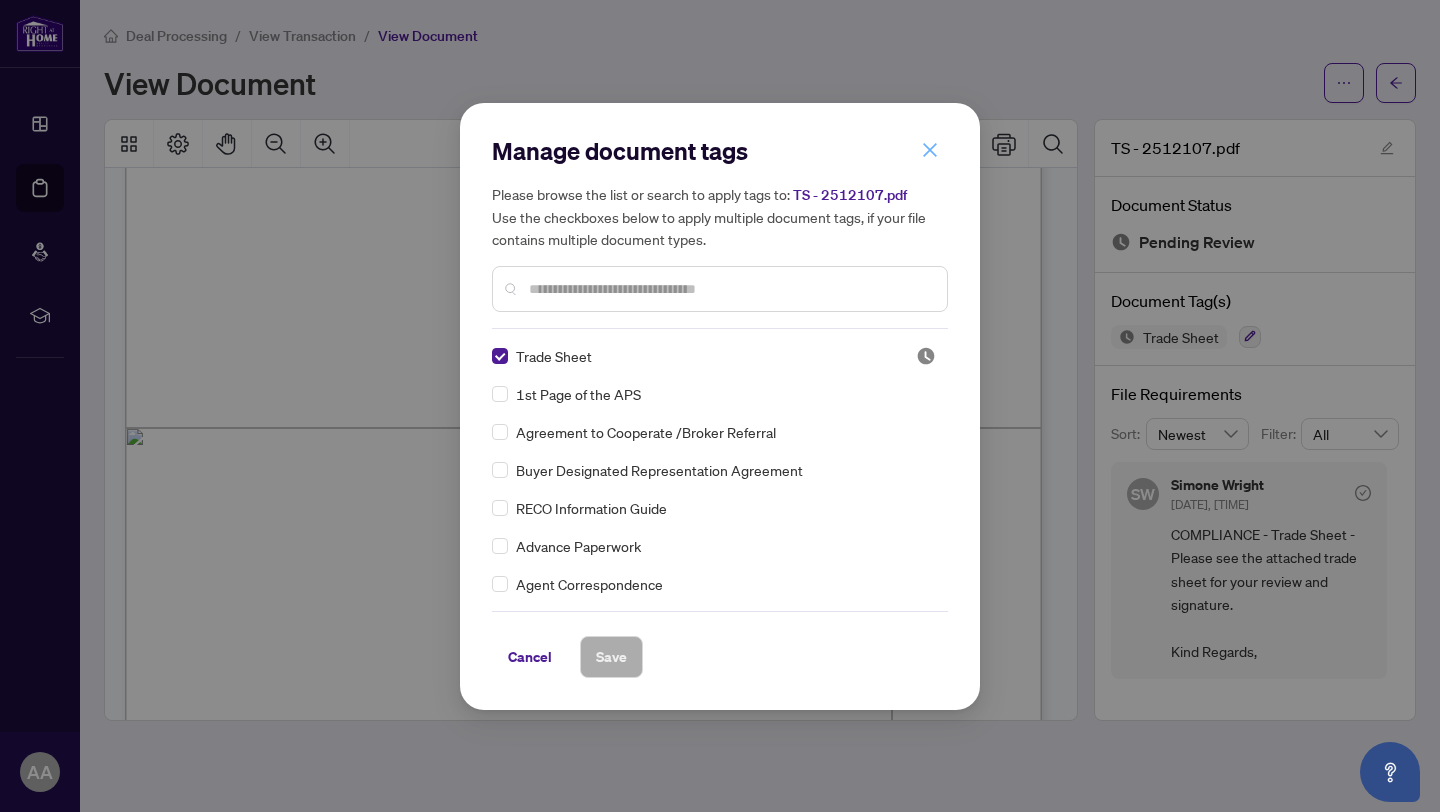 click 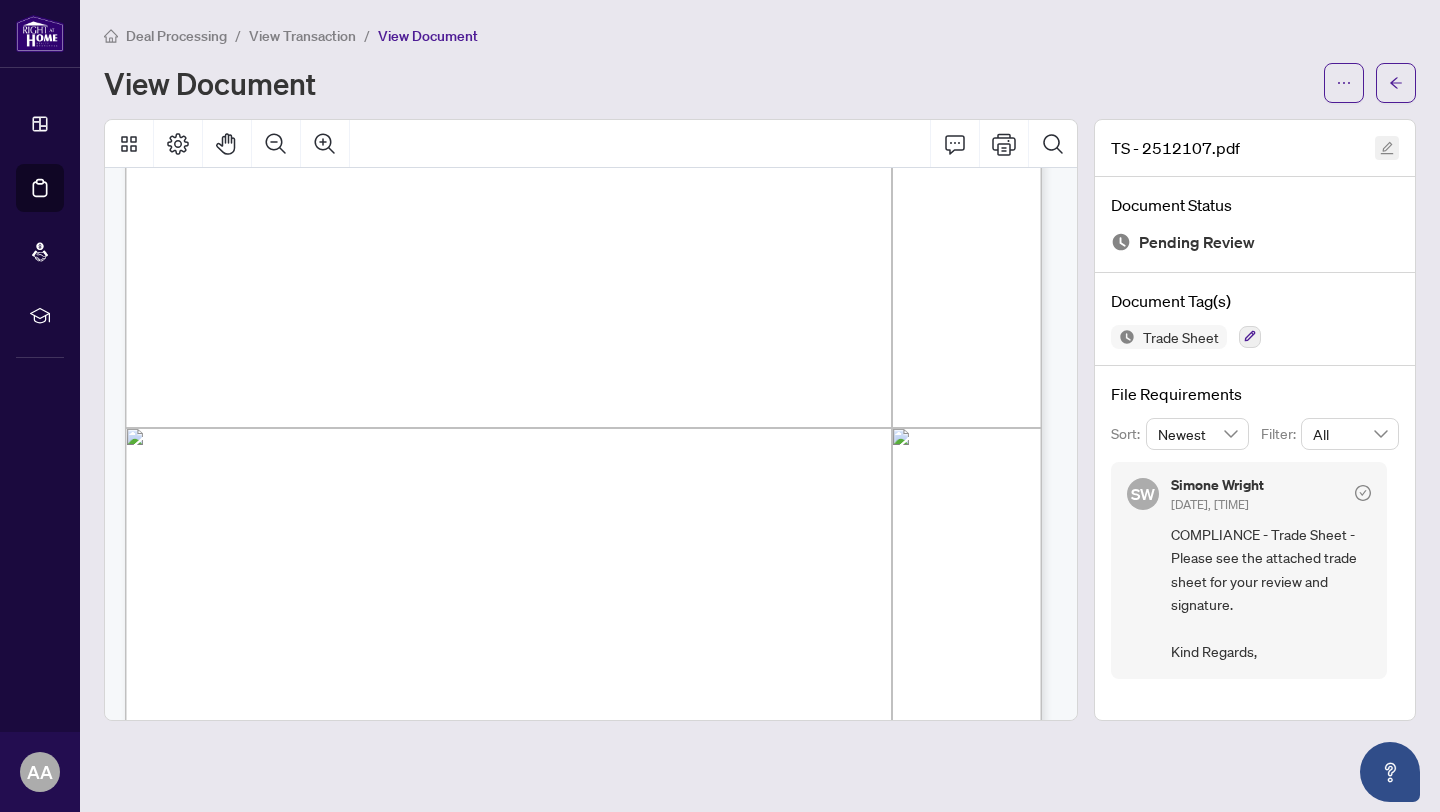 click 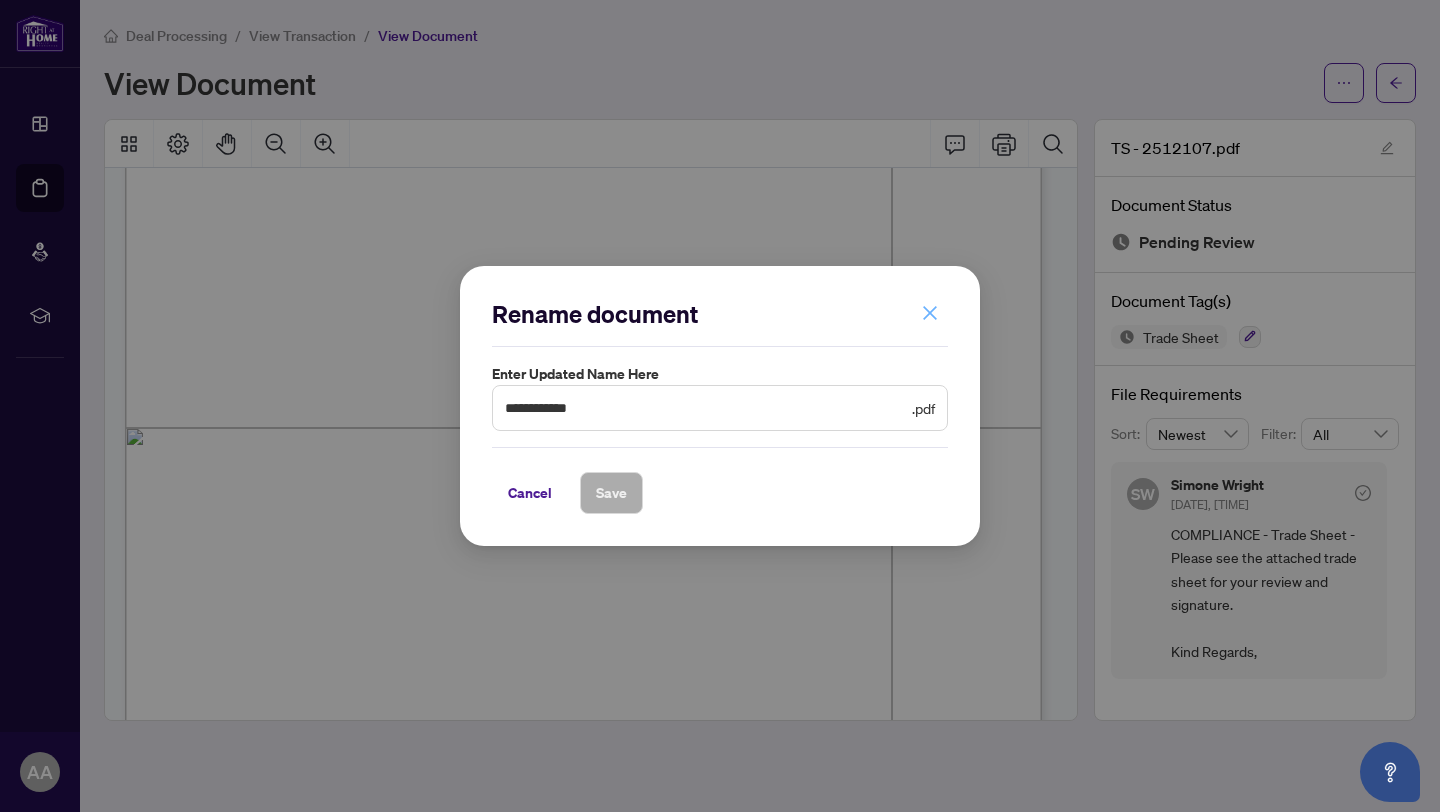 click 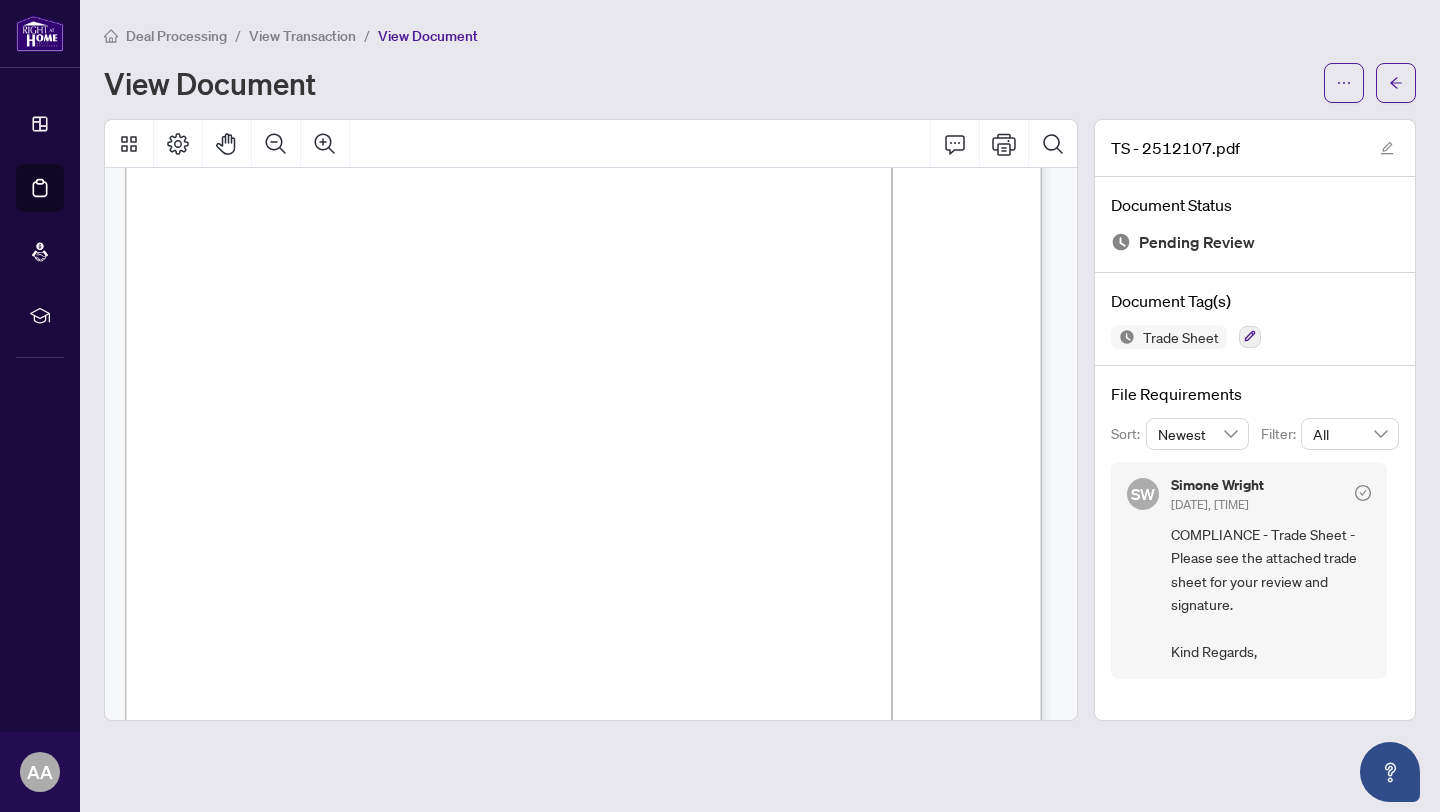 scroll, scrollTop: 0, scrollLeft: 0, axis: both 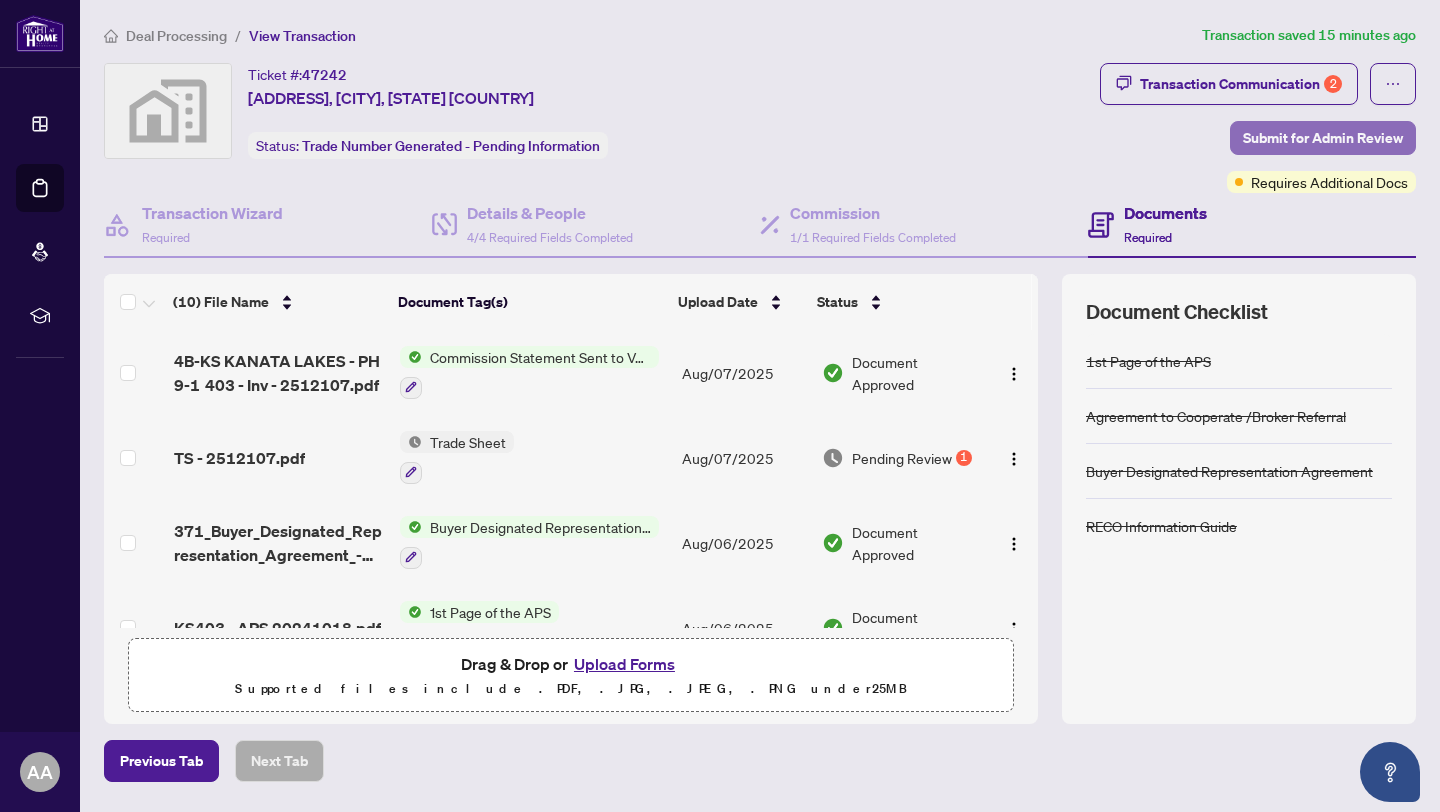 click on "Submit for Admin Review" at bounding box center [1323, 138] 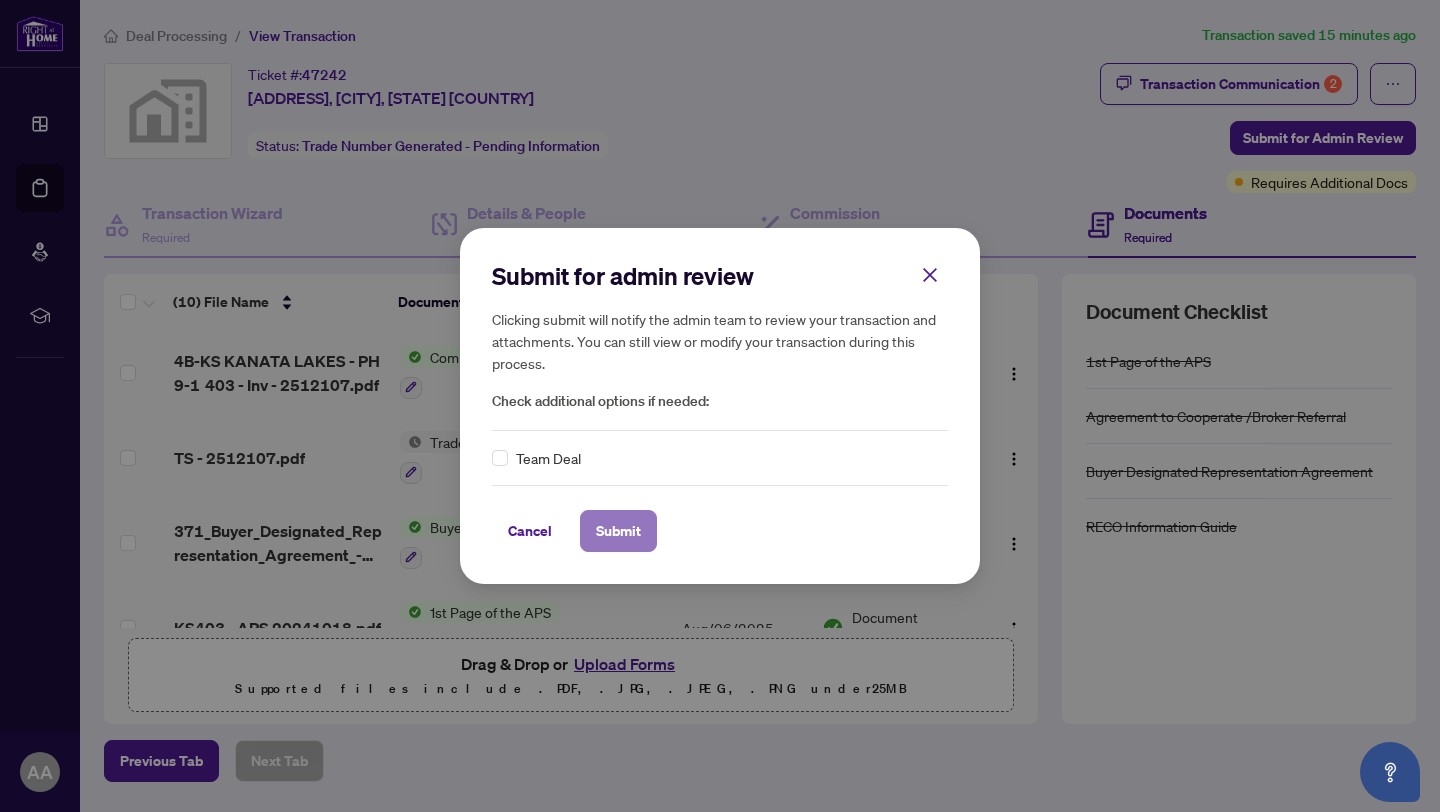 click on "Submit" at bounding box center (618, 531) 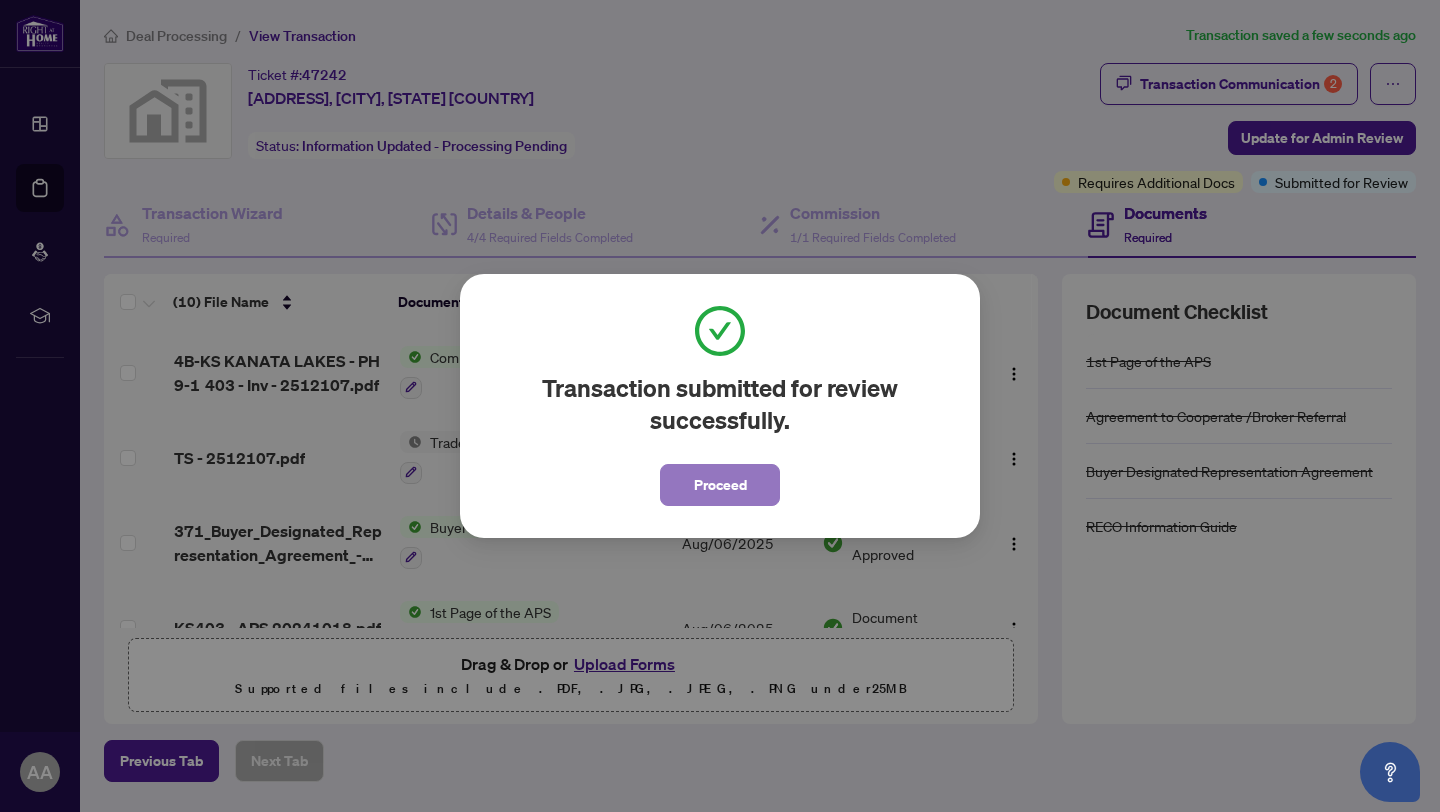 click on "Proceed" at bounding box center [720, 485] 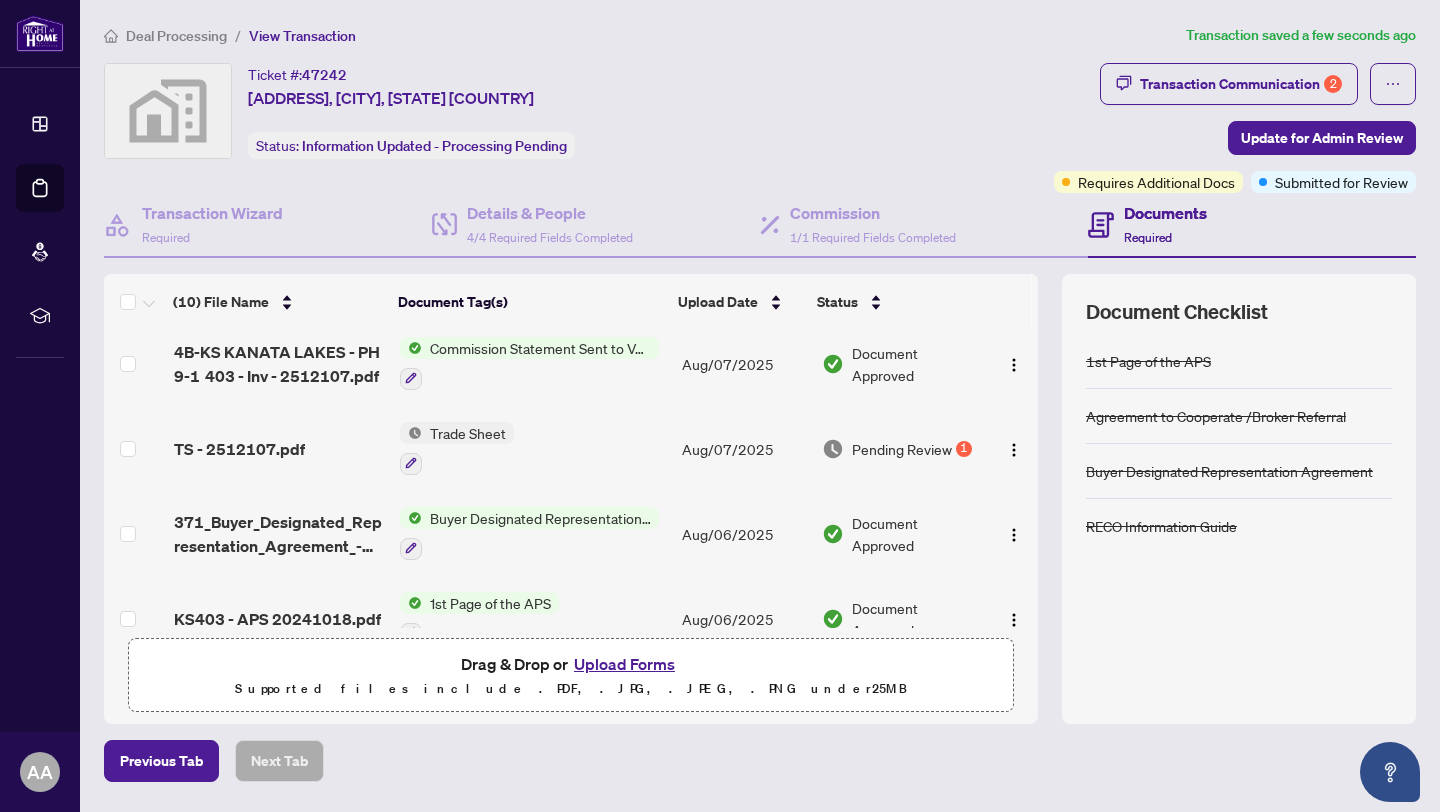 scroll, scrollTop: 0, scrollLeft: 0, axis: both 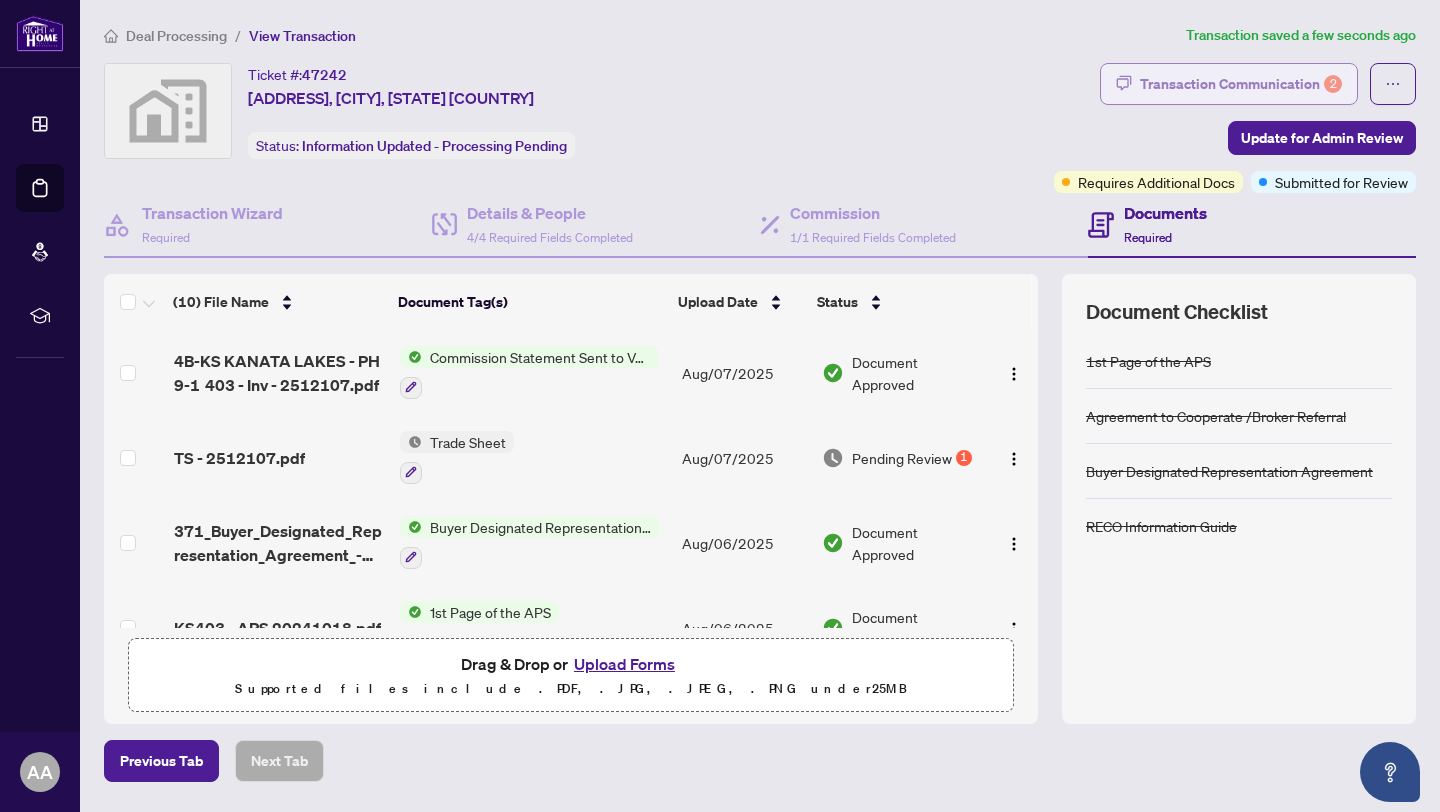 click on "Transaction Communication 2" at bounding box center [1241, 84] 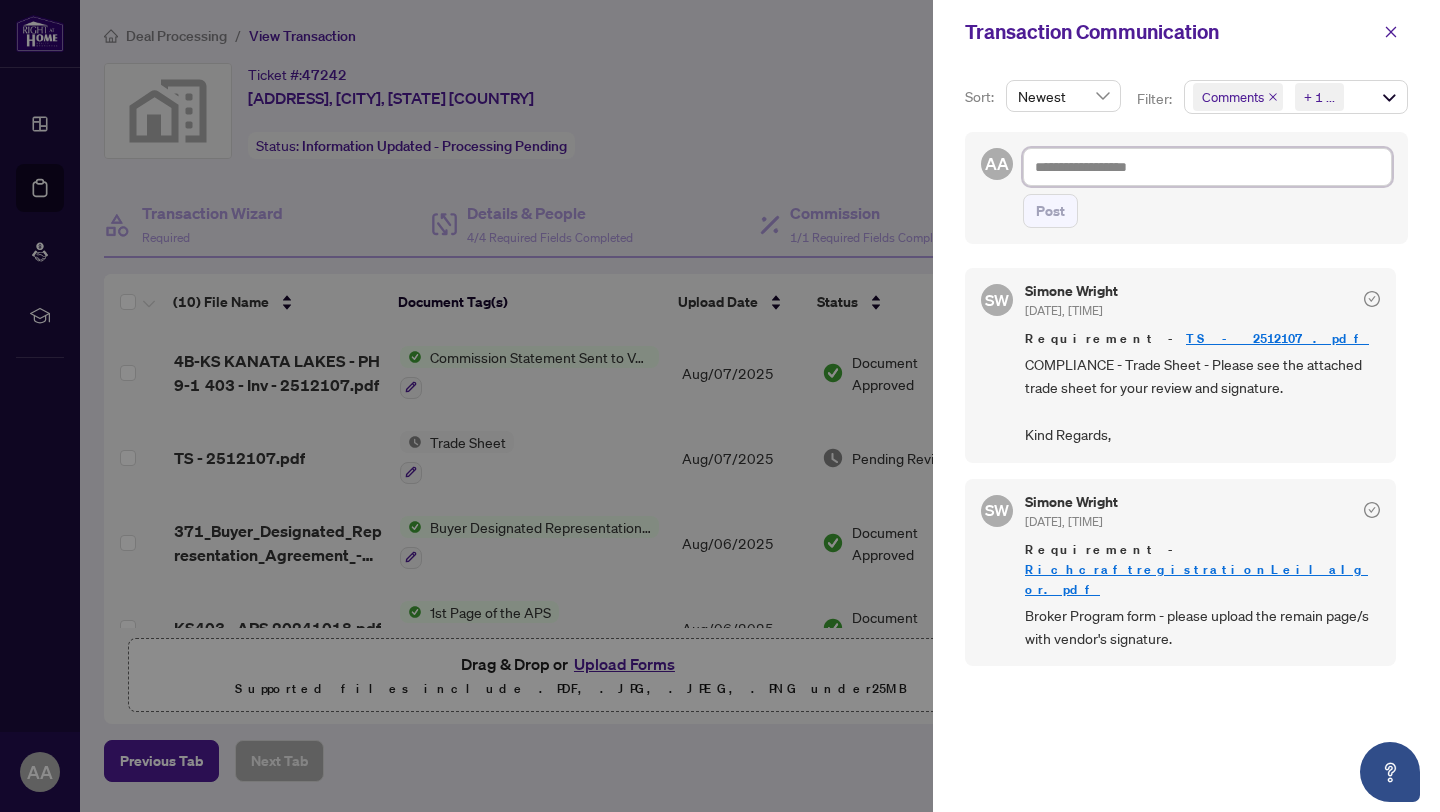 click at bounding box center (1207, 167) 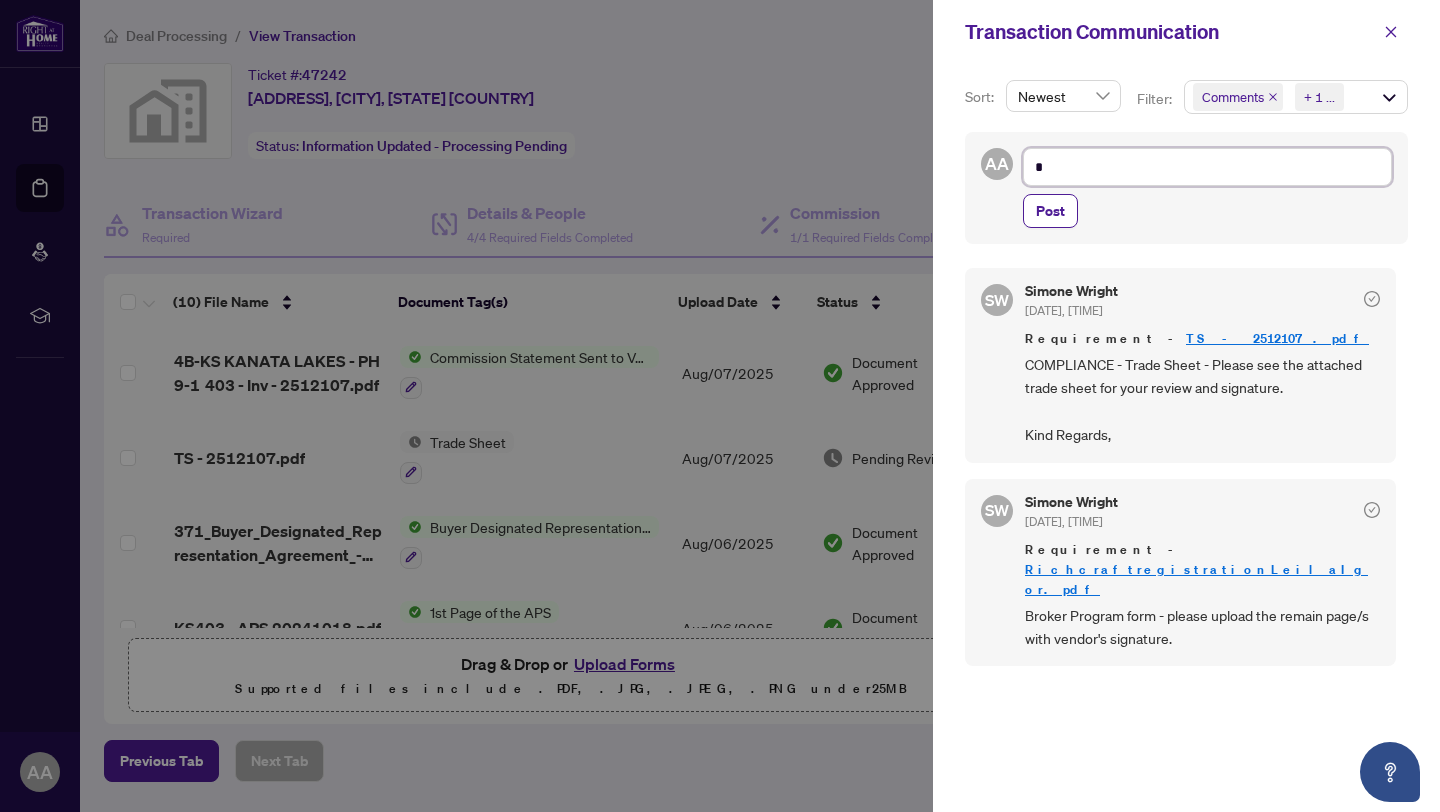 type on "**" 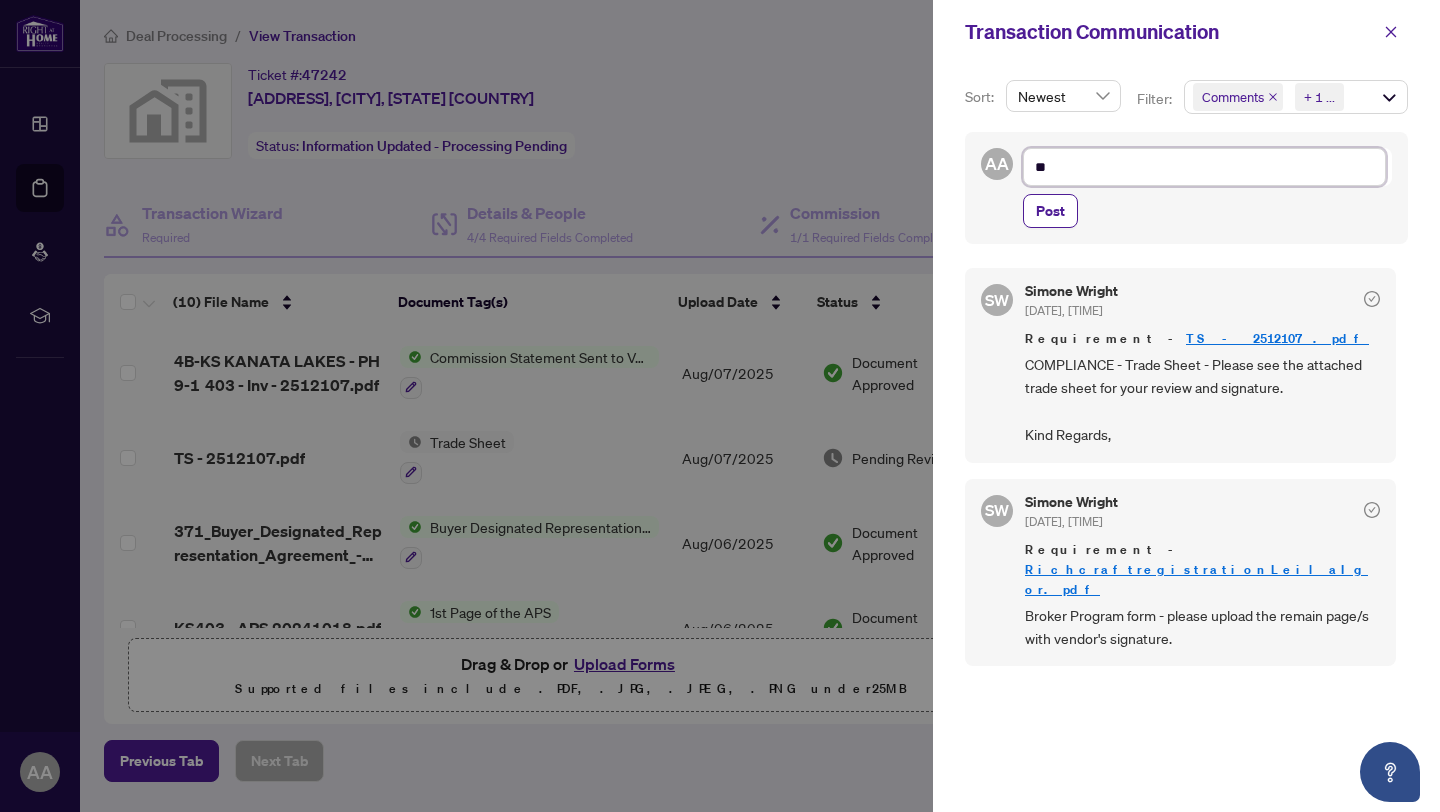 type on "**" 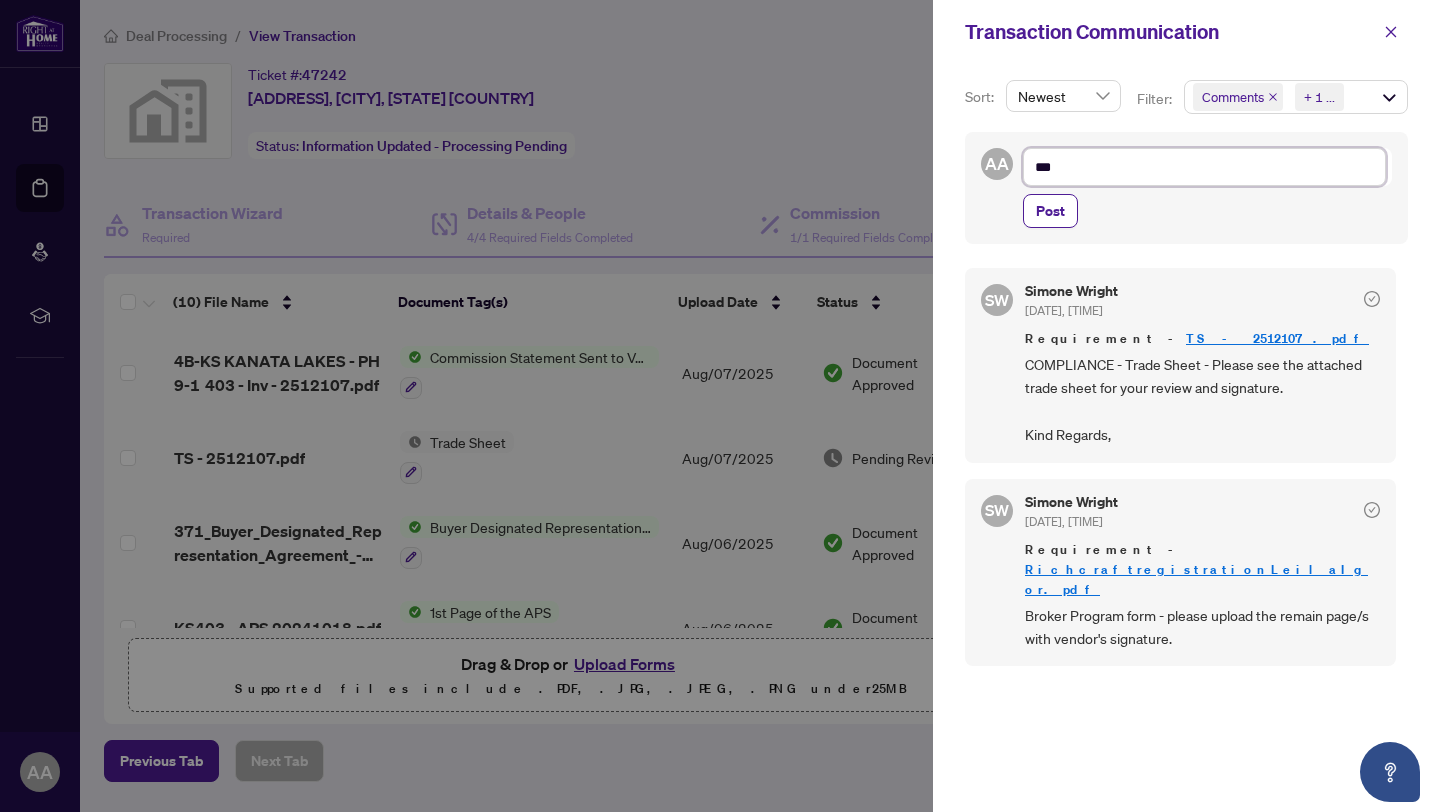 type on "****" 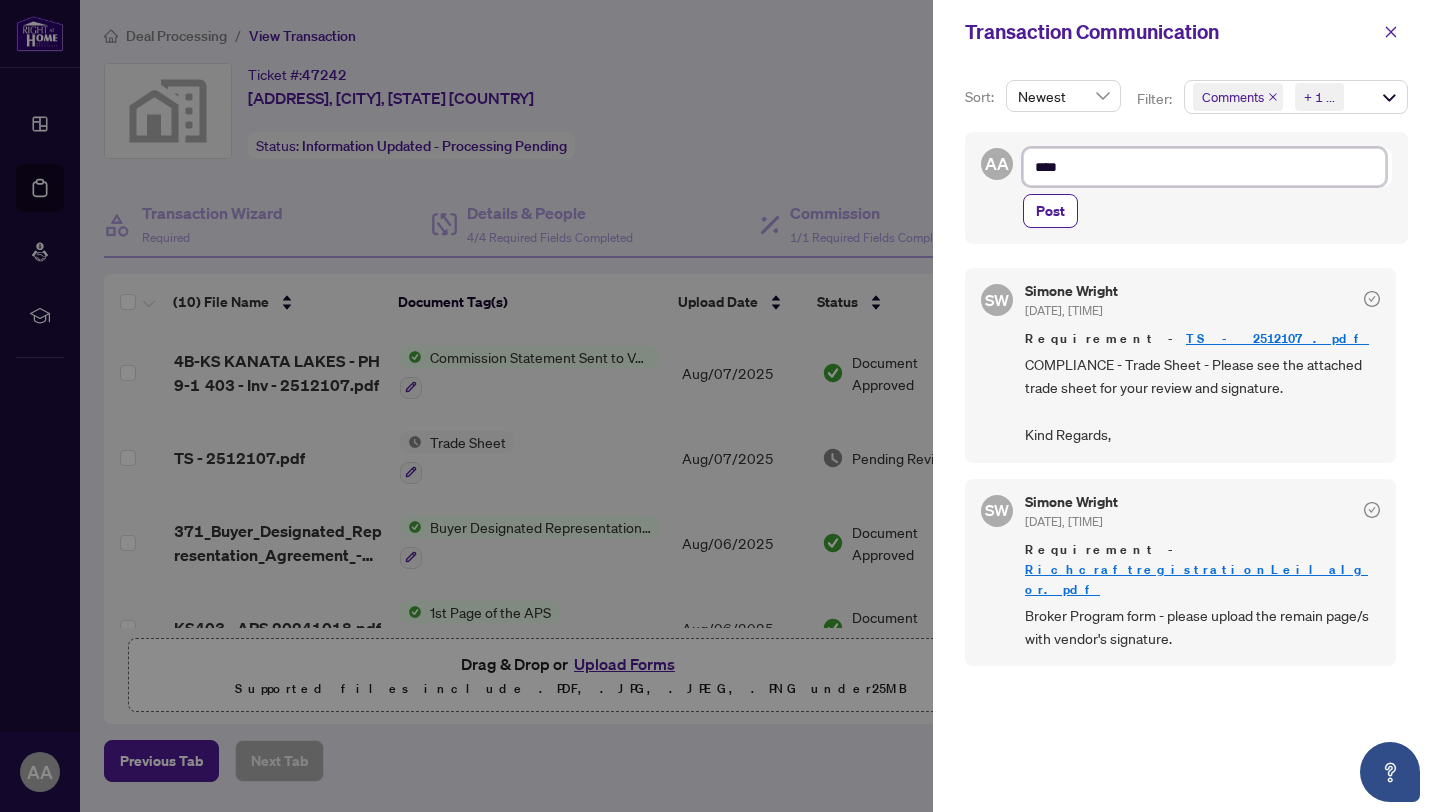 type on "*****" 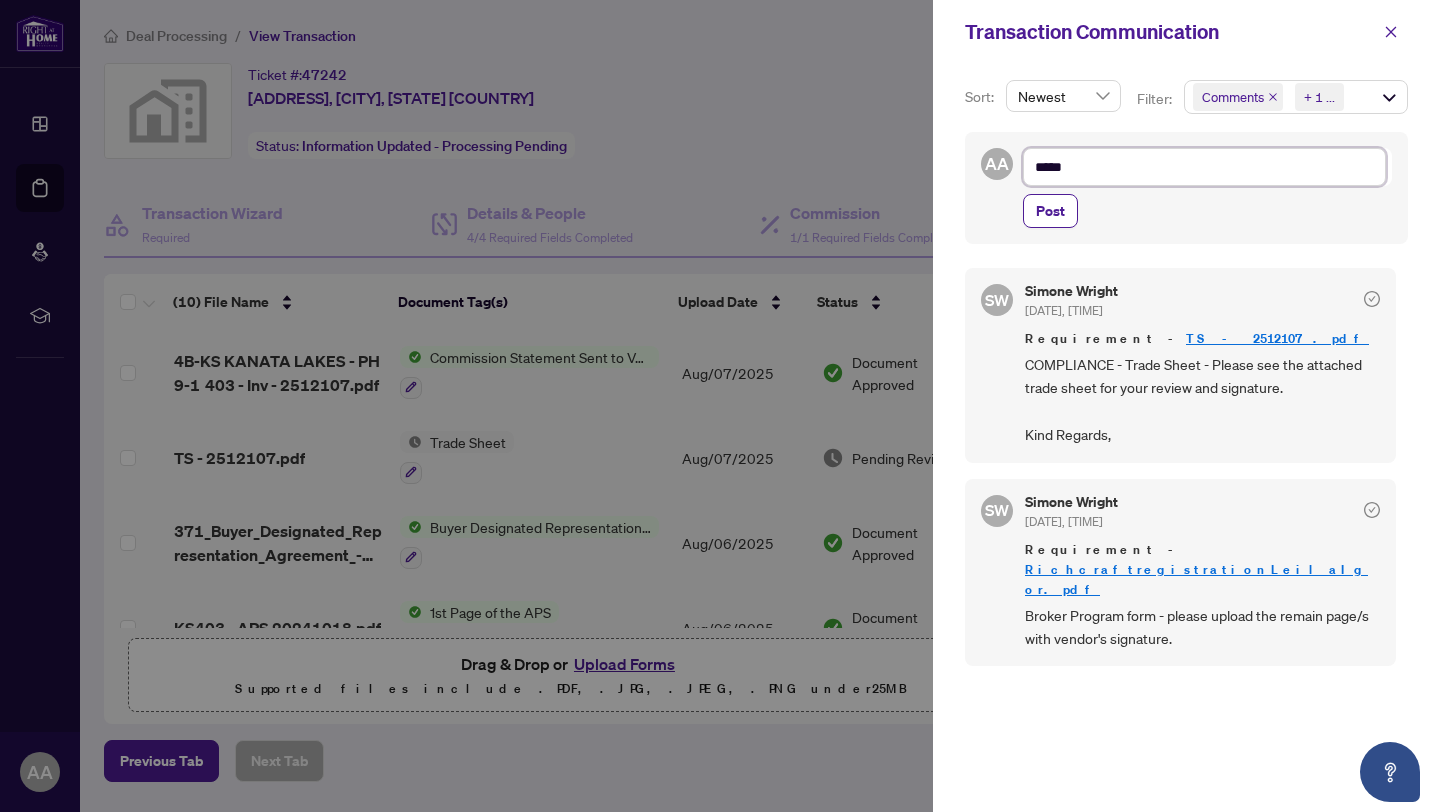 type on "******" 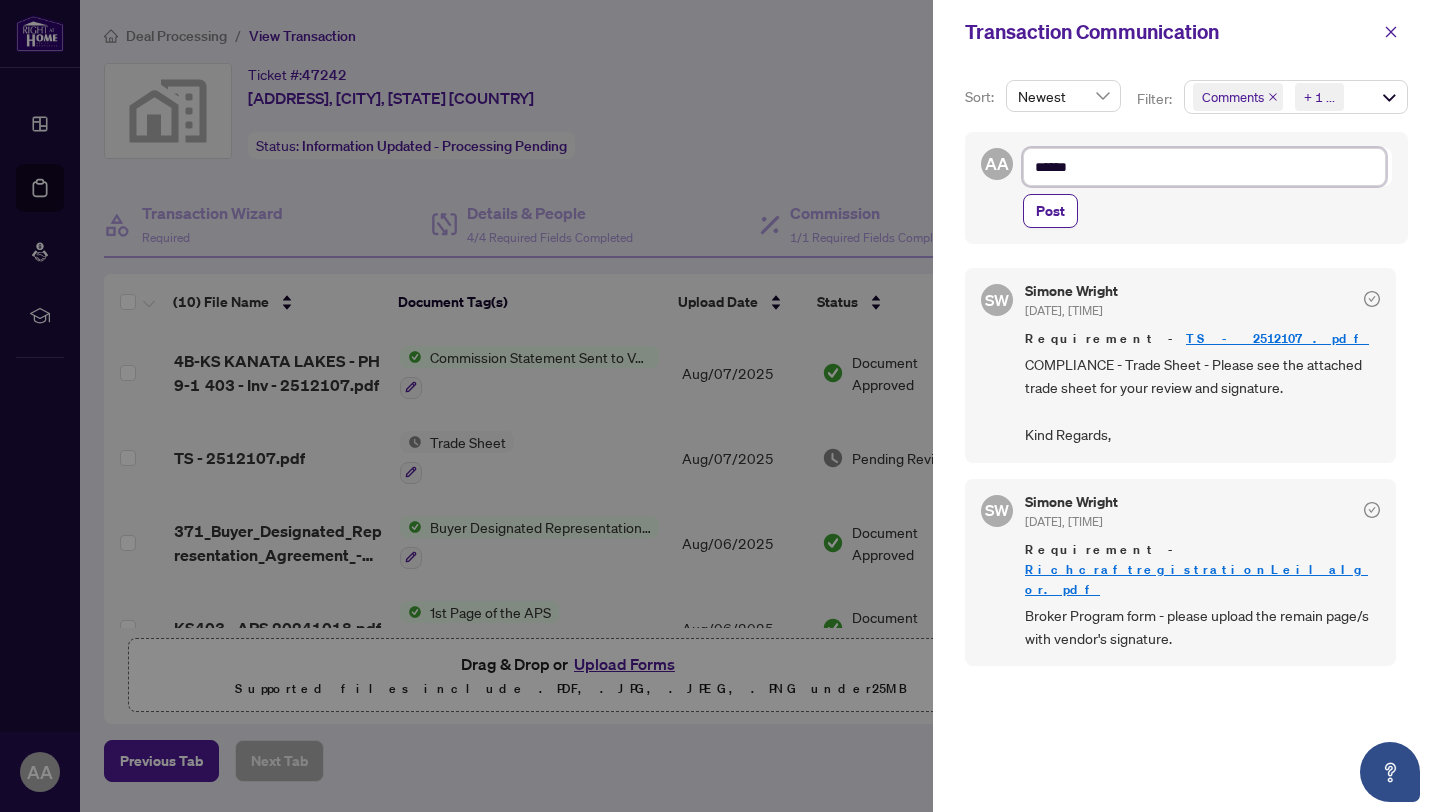 type on "*******" 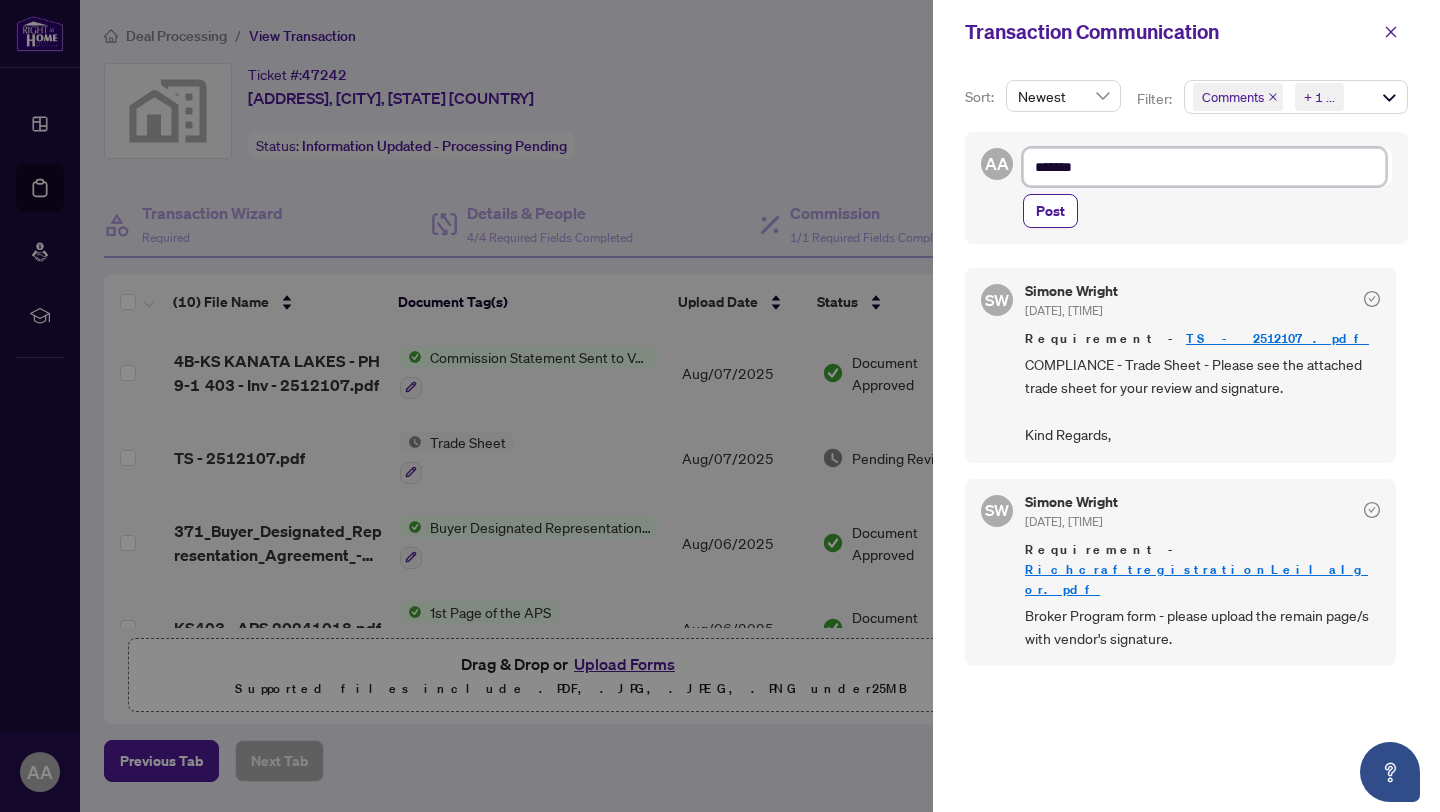 type on "********" 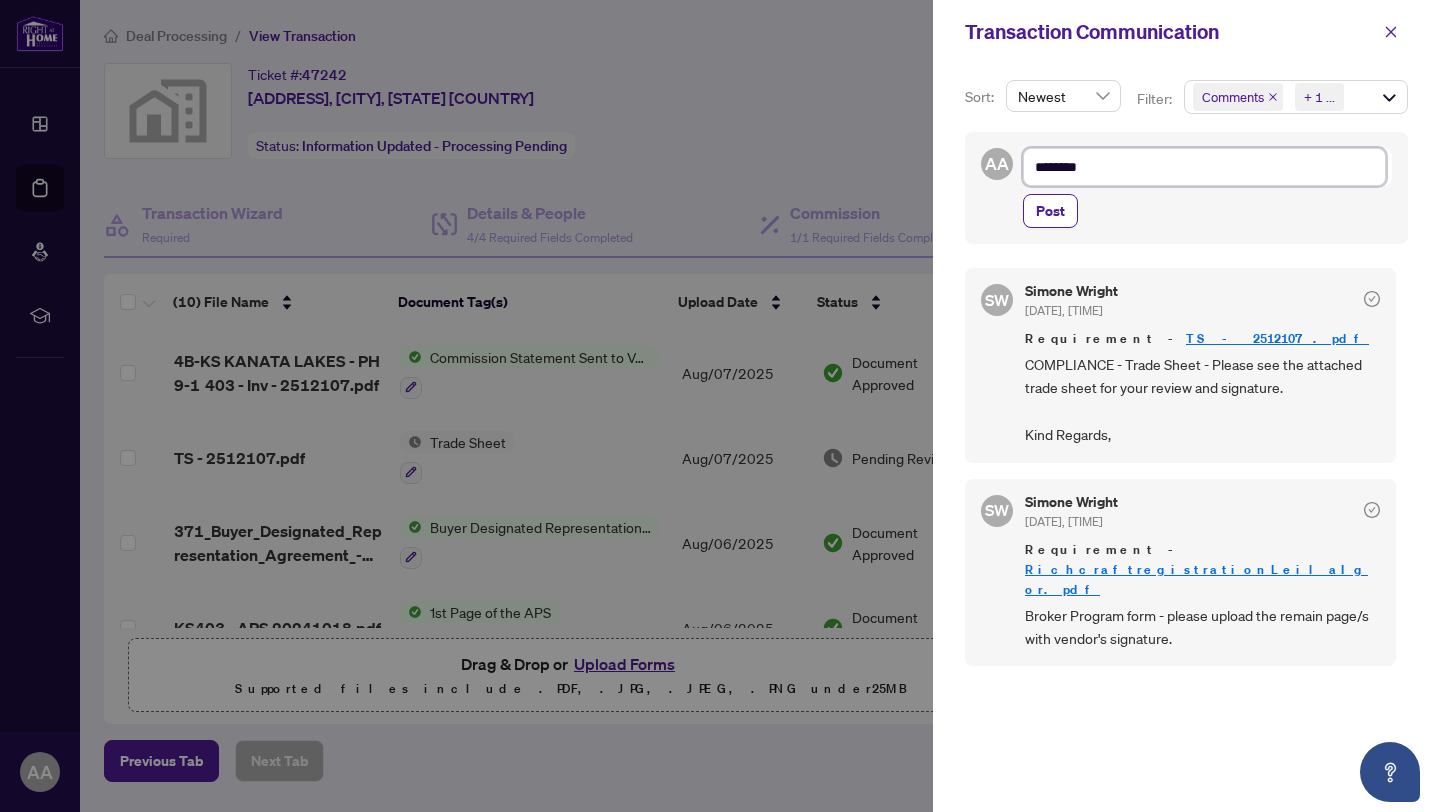 type on "*********" 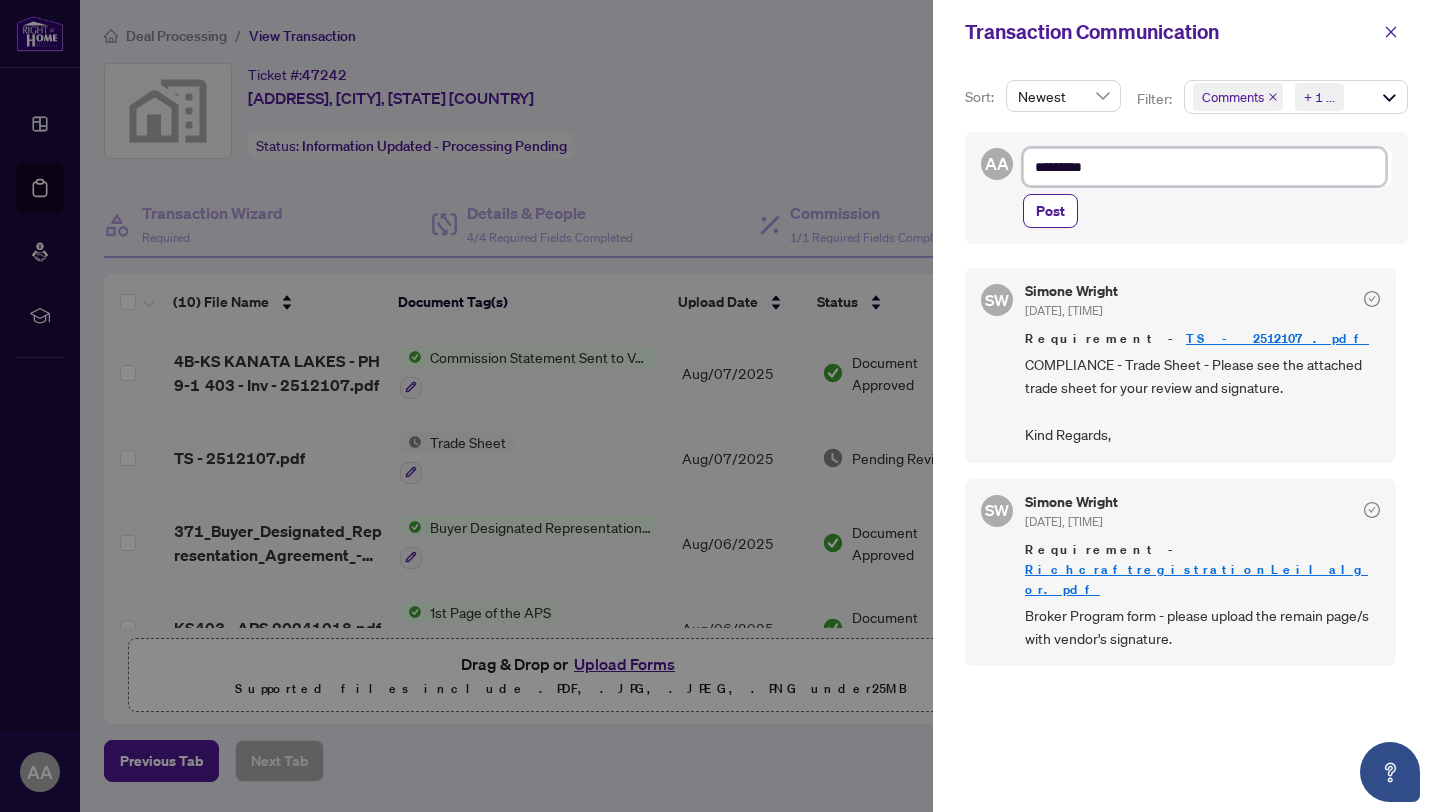 type on "**********" 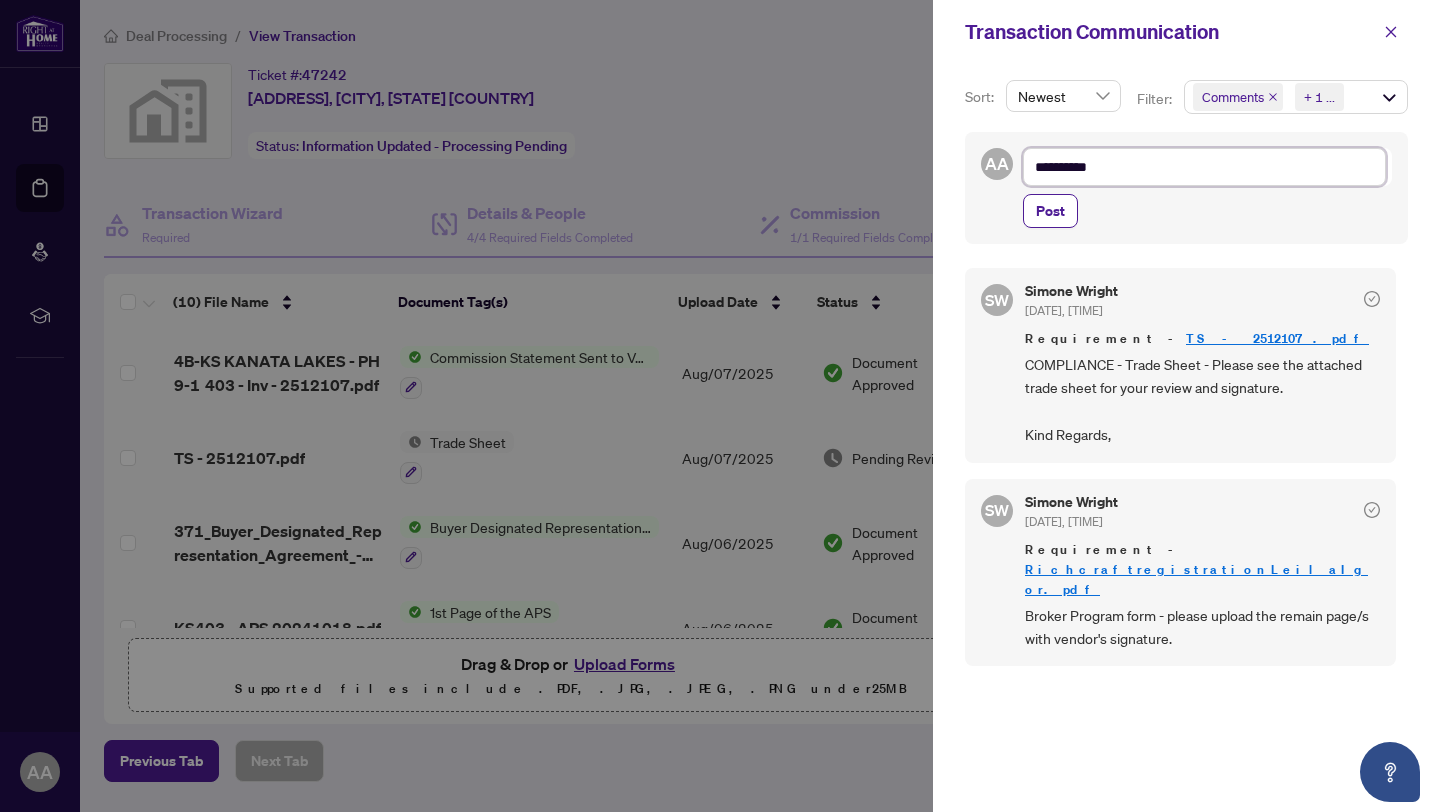 type on "**********" 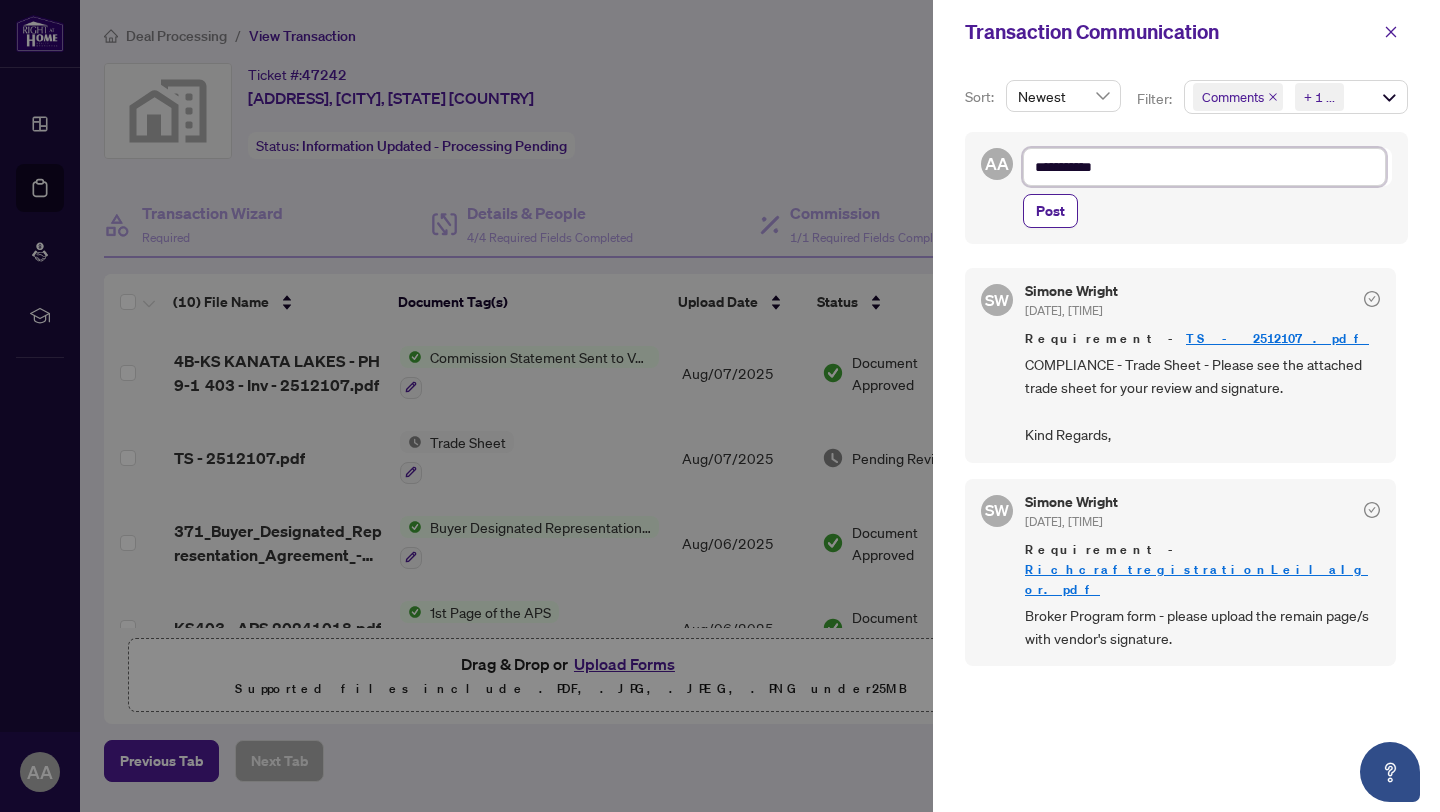 type on "**********" 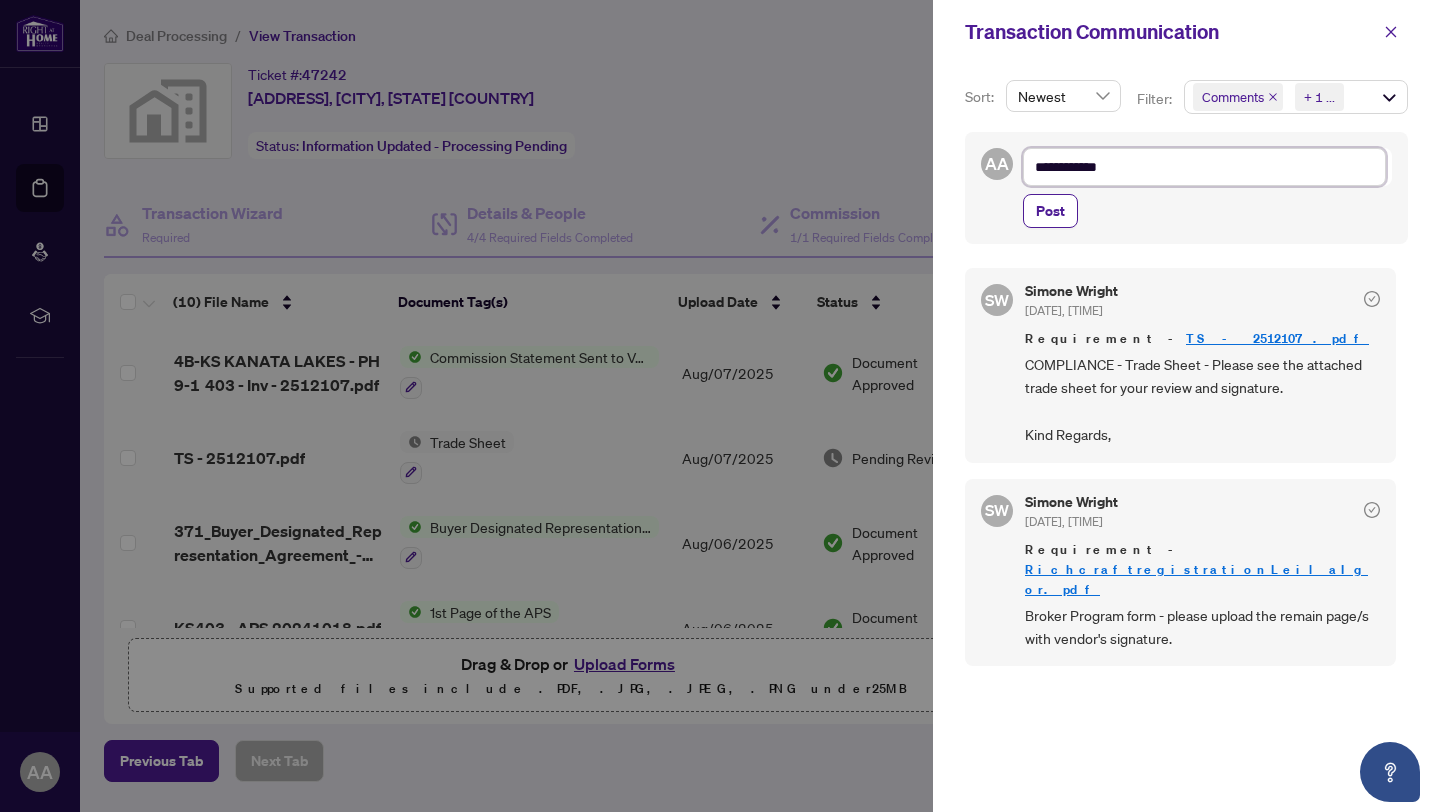 type on "**********" 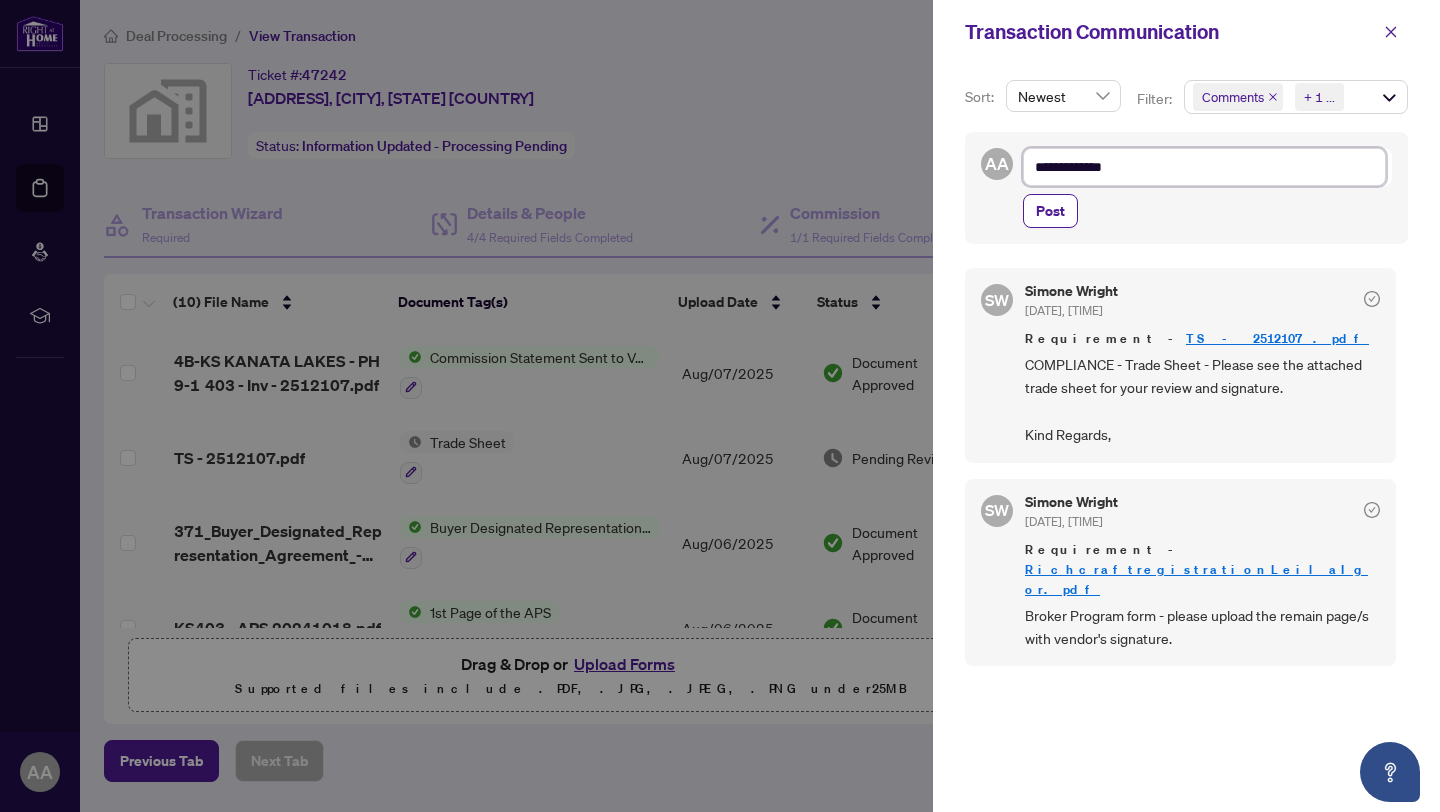 type on "**********" 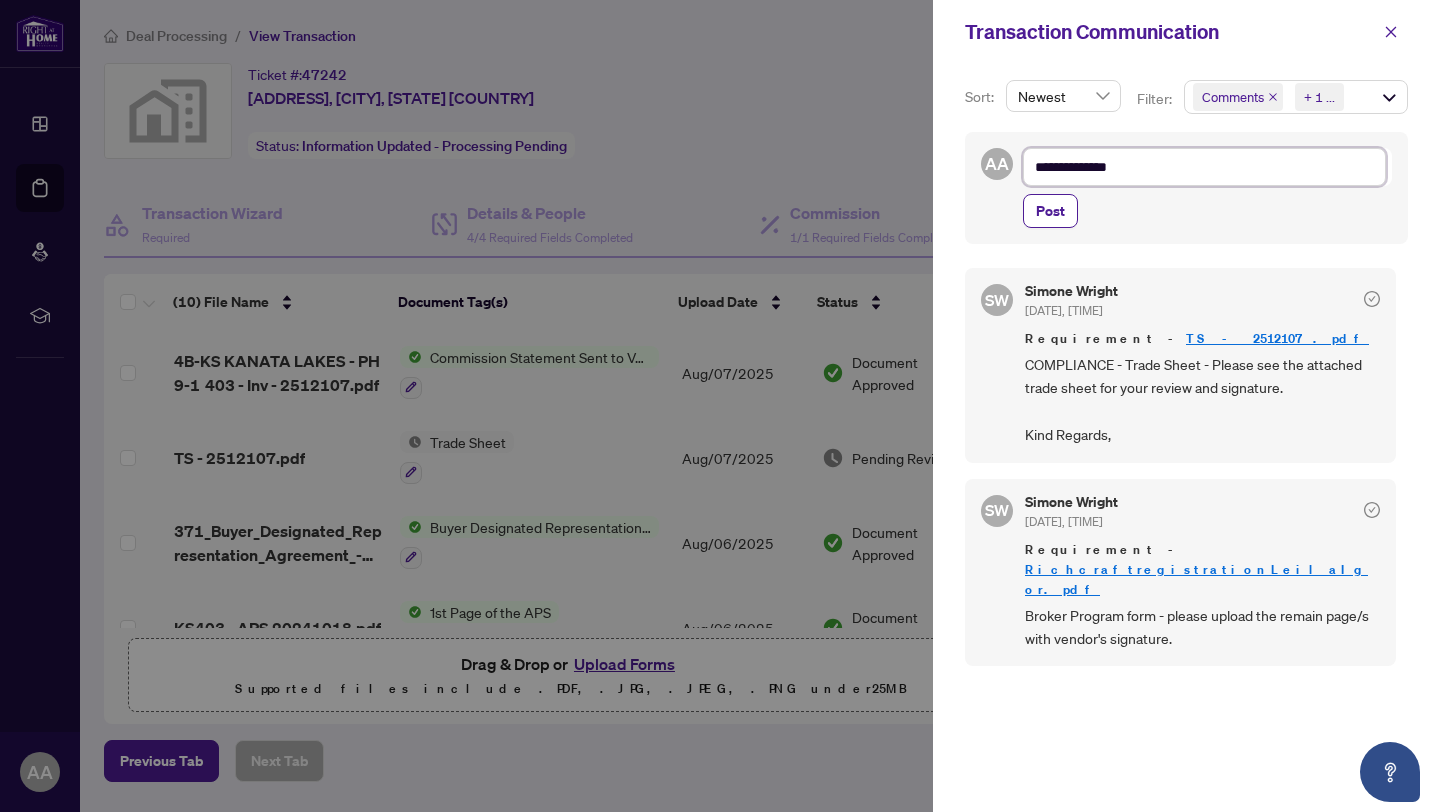 type on "**********" 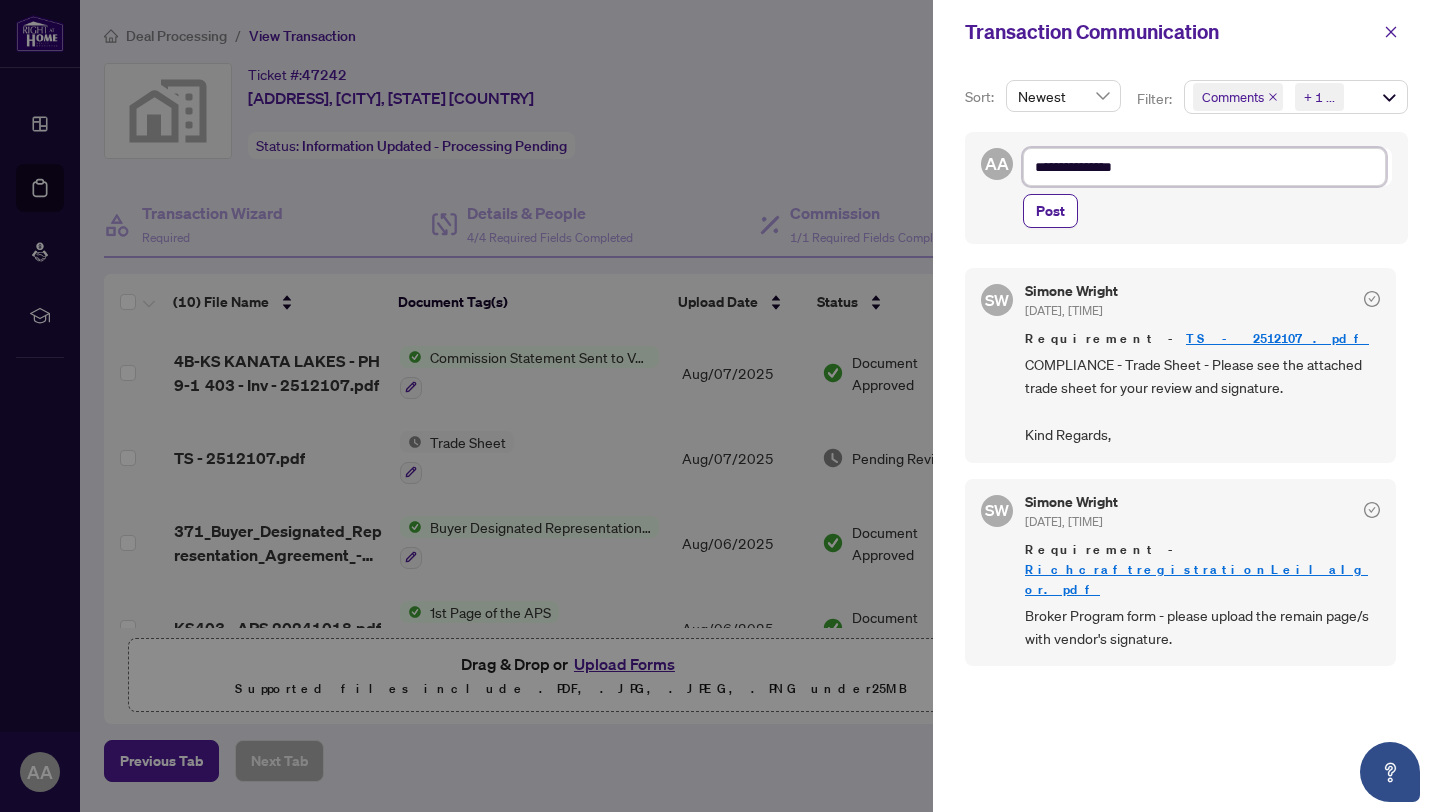 type on "**********" 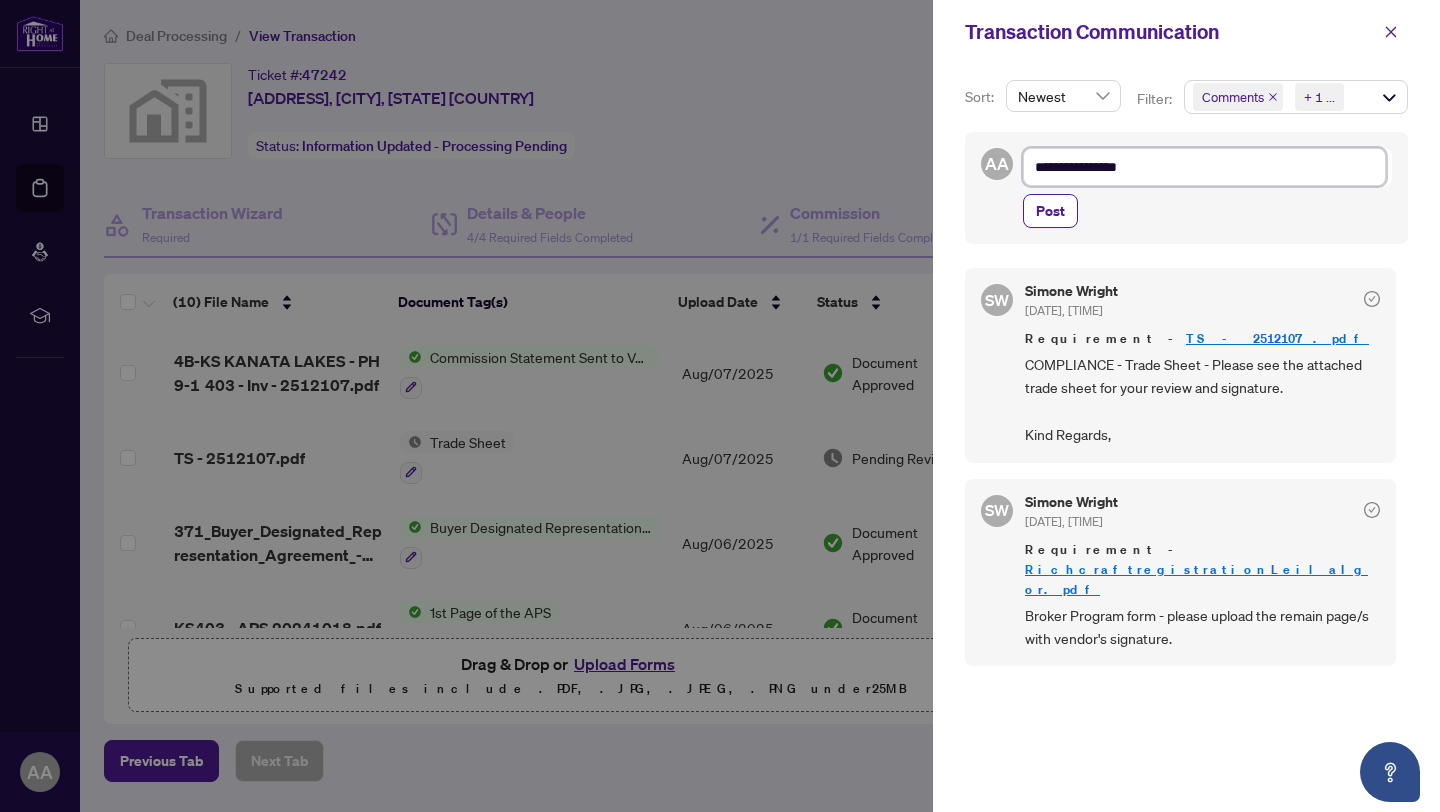 type on "**********" 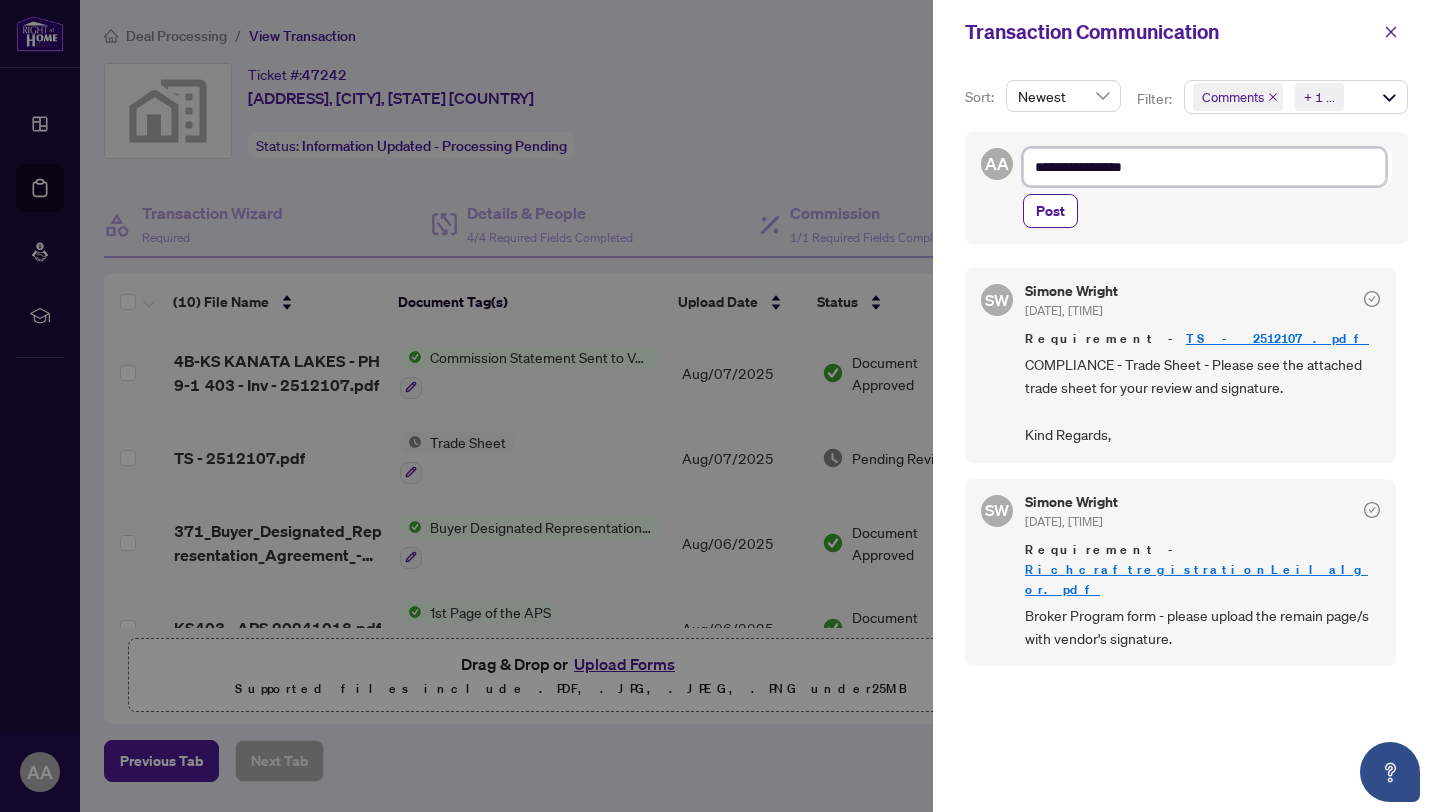 type on "**********" 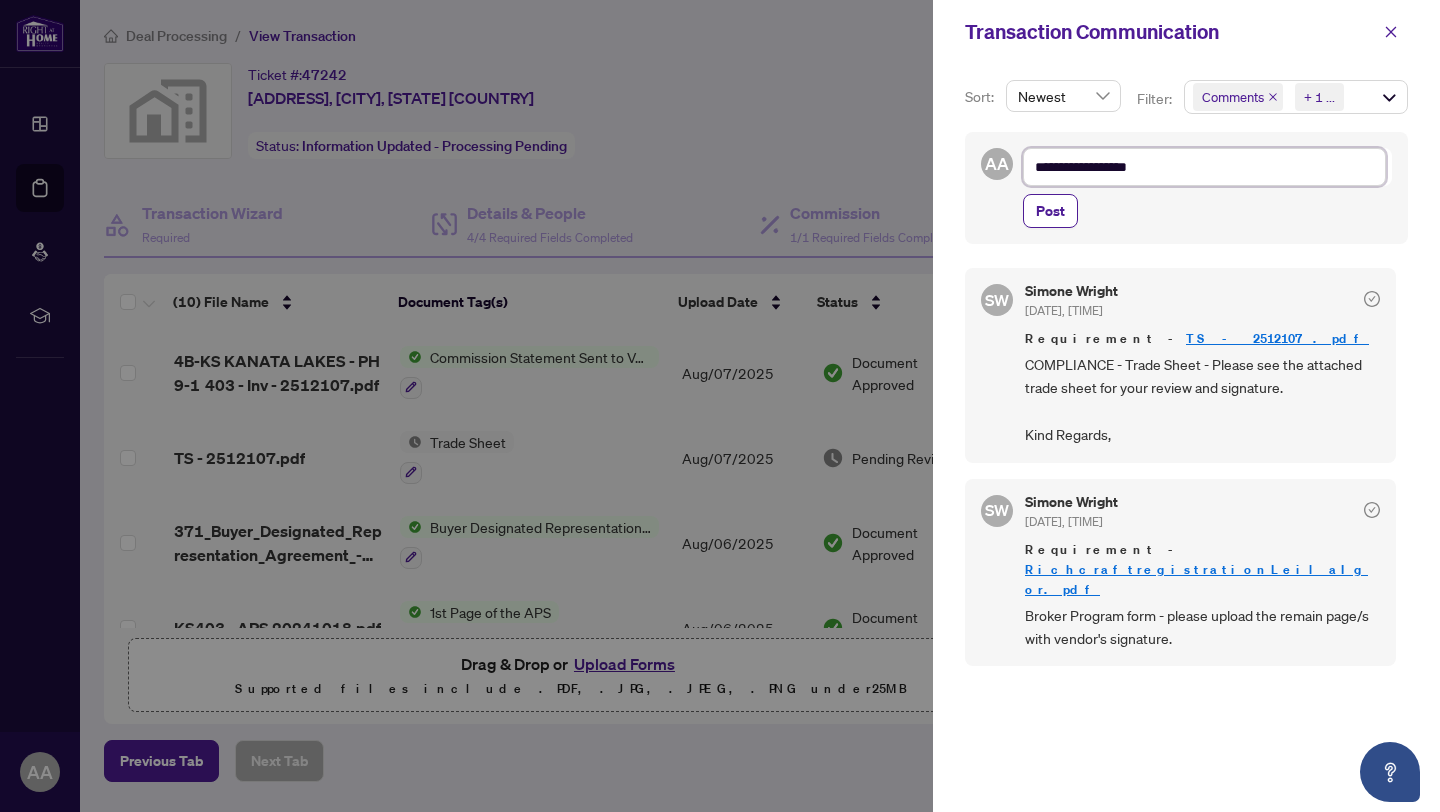 type on "**********" 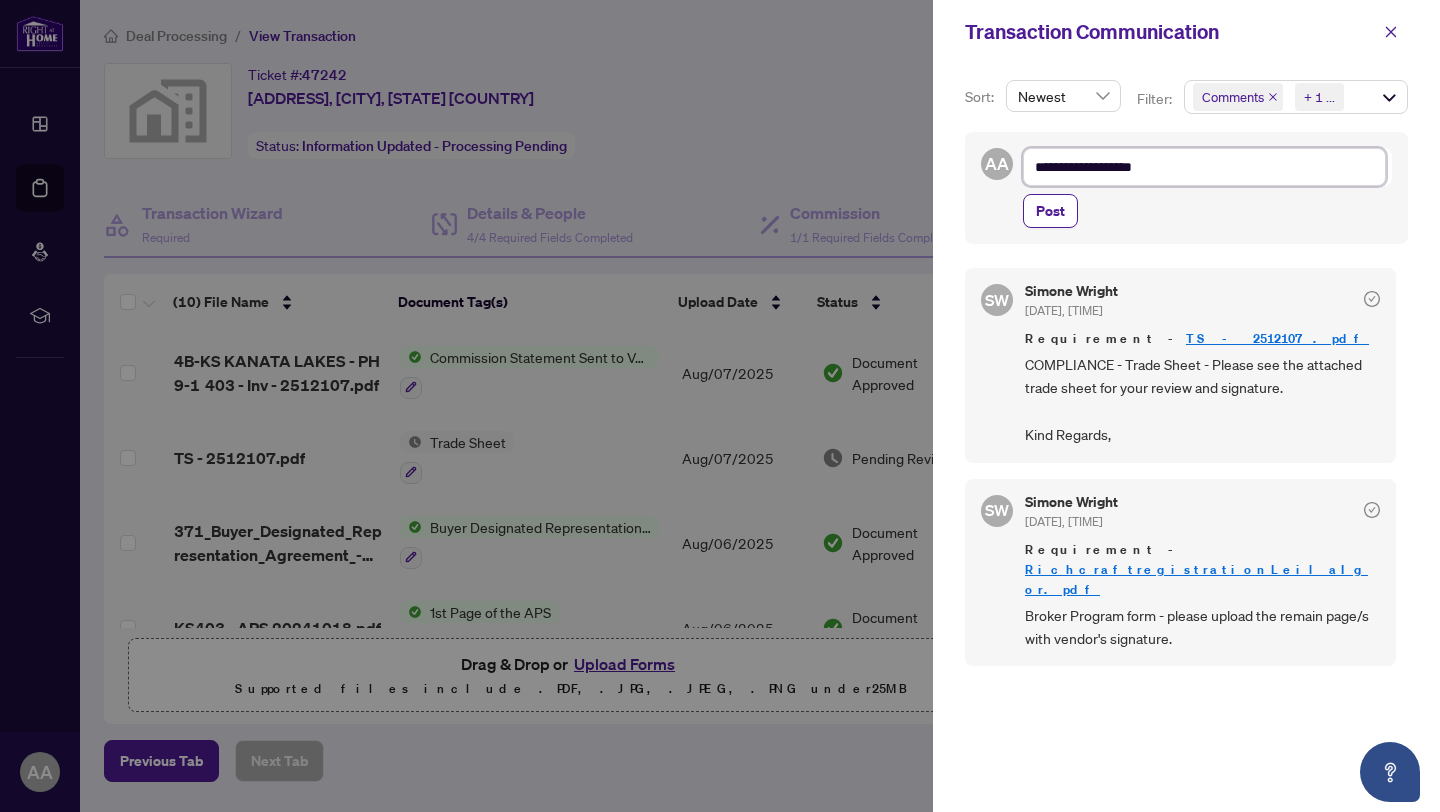type on "**********" 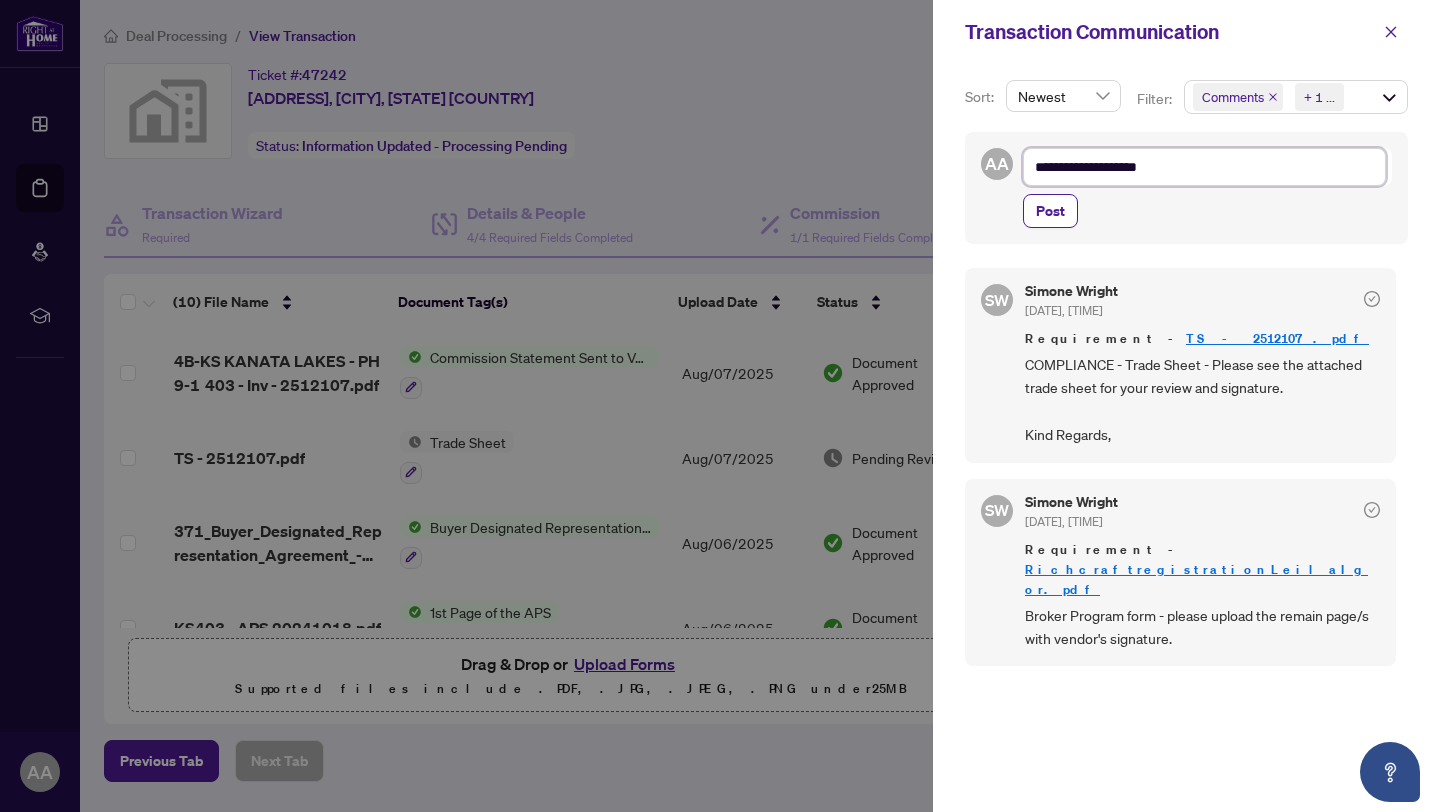 type on "**********" 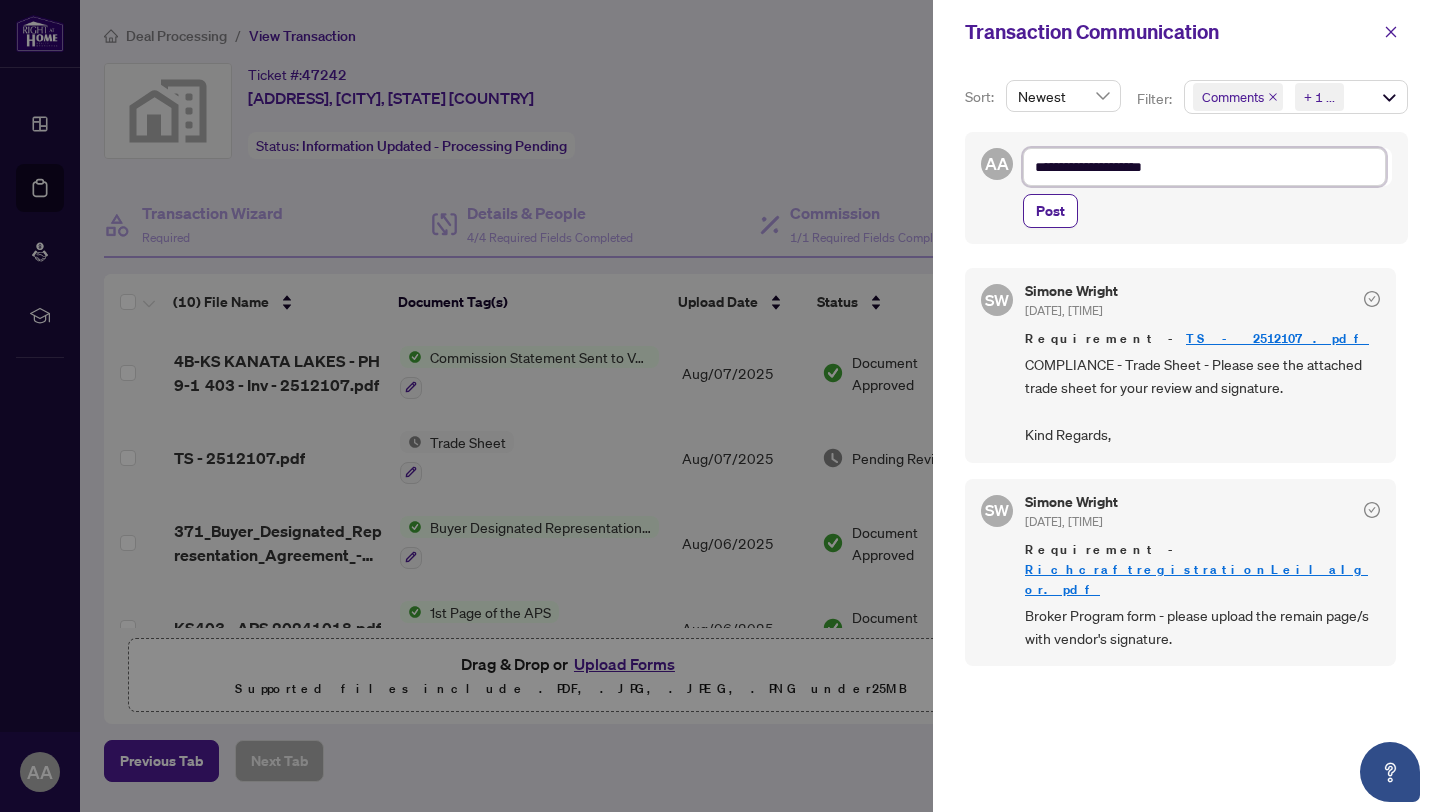 type on "**********" 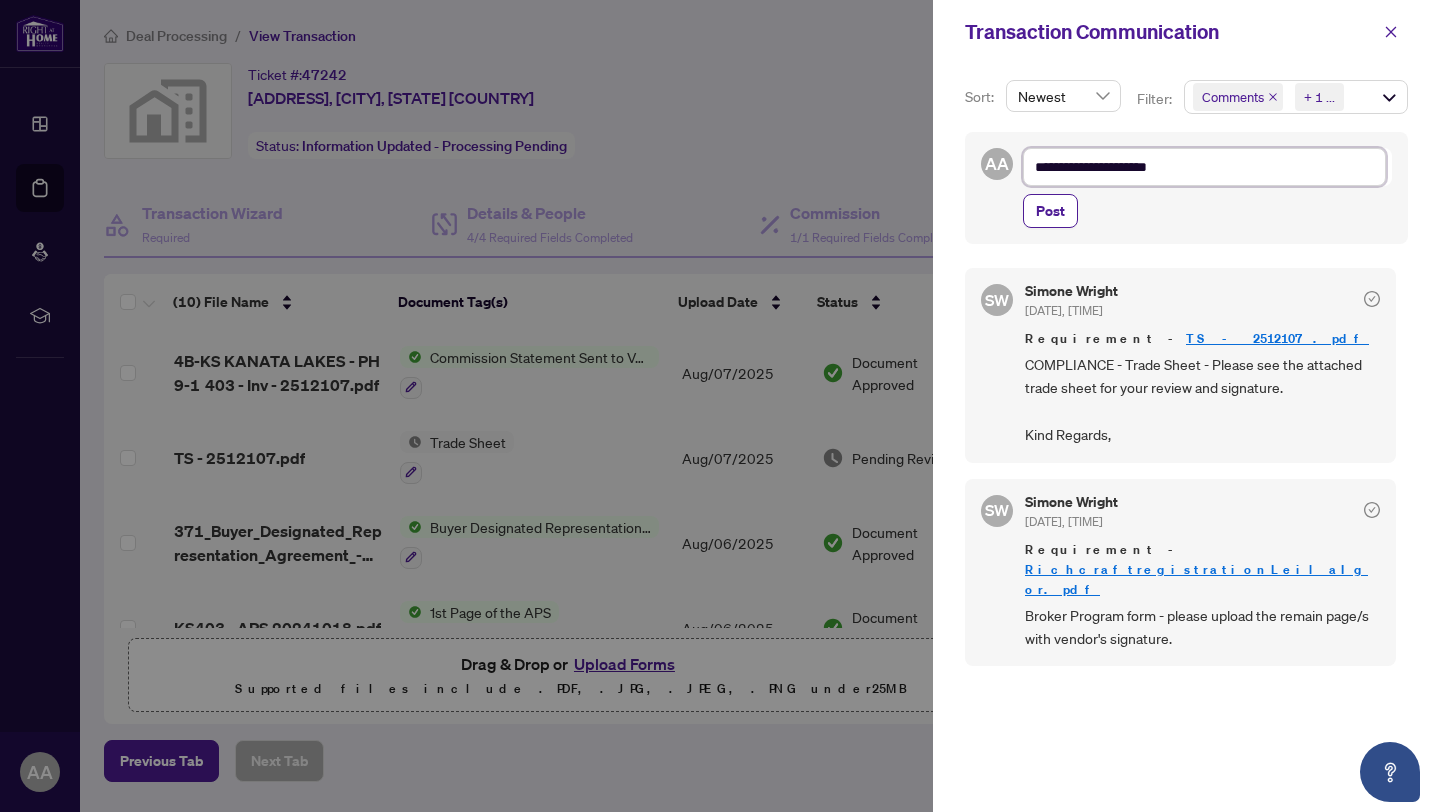 type on "**********" 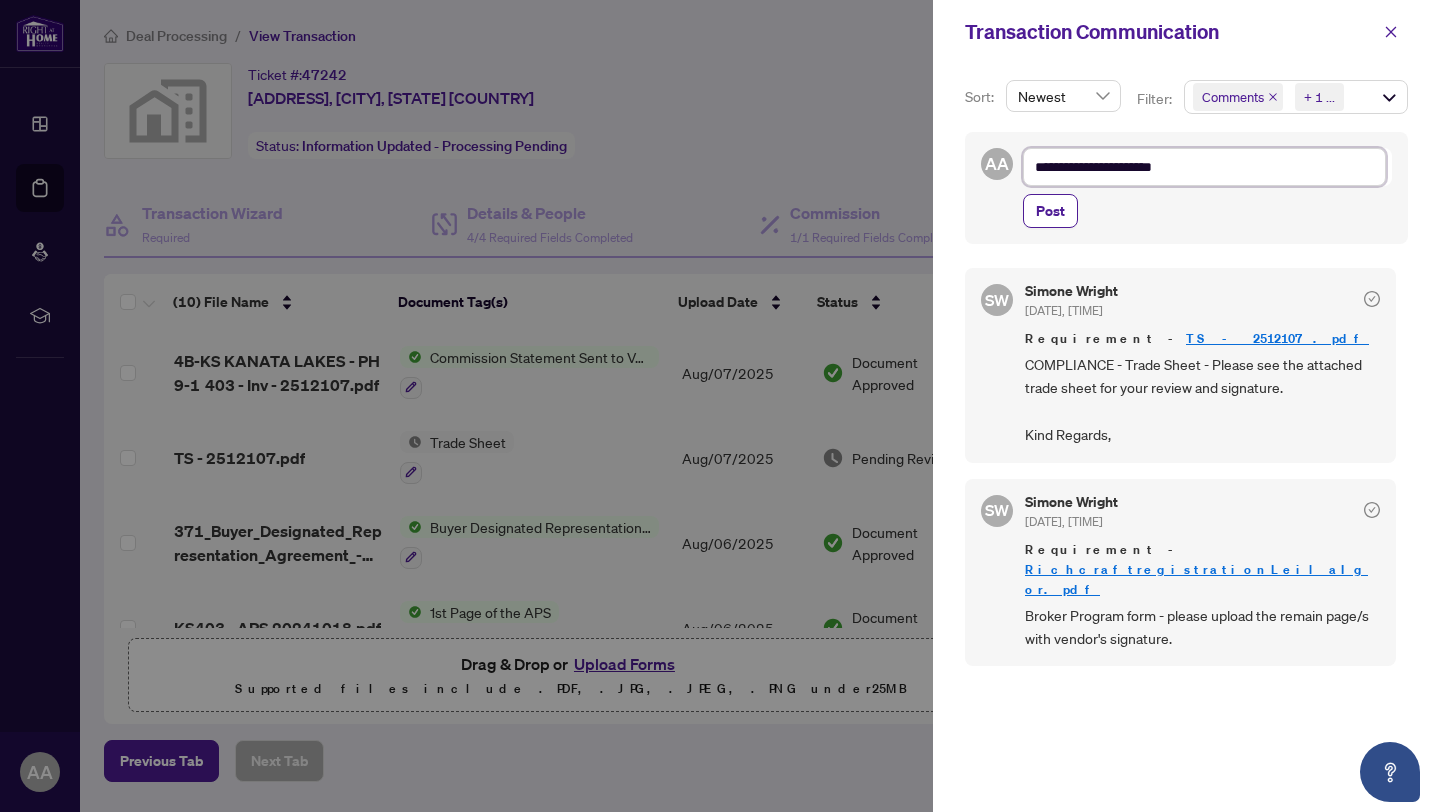 type on "**********" 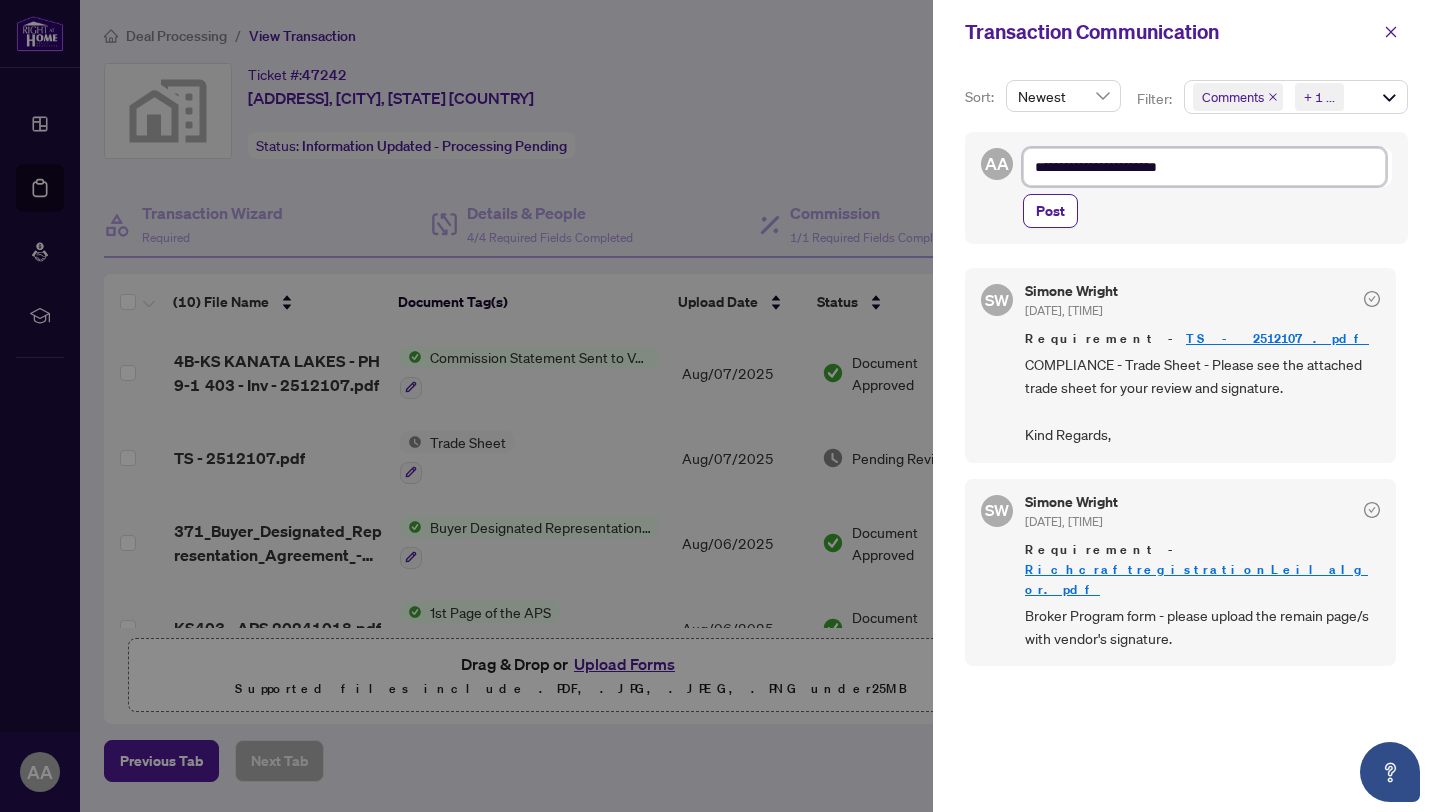 type on "**********" 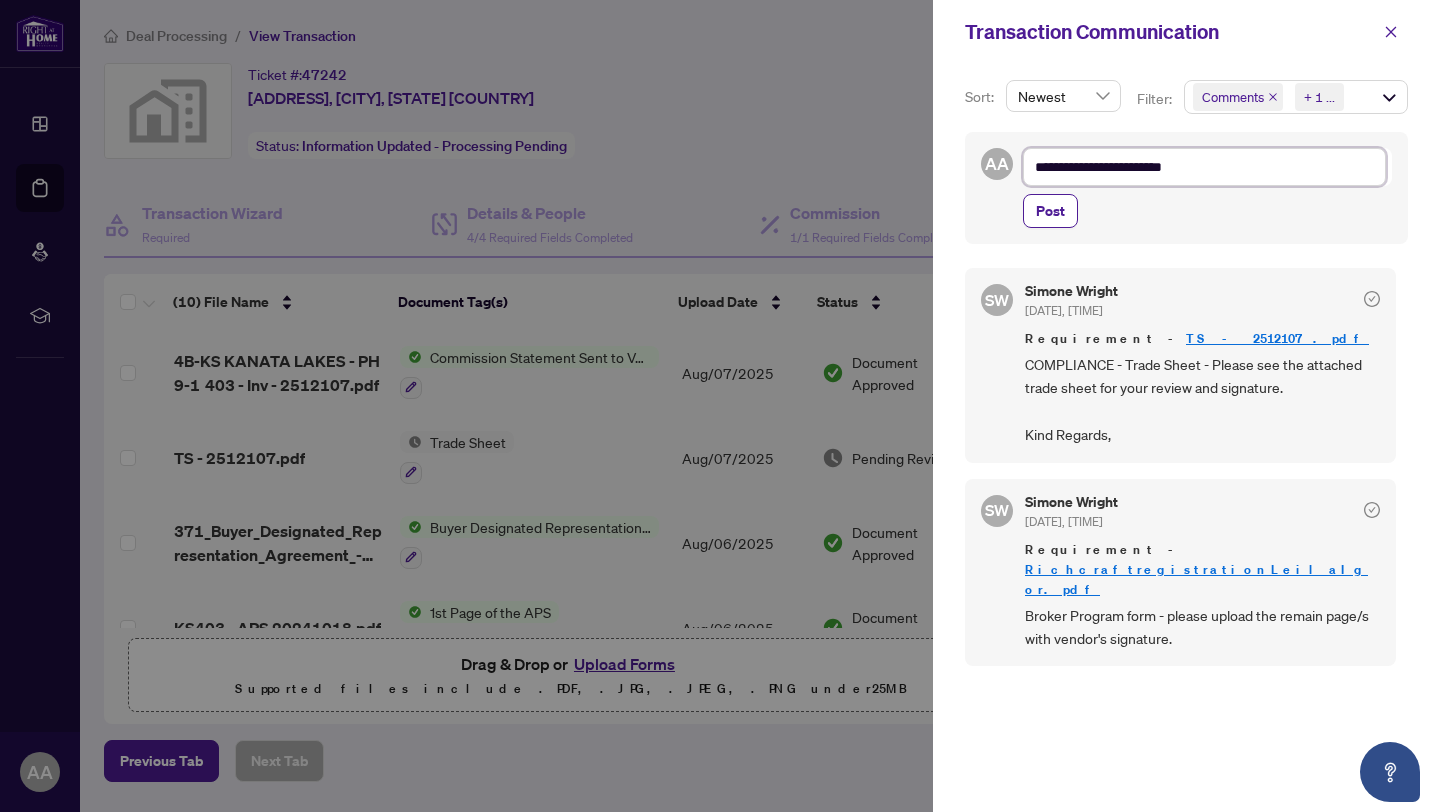 type on "**********" 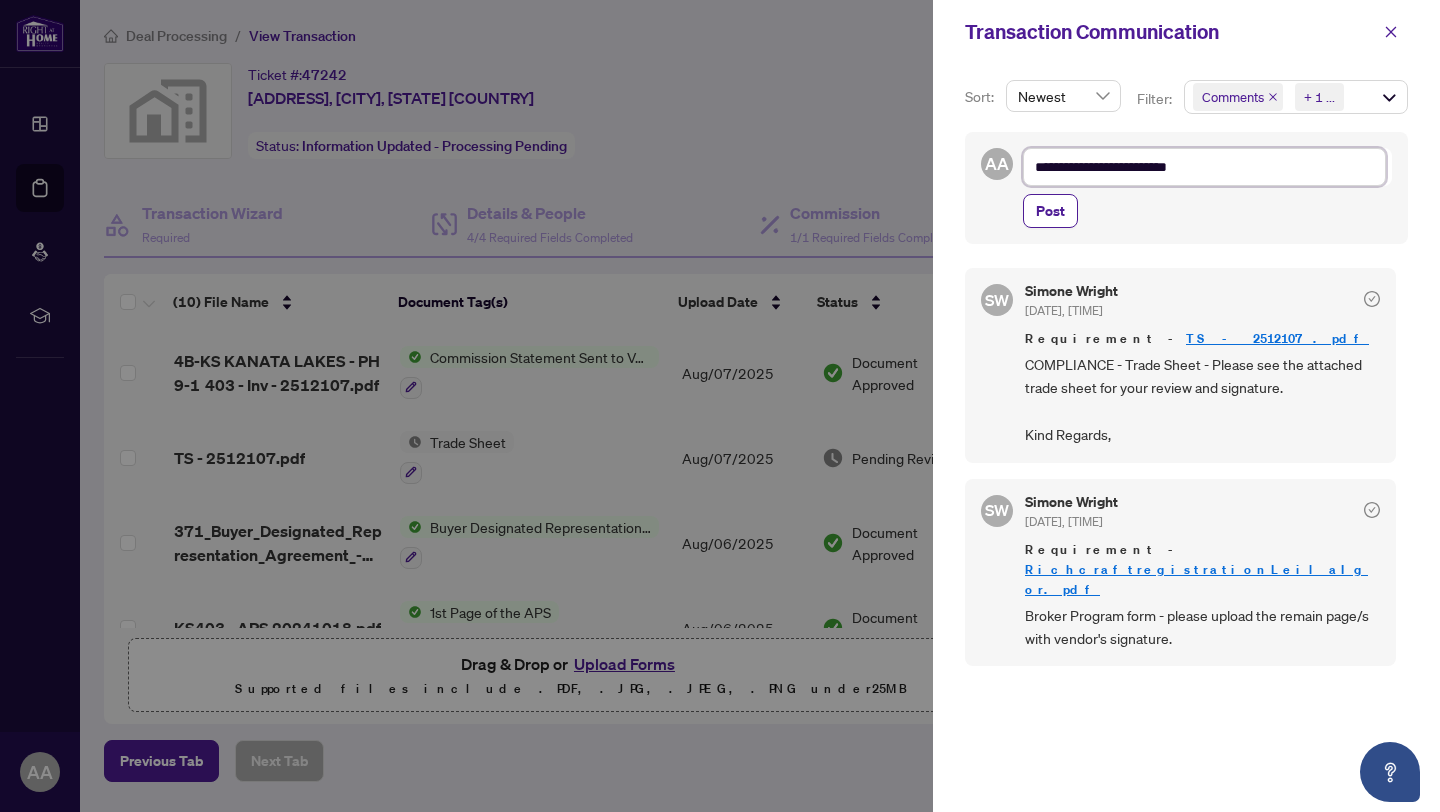 type on "**********" 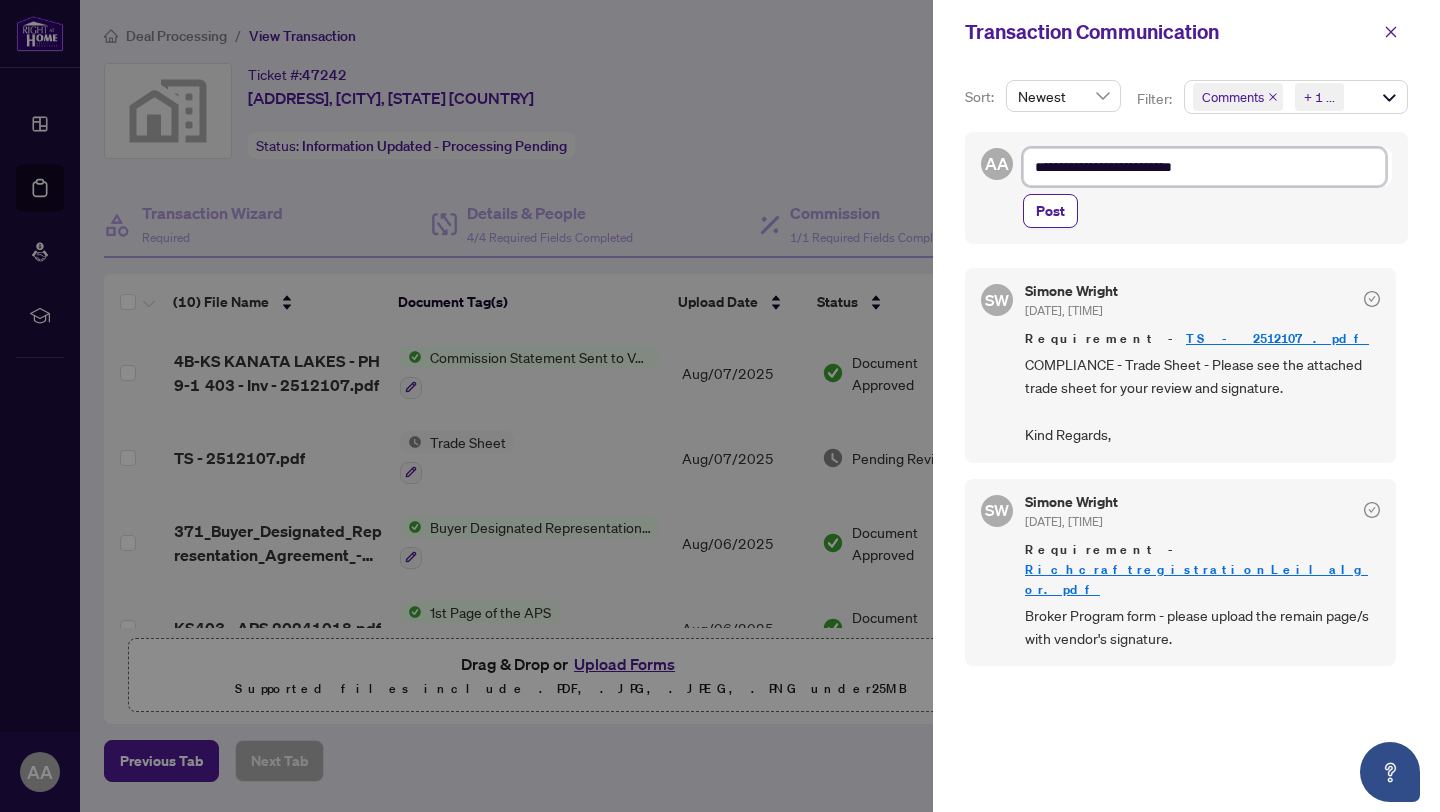 type on "**********" 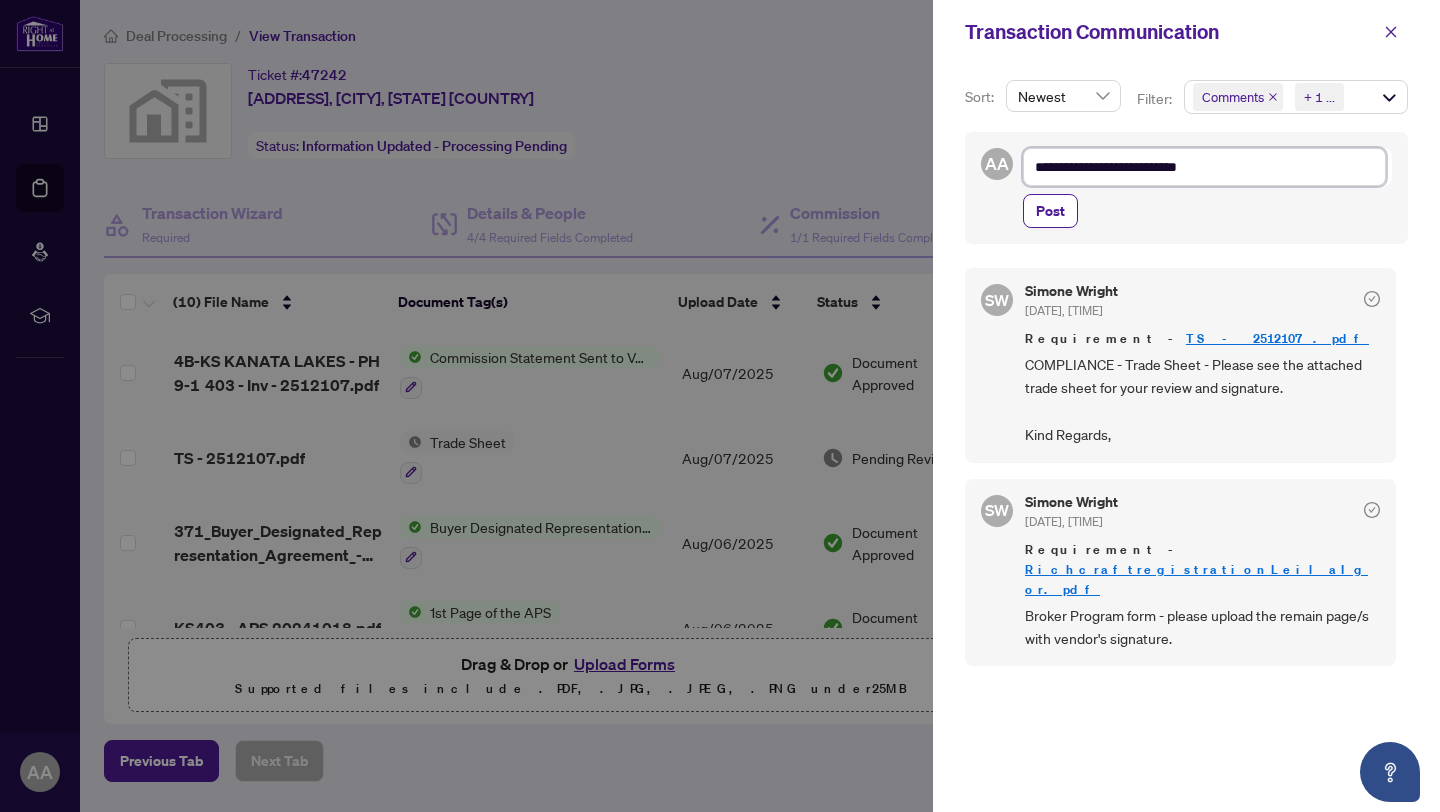 type on "**********" 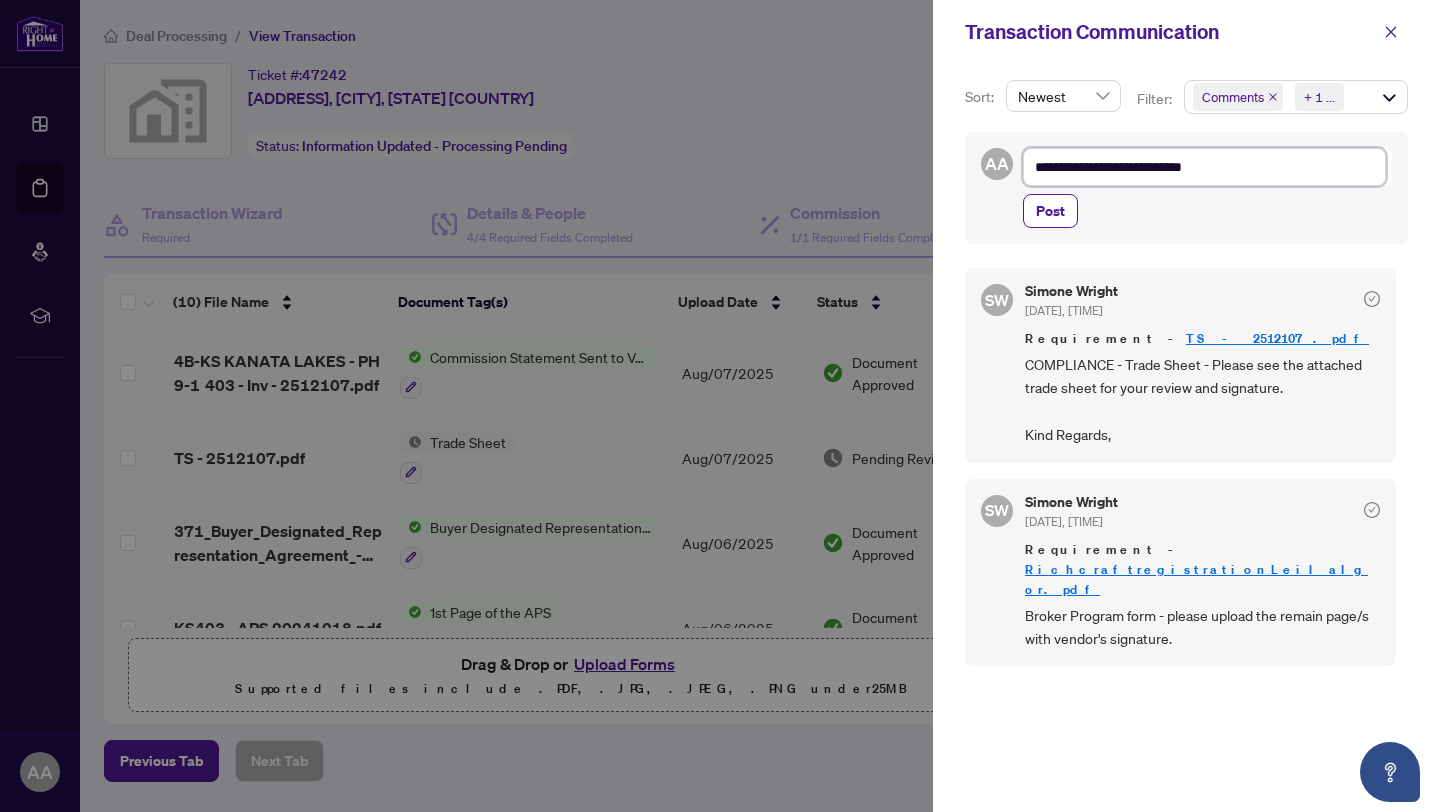 type on "**********" 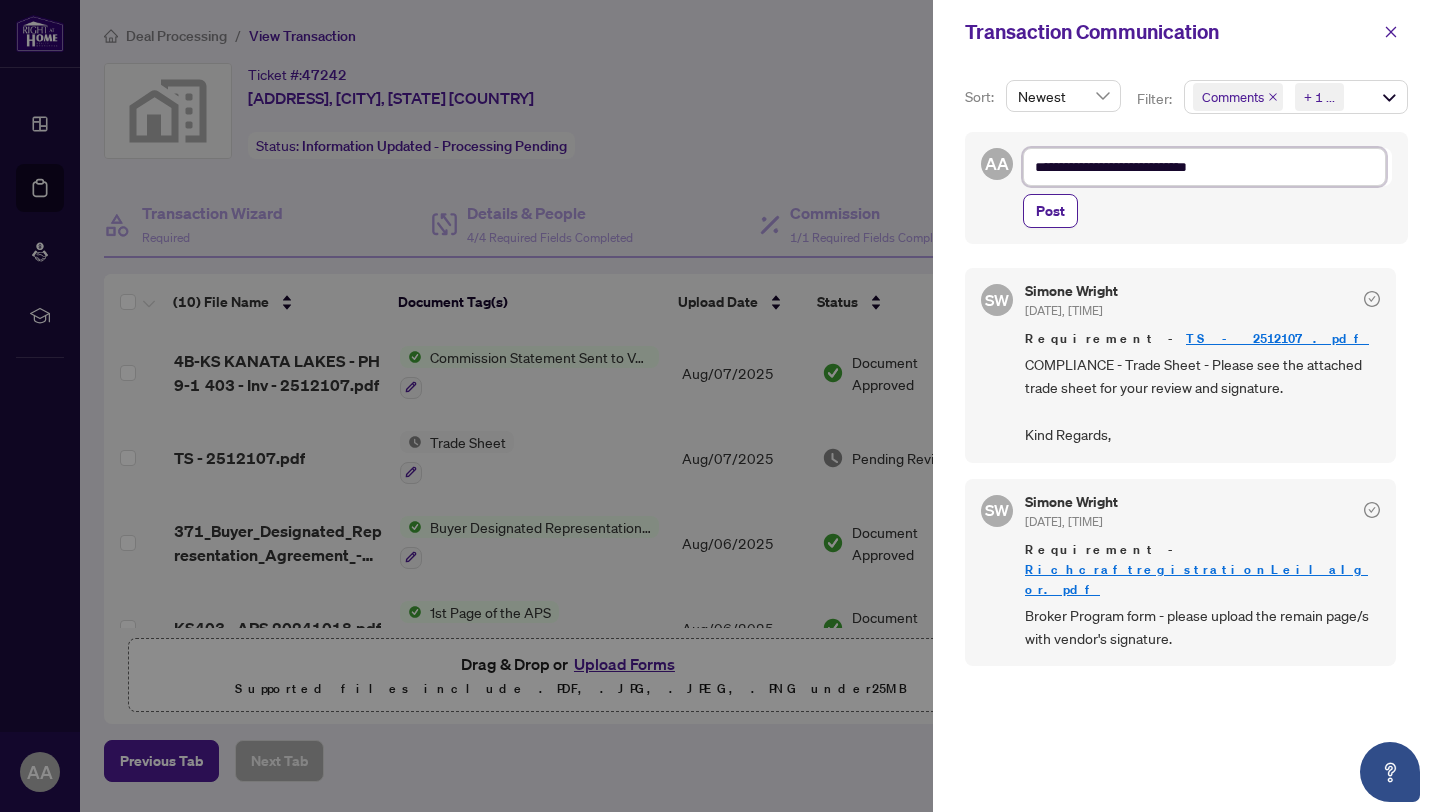 type on "**********" 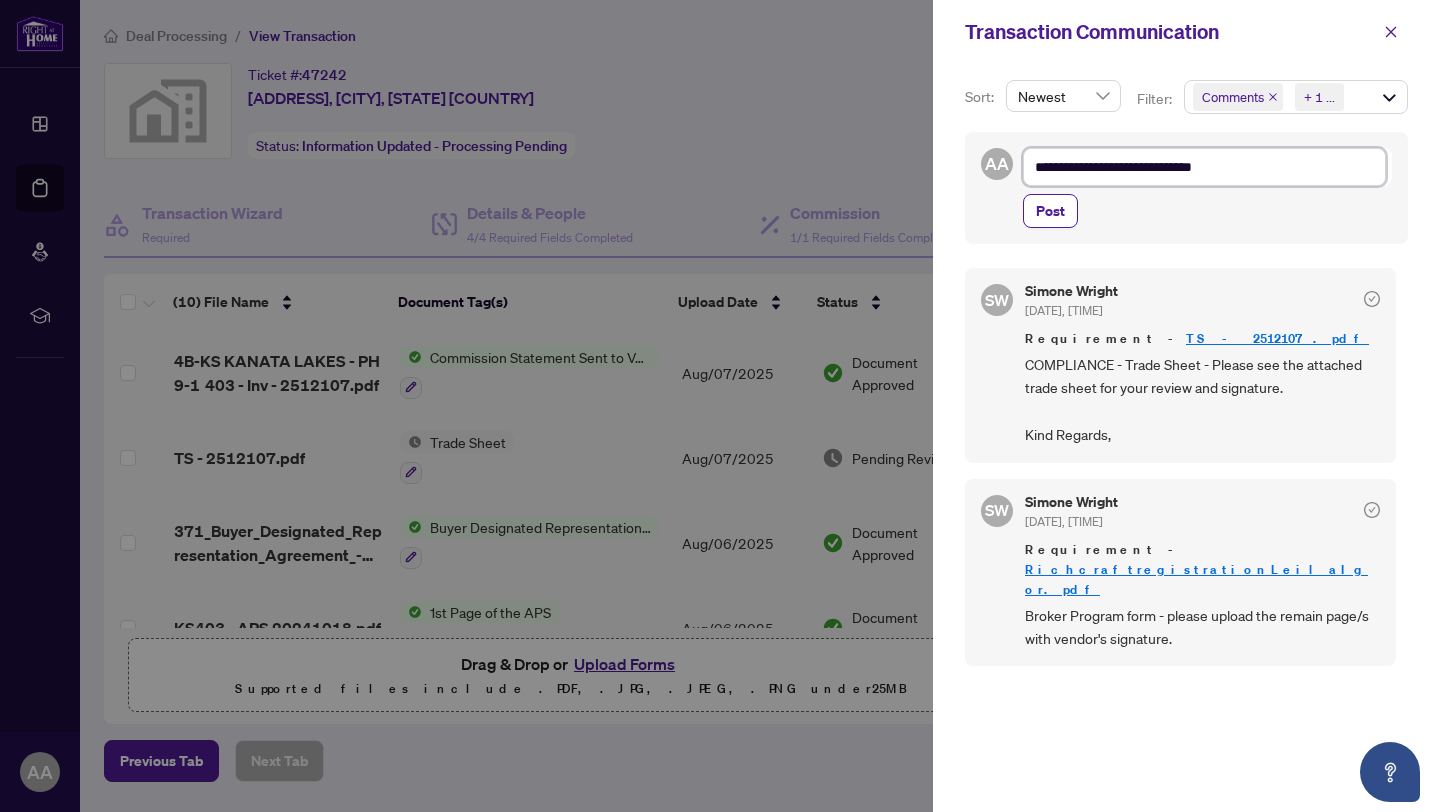 type on "**********" 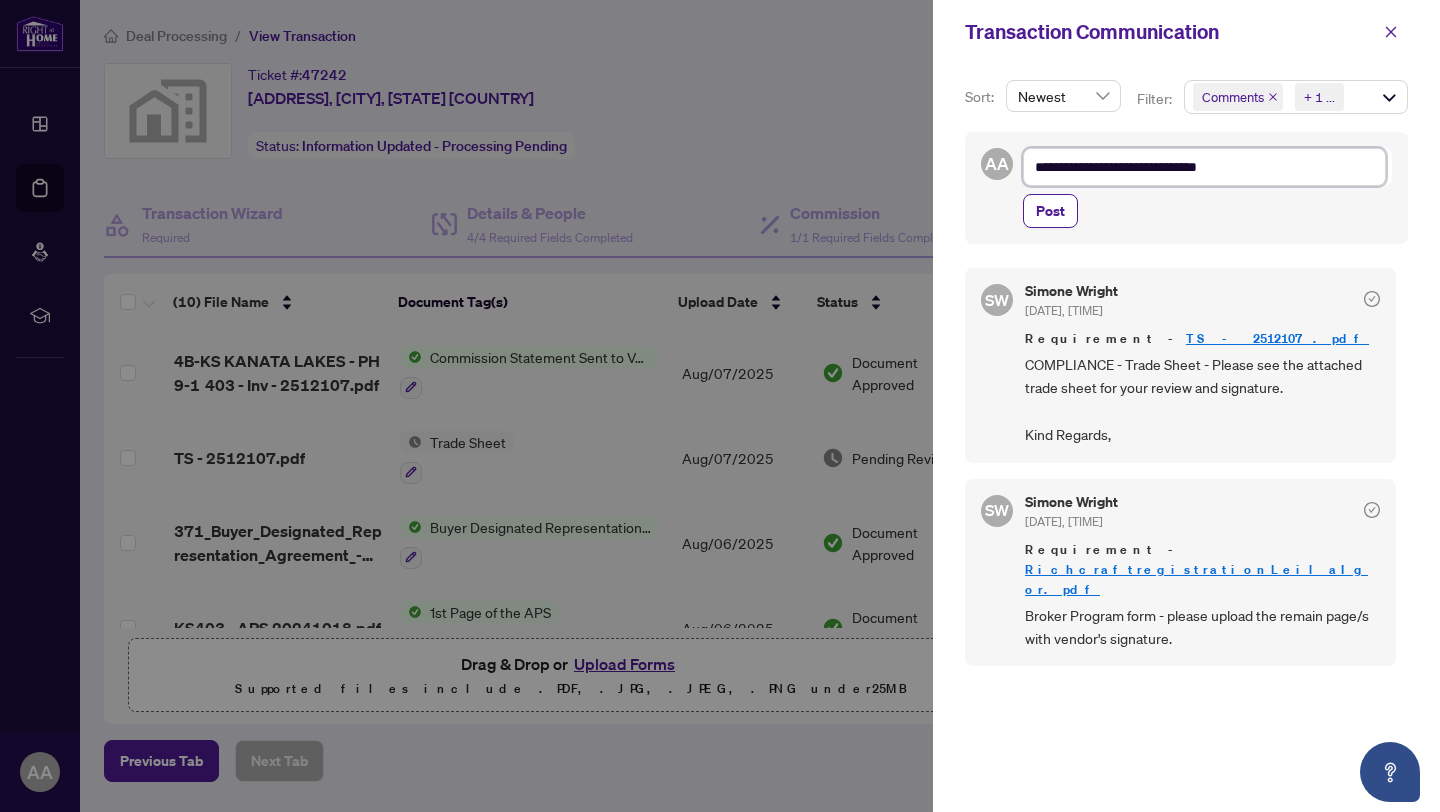 type on "**********" 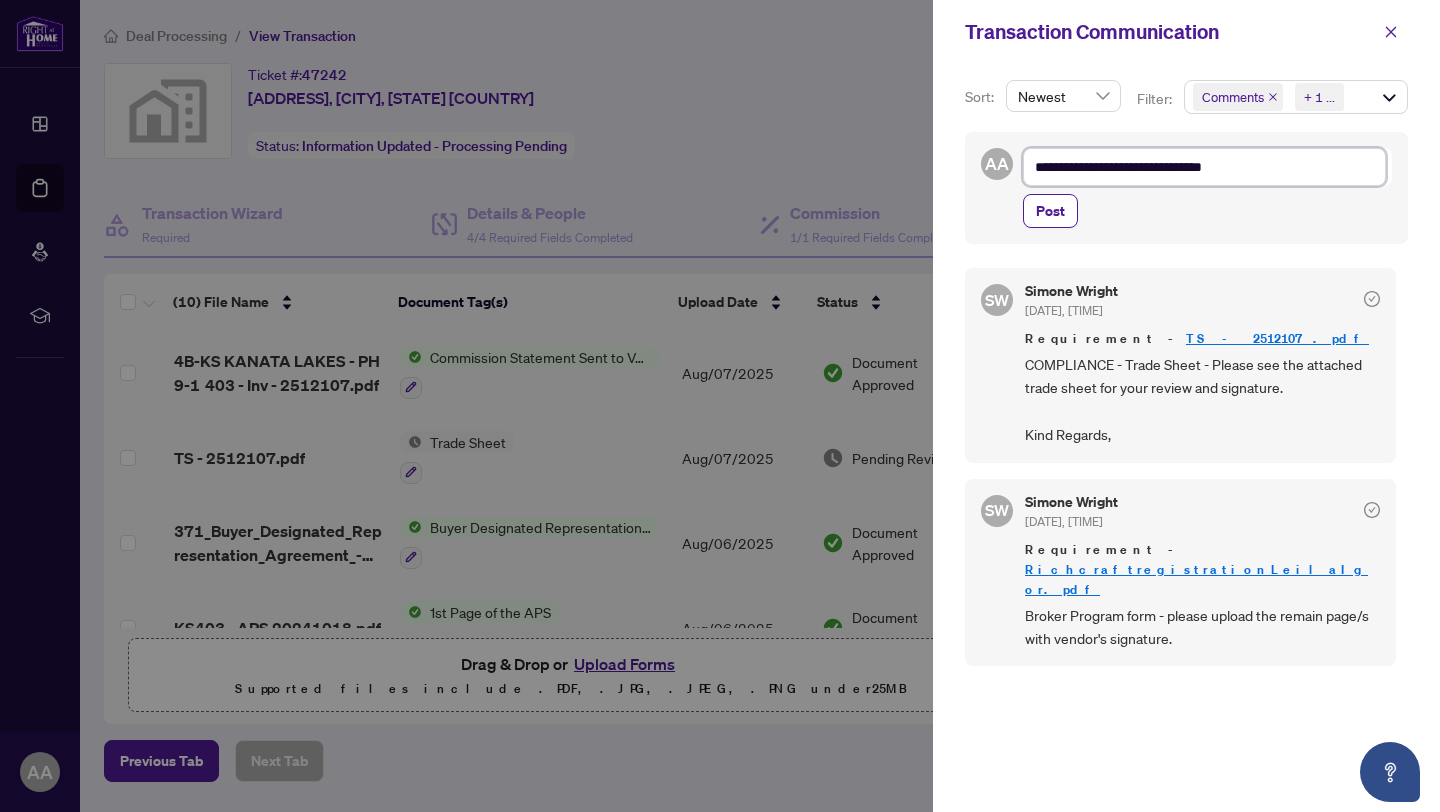 type on "**********" 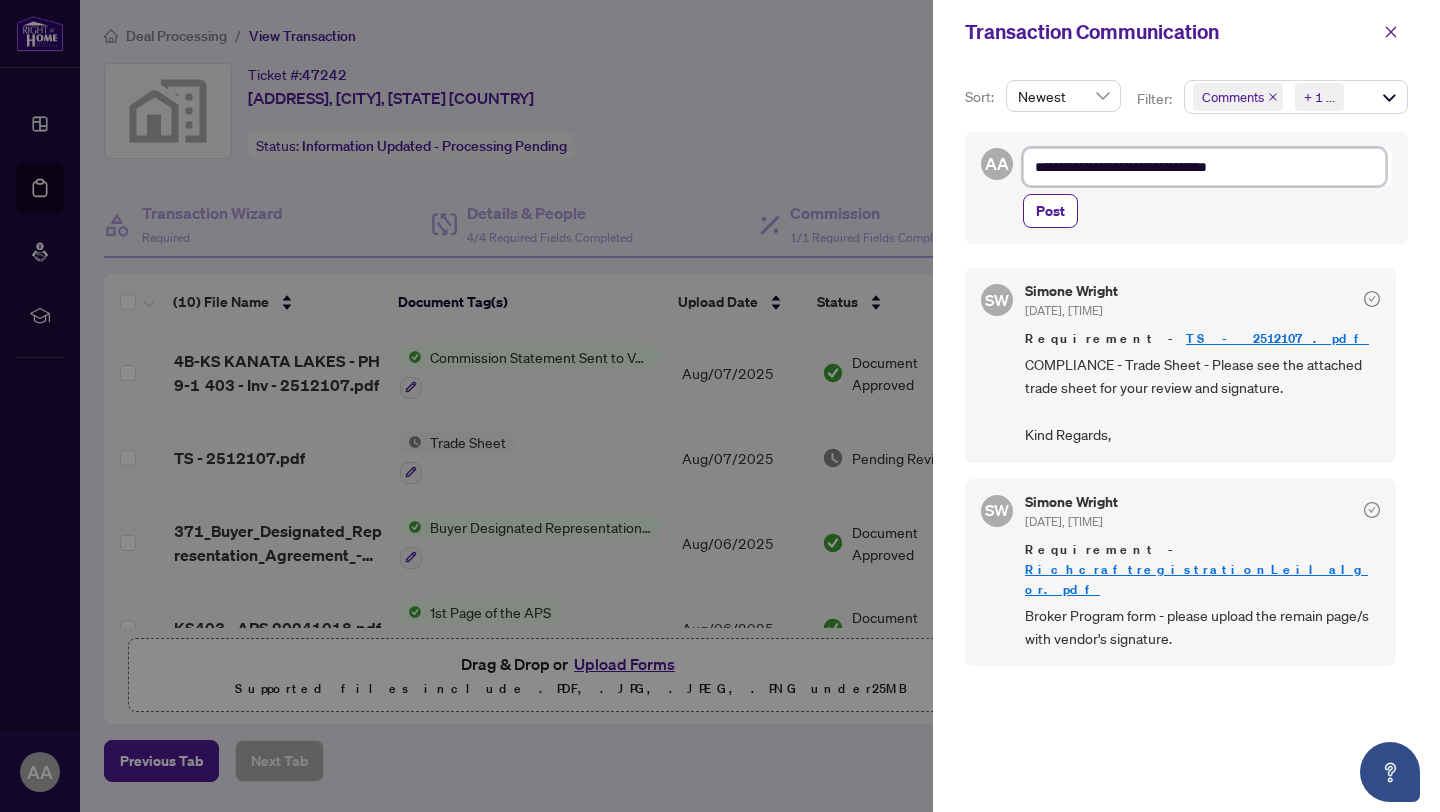 type on "**********" 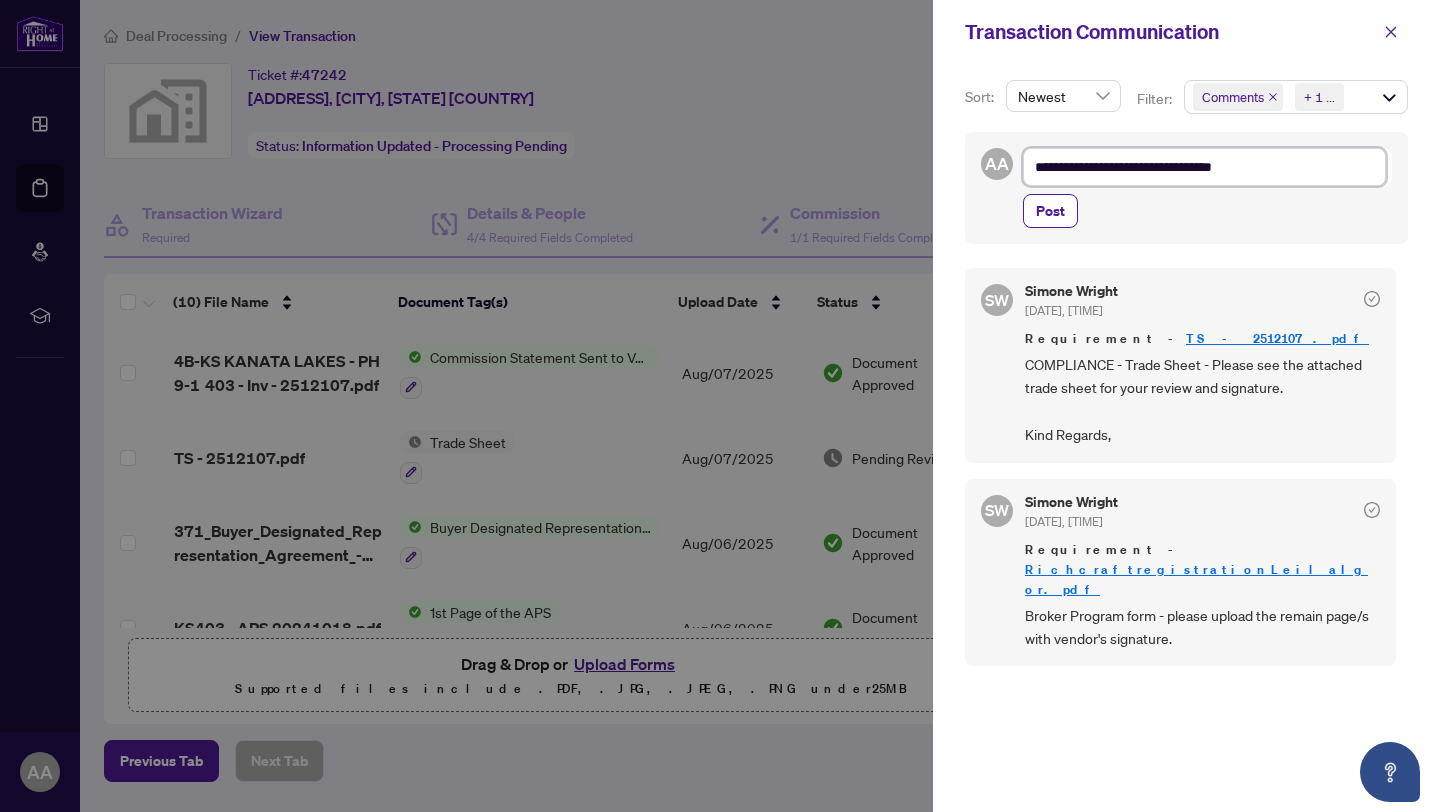 type on "**********" 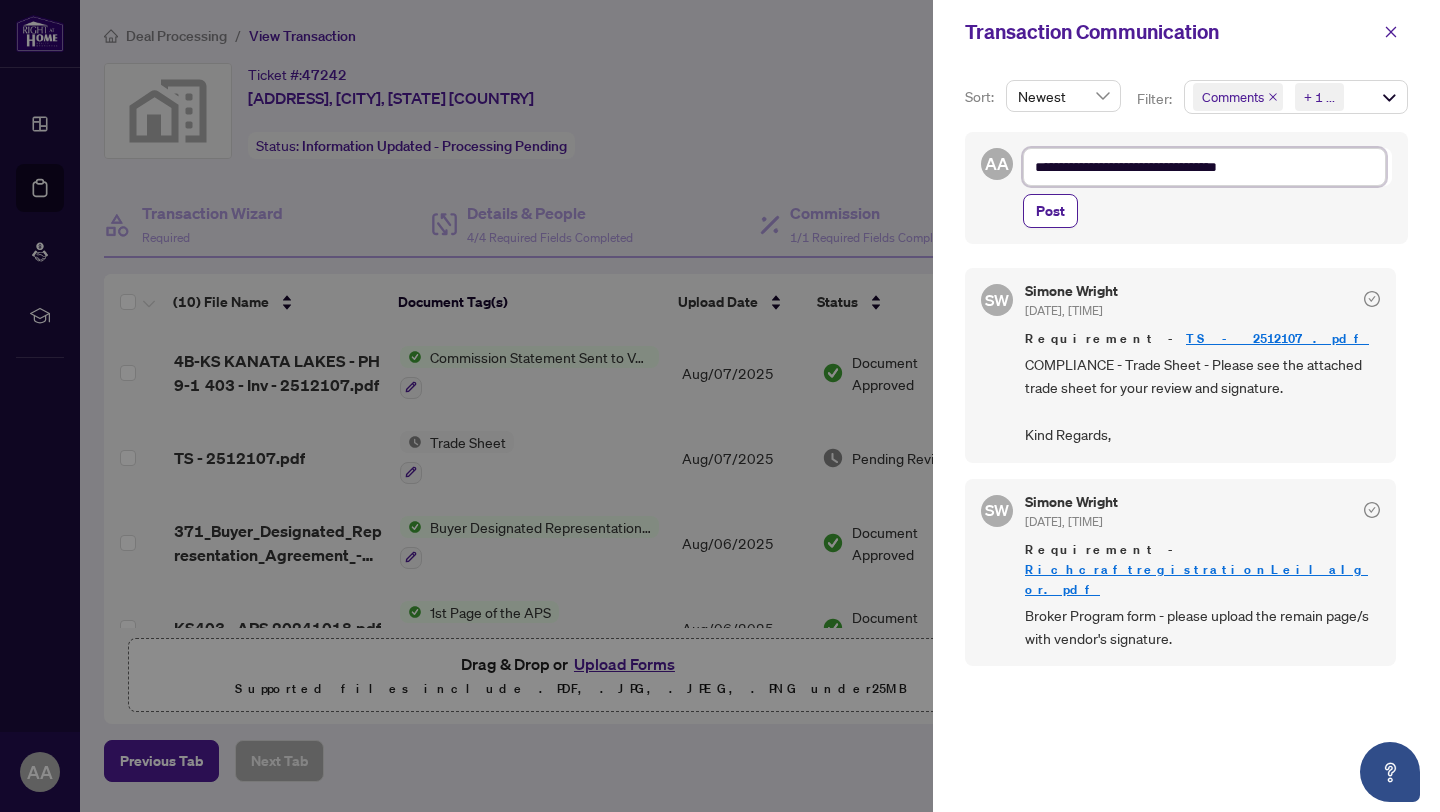 type on "**********" 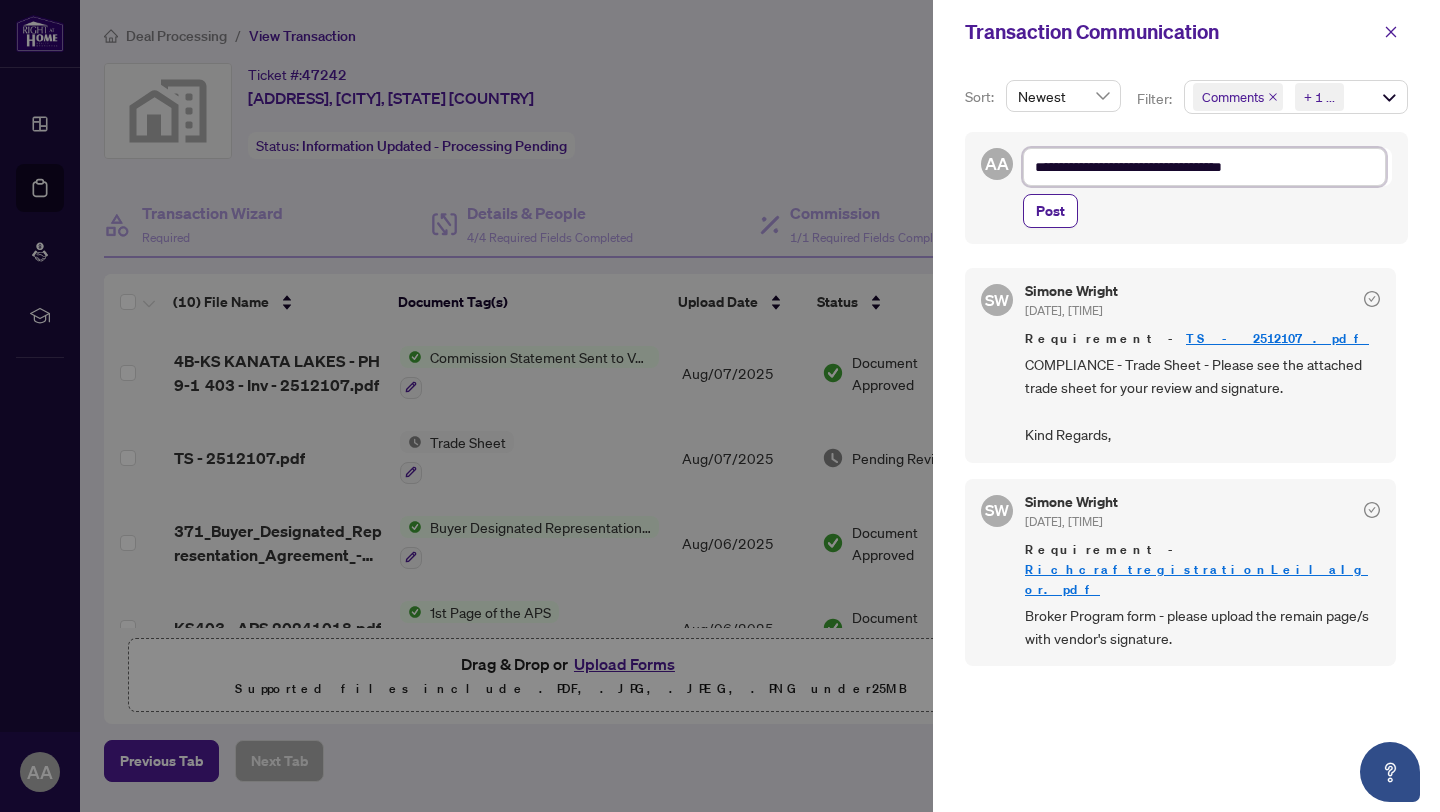 type on "**********" 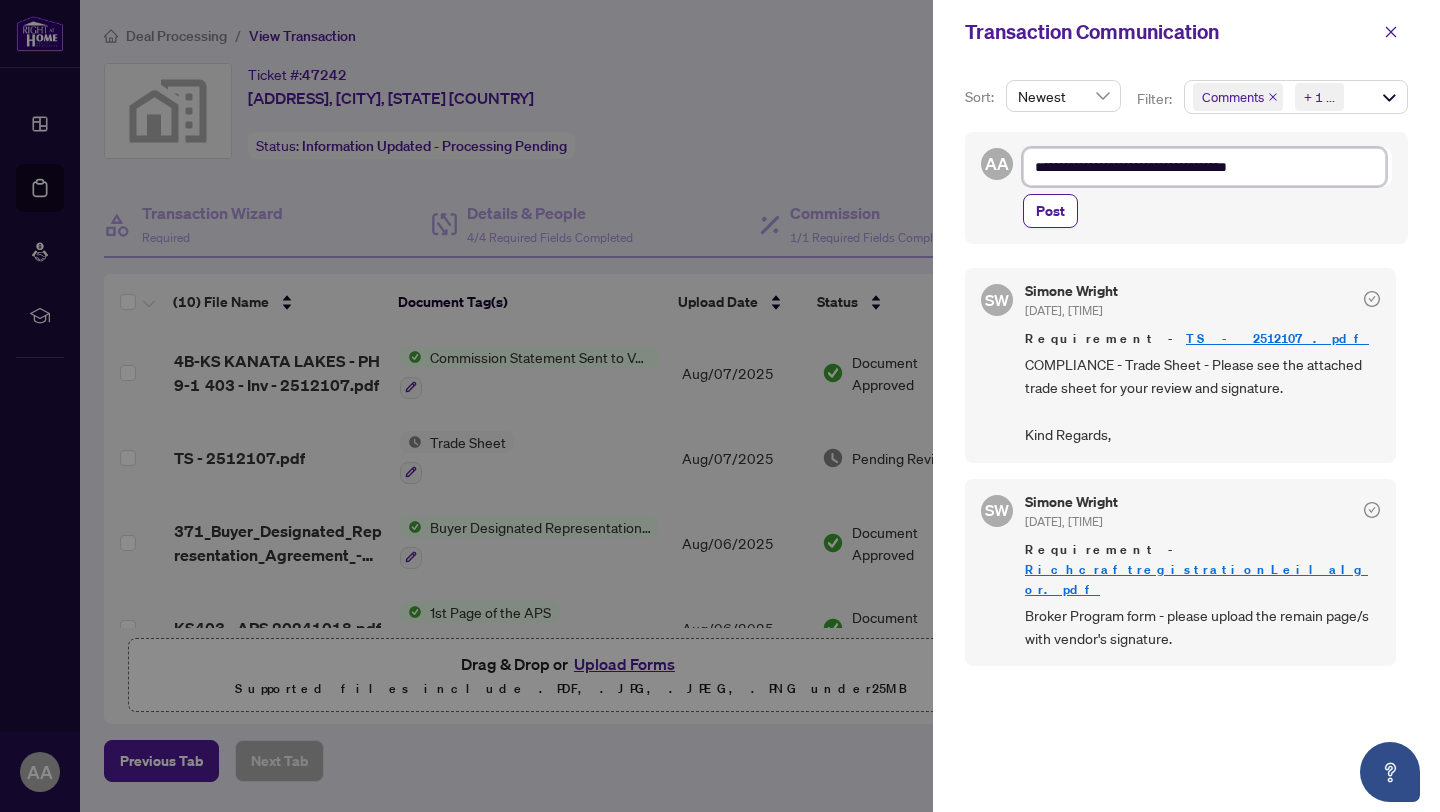 type on "**********" 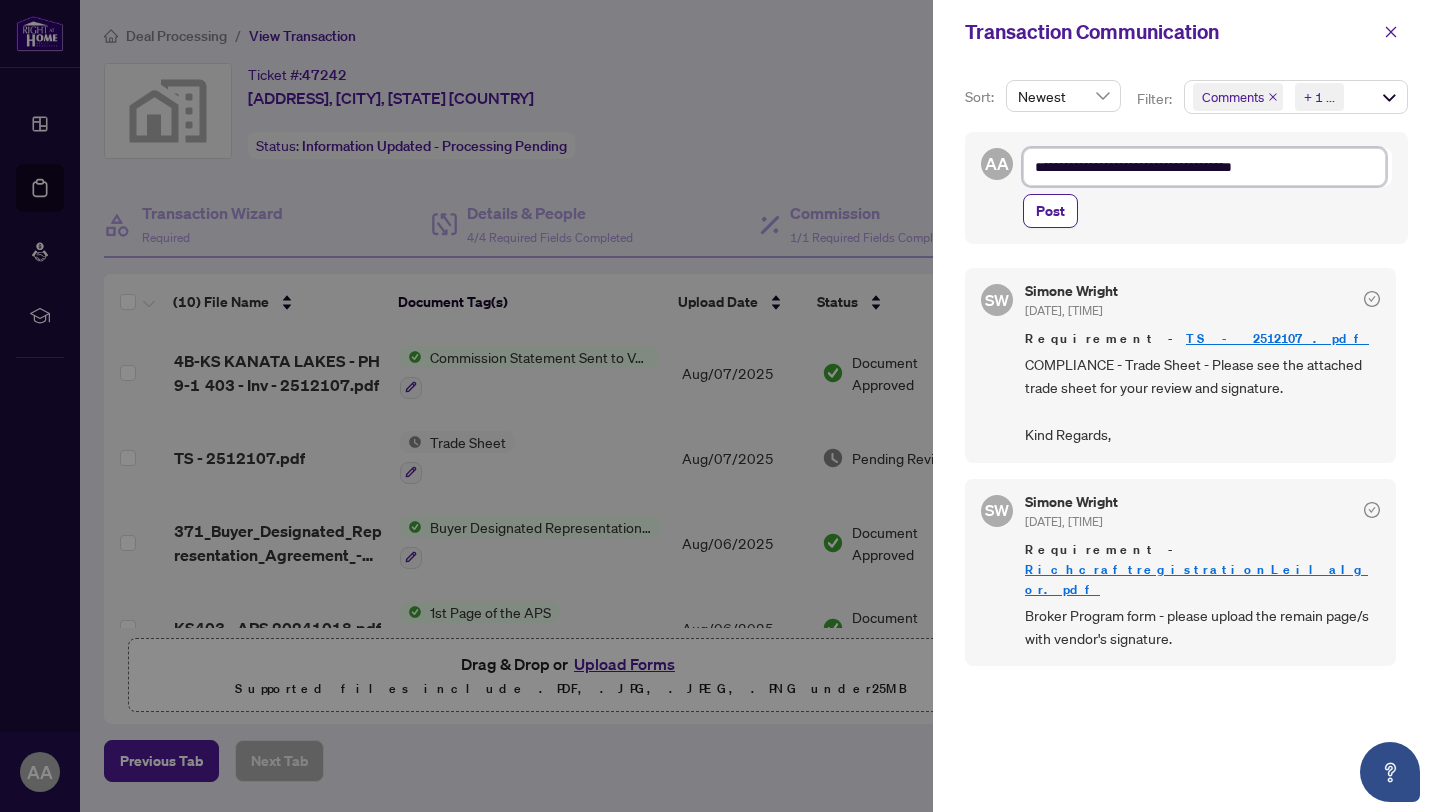 type on "**********" 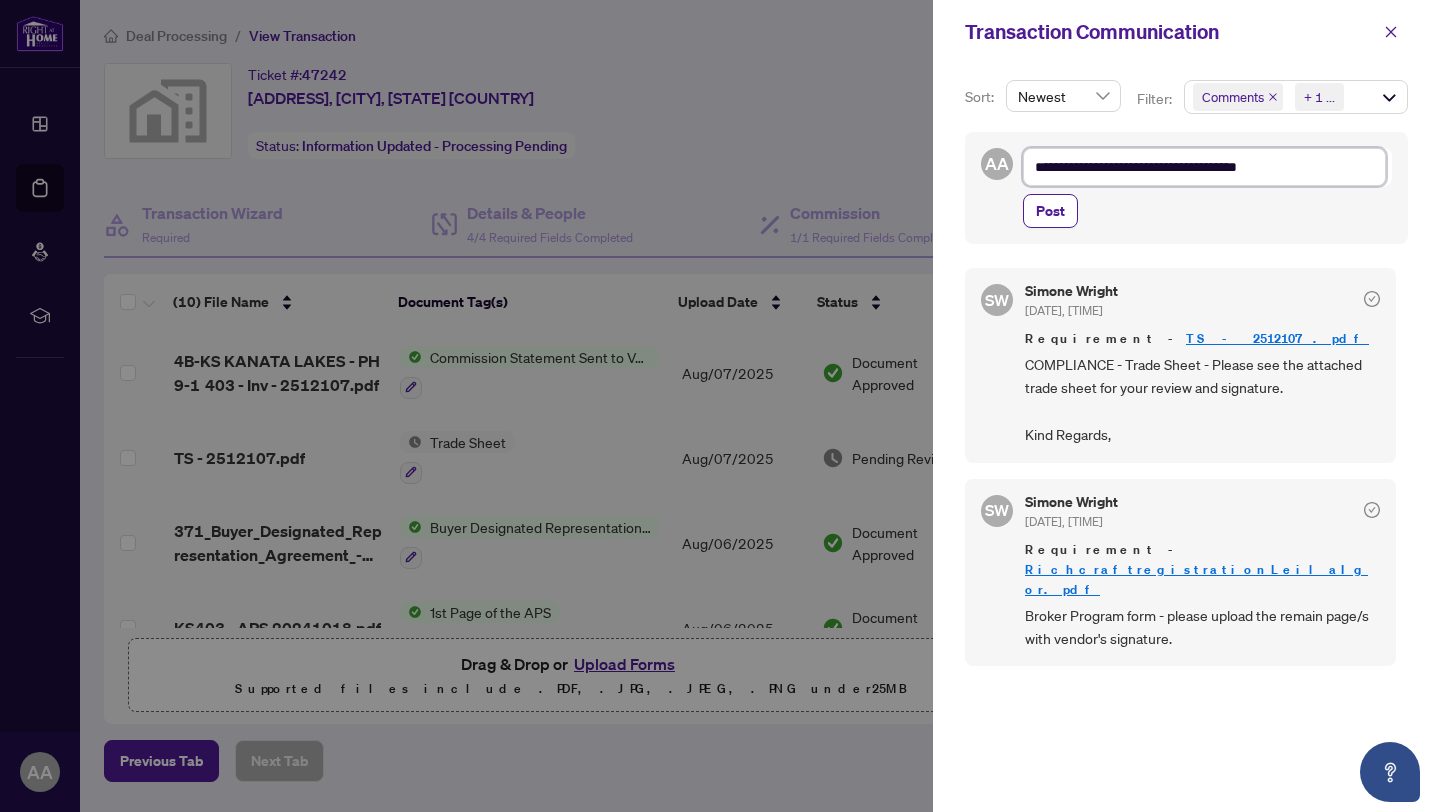 type on "**********" 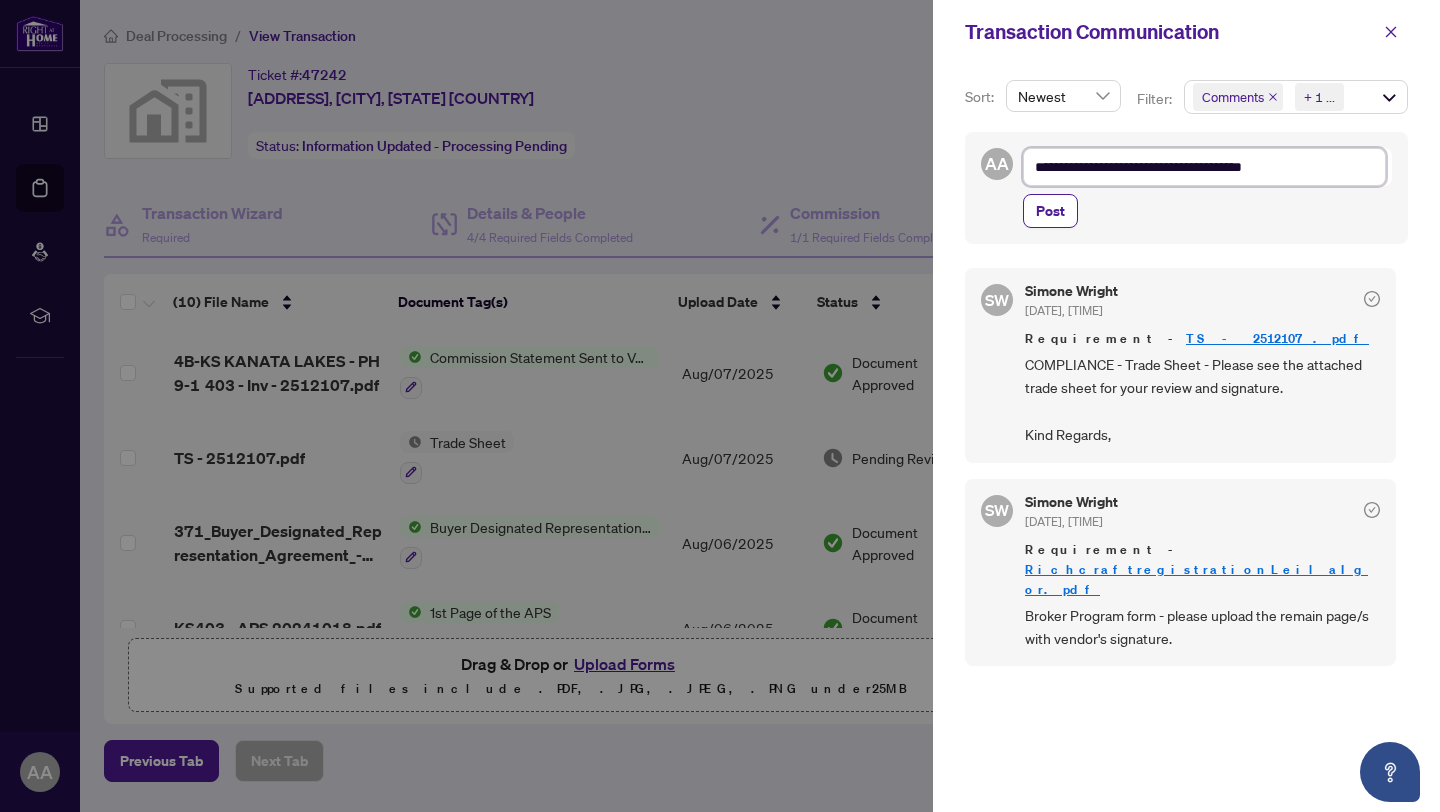 type on "**********" 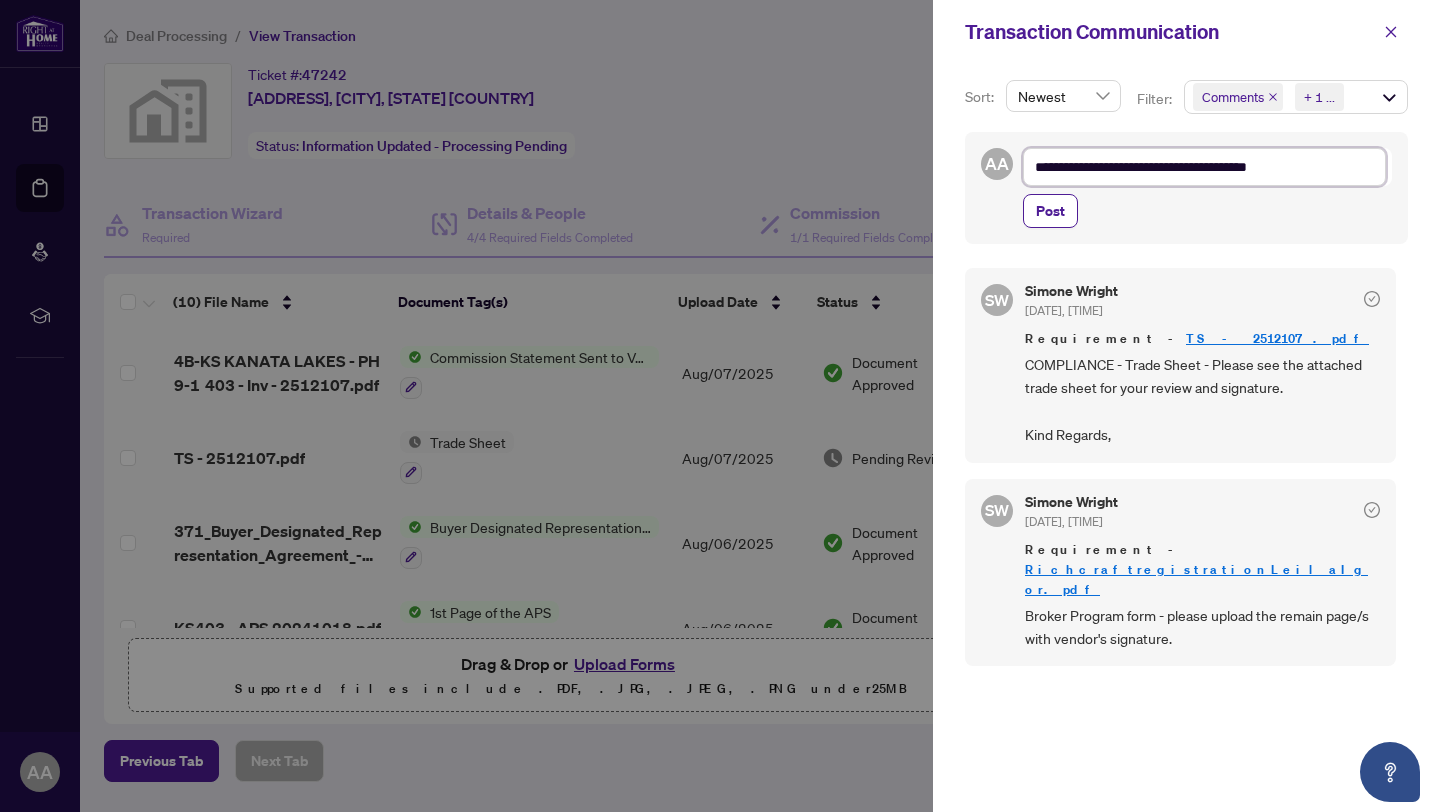 type on "**********" 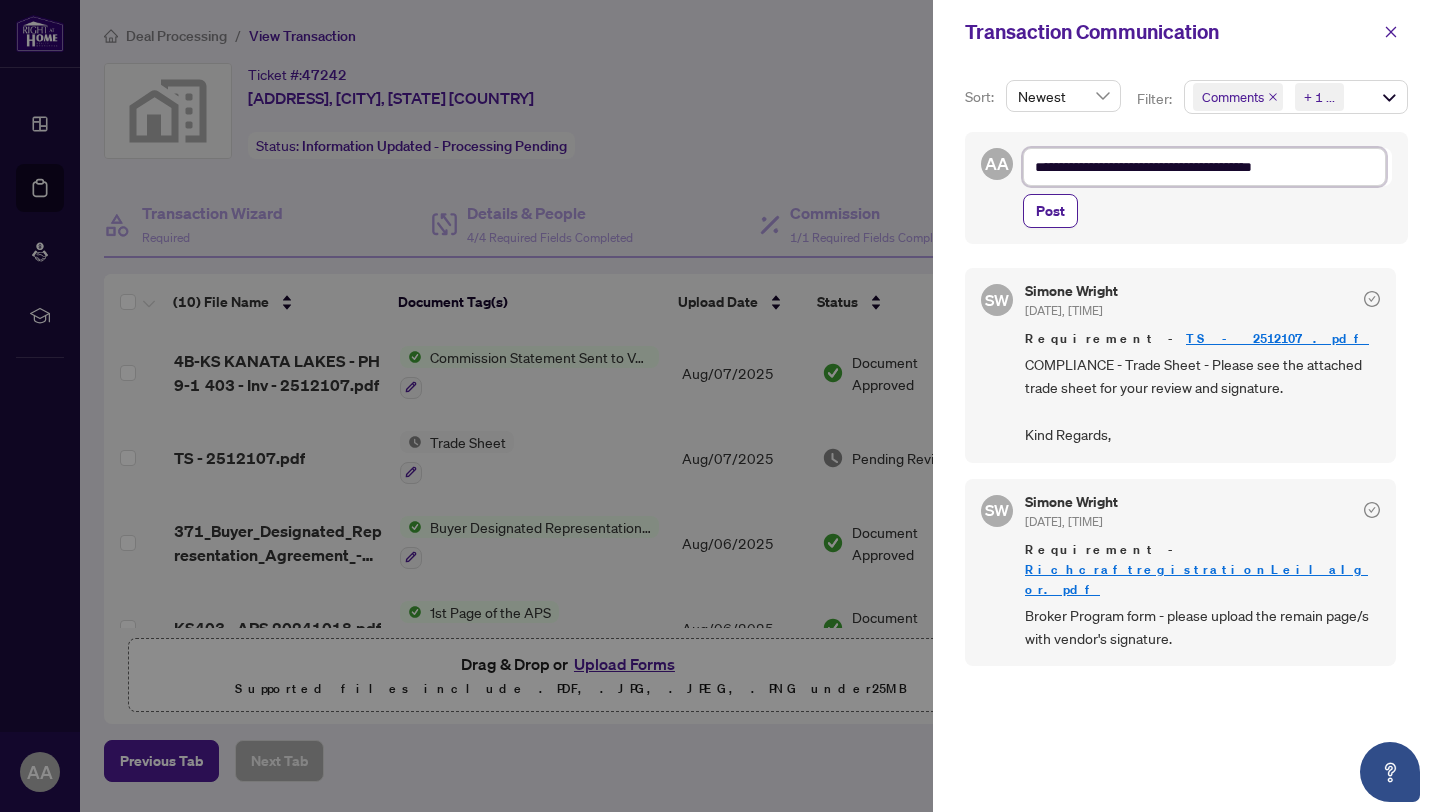 type on "**********" 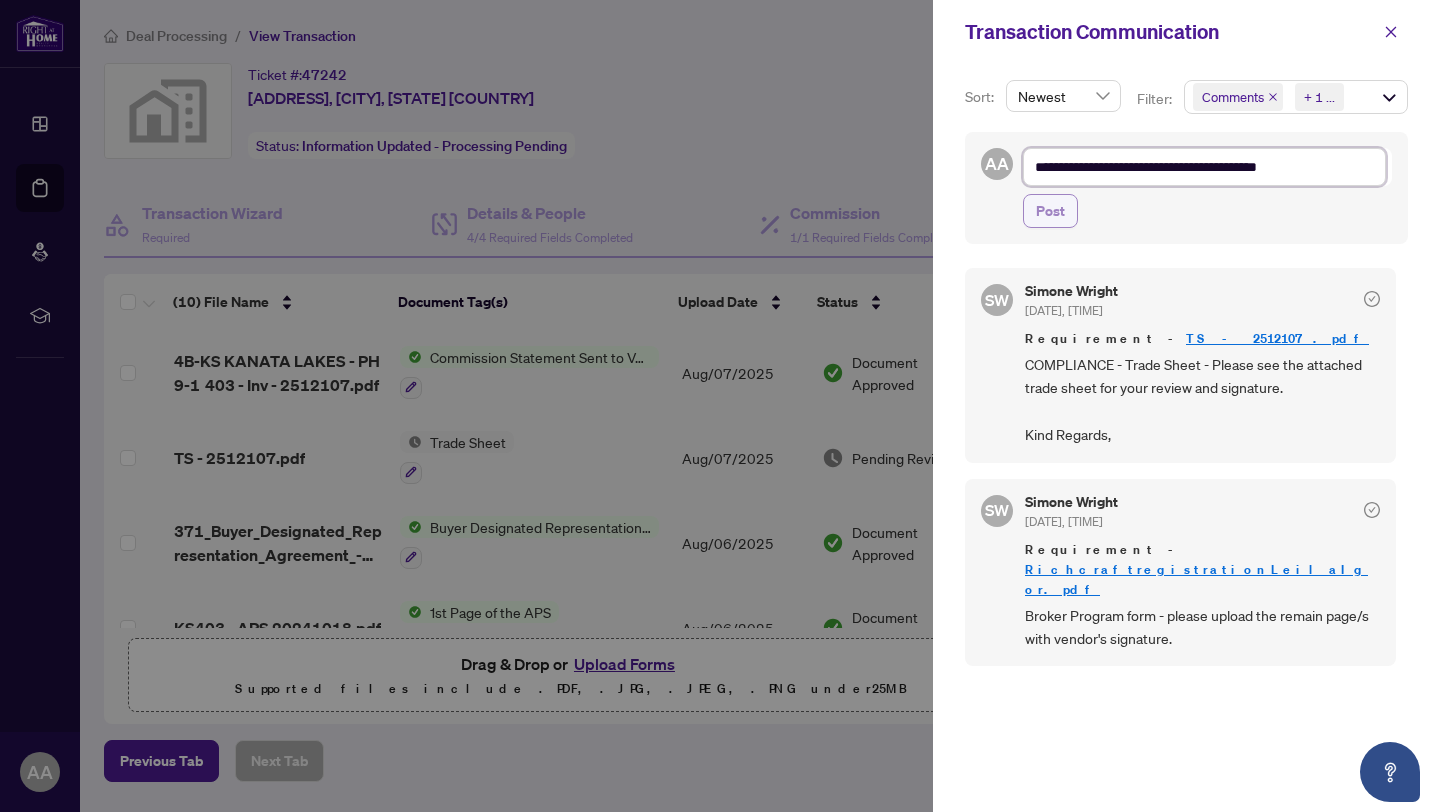 type on "**********" 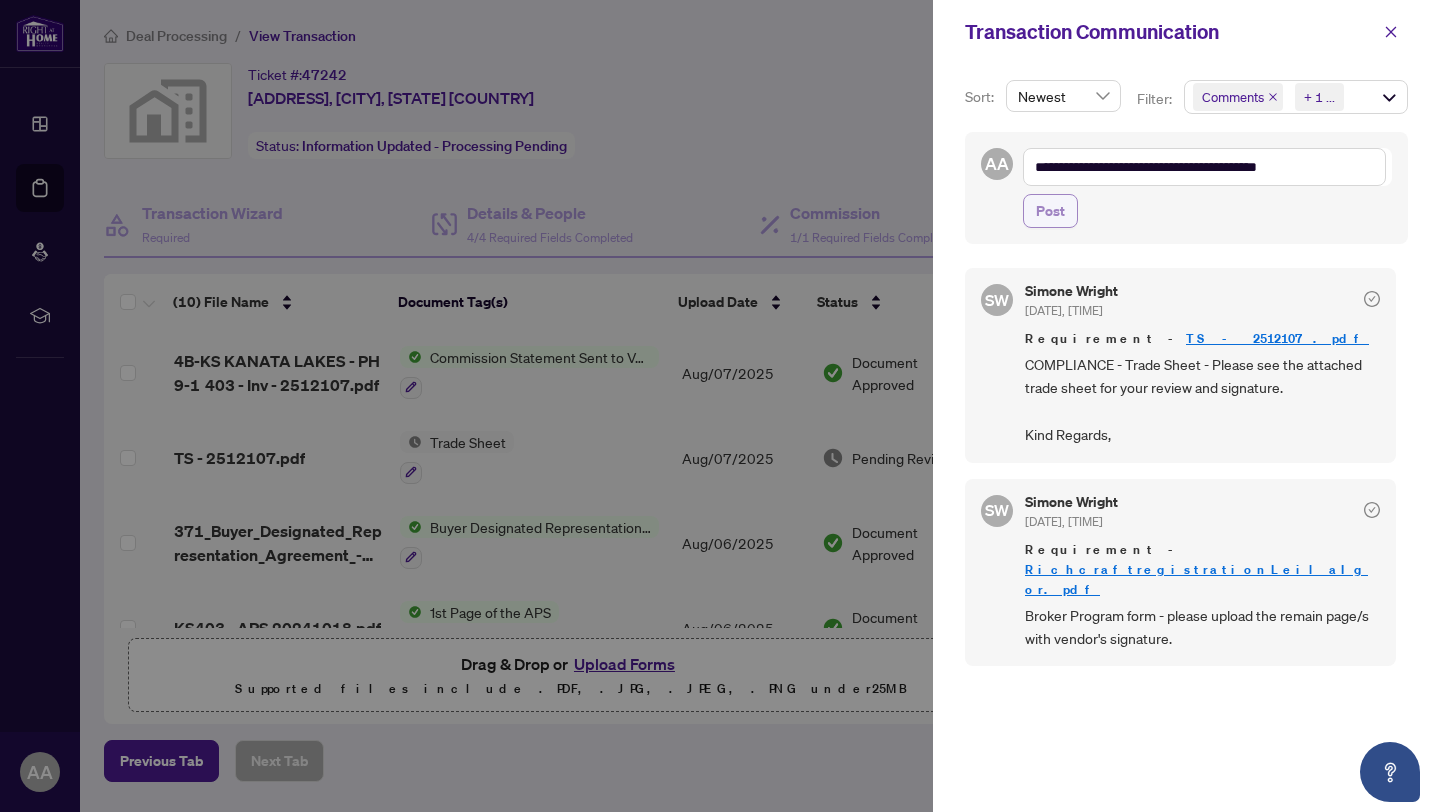 click on "Post" at bounding box center [1050, 211] 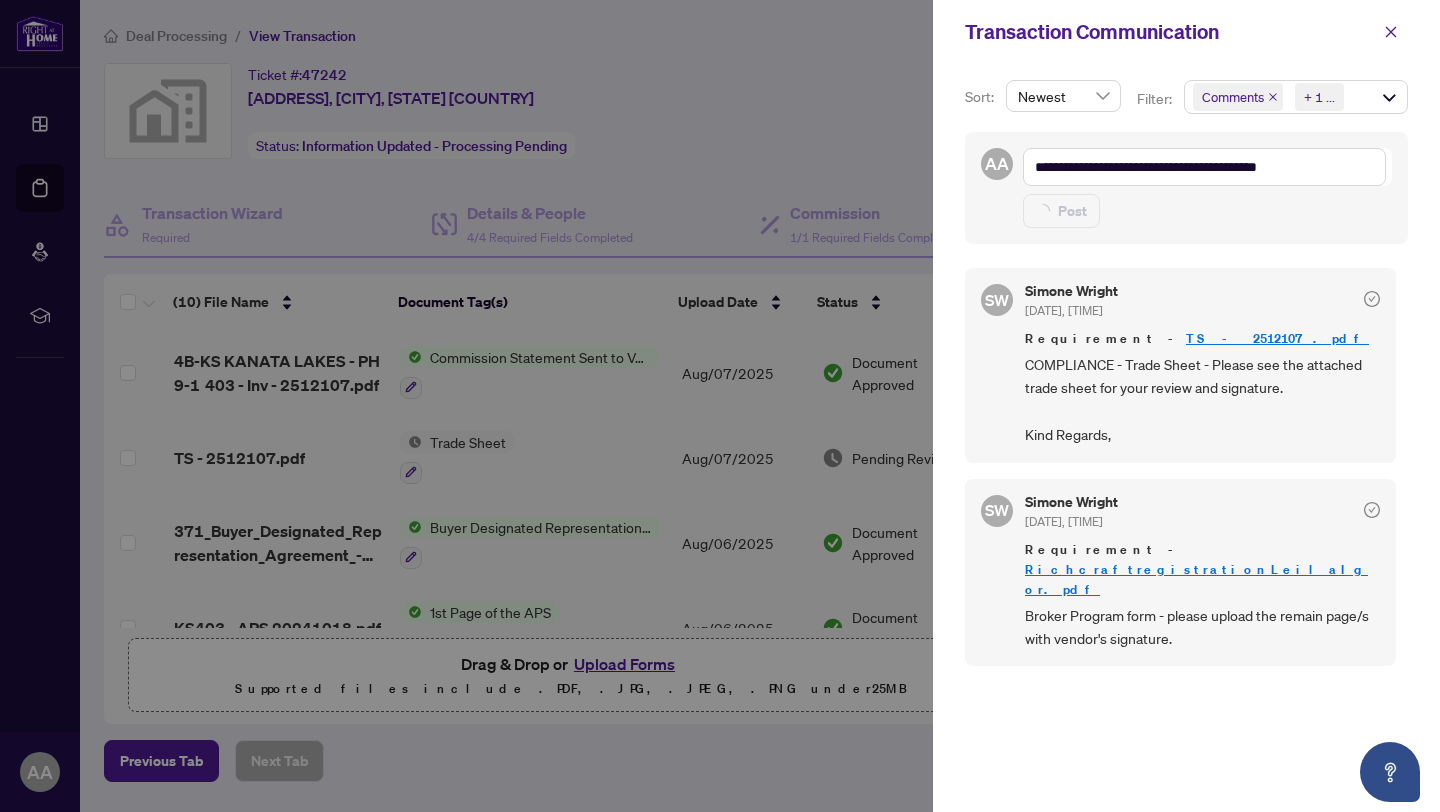 type 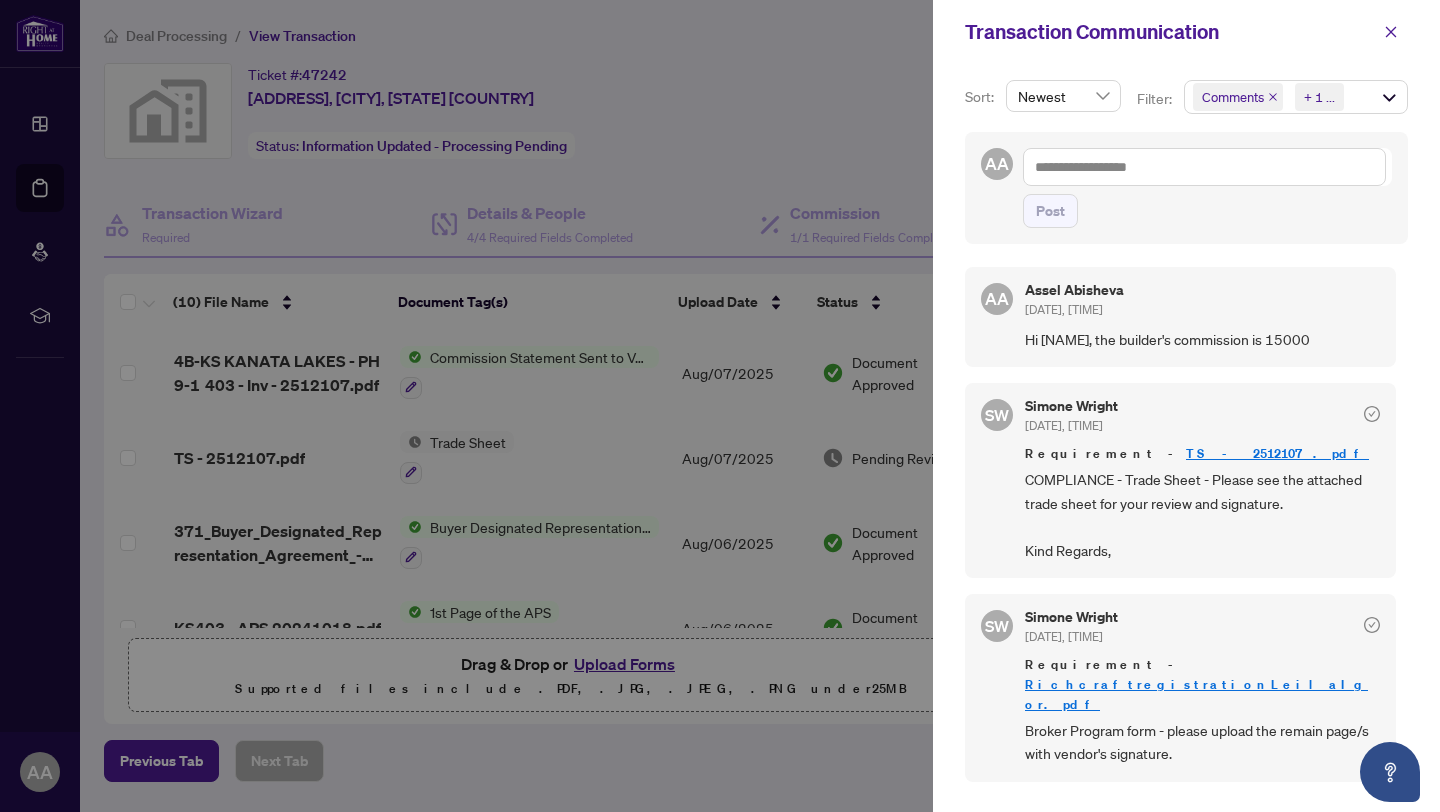 scroll, scrollTop: 0, scrollLeft: 0, axis: both 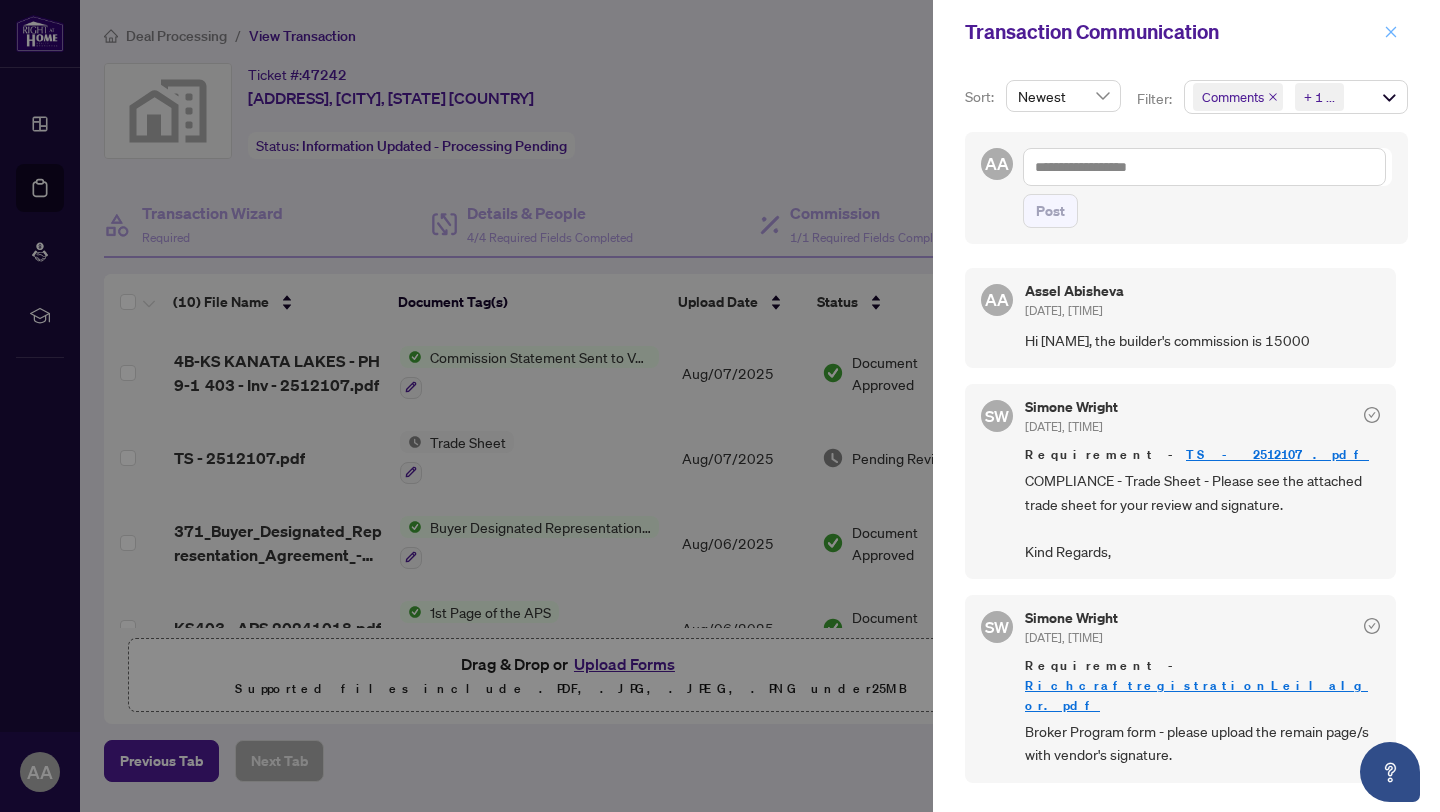 click 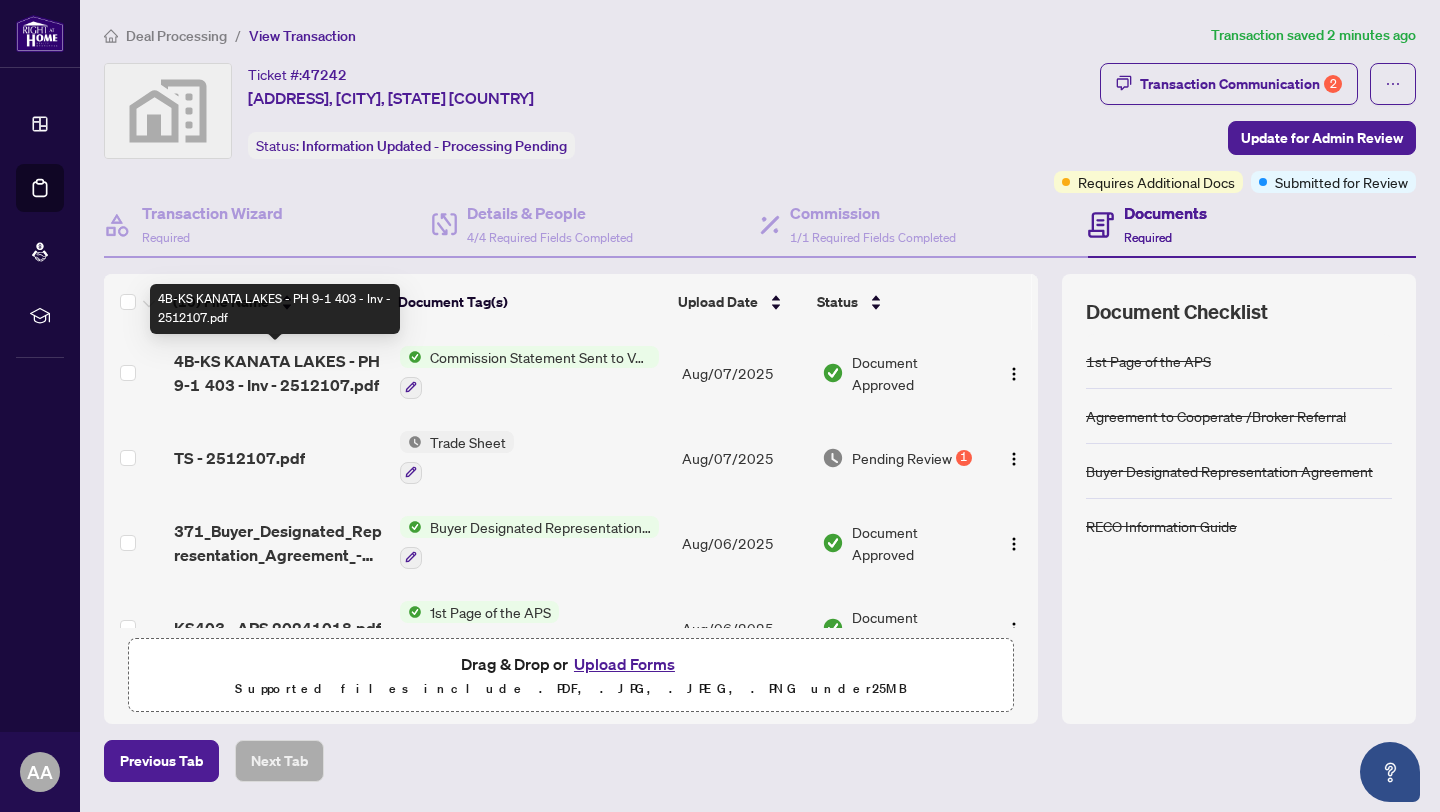 click on "4B-KS KANATA LAKES - PH 9-1 403 - Inv - 2512107.pdf" at bounding box center (279, 373) 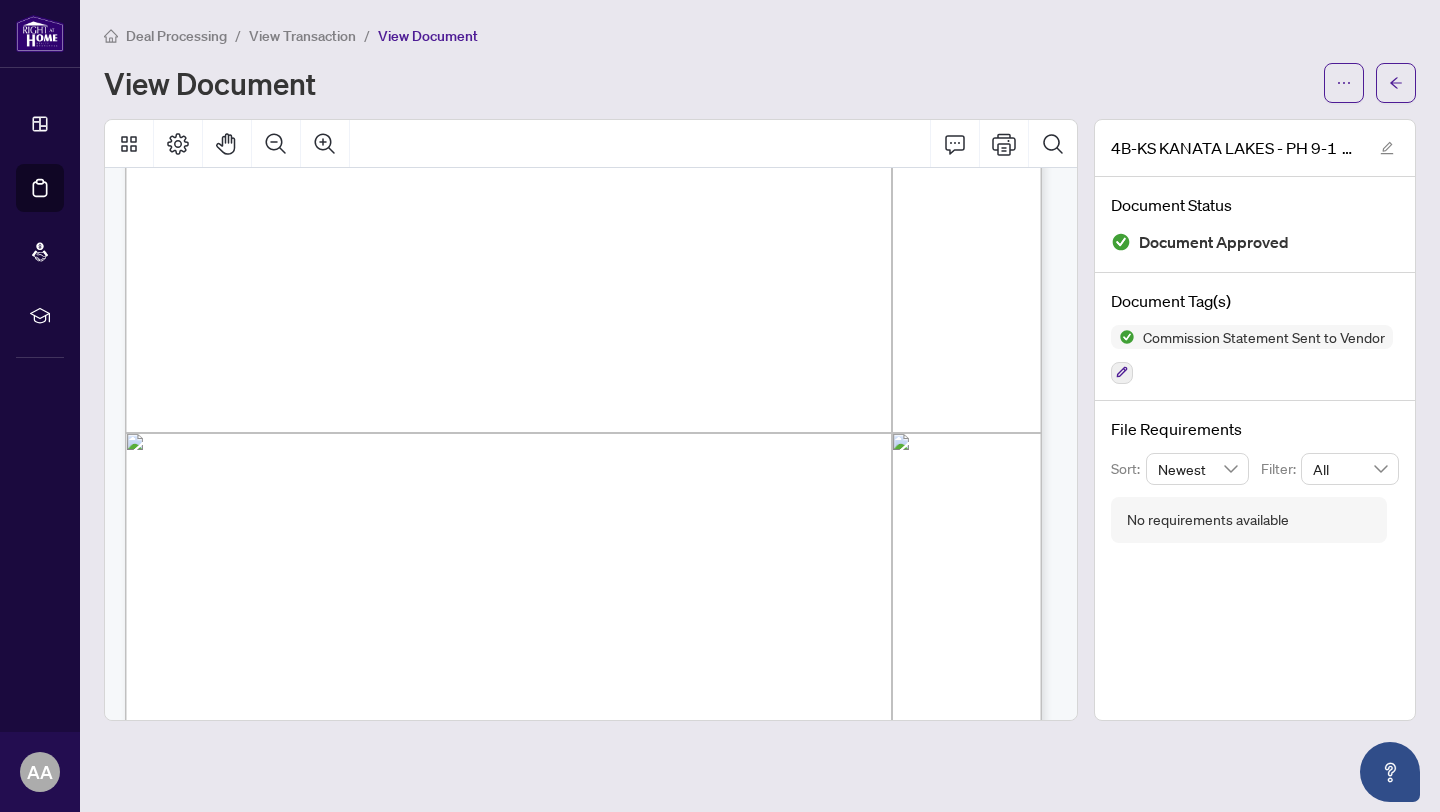 scroll, scrollTop: 271, scrollLeft: 0, axis: vertical 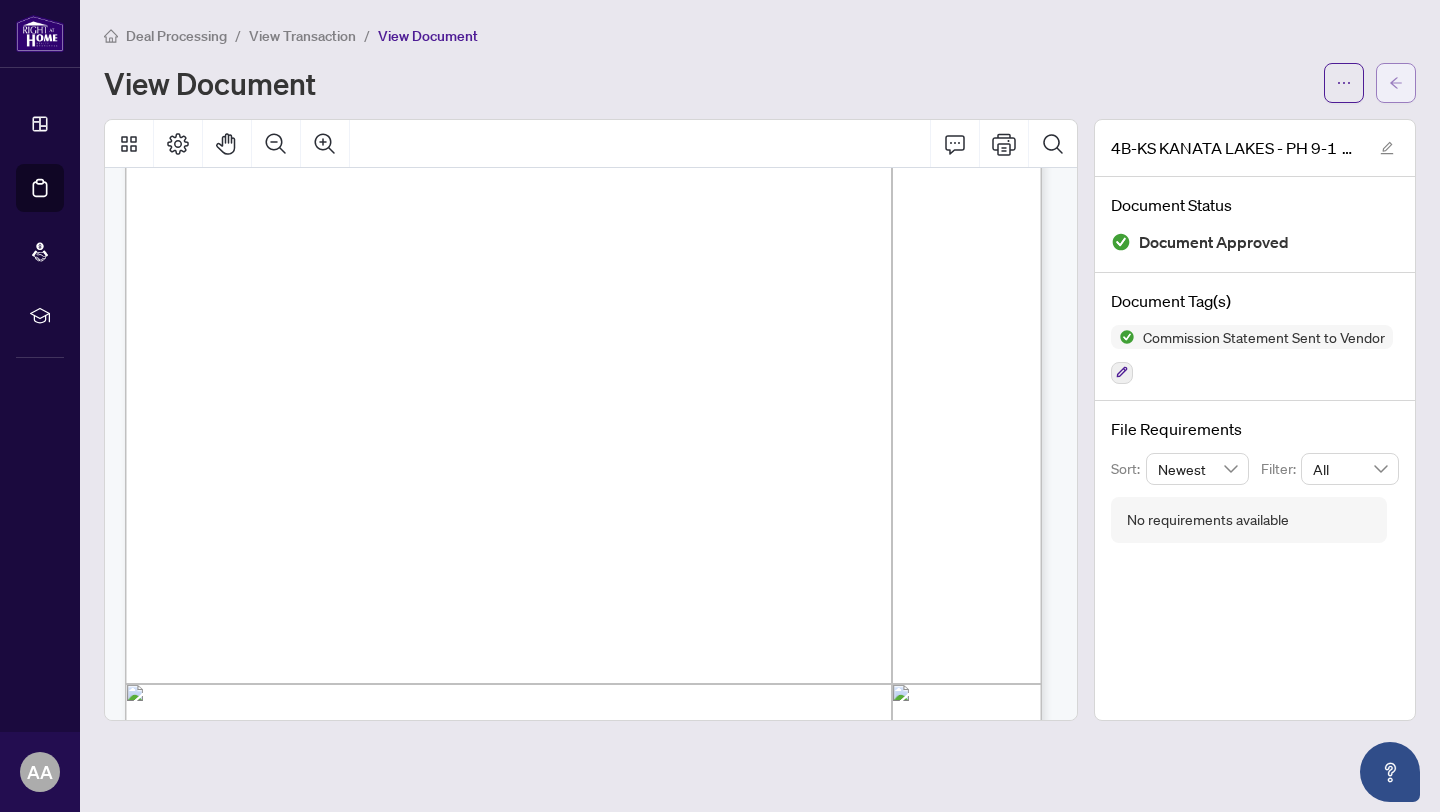 click 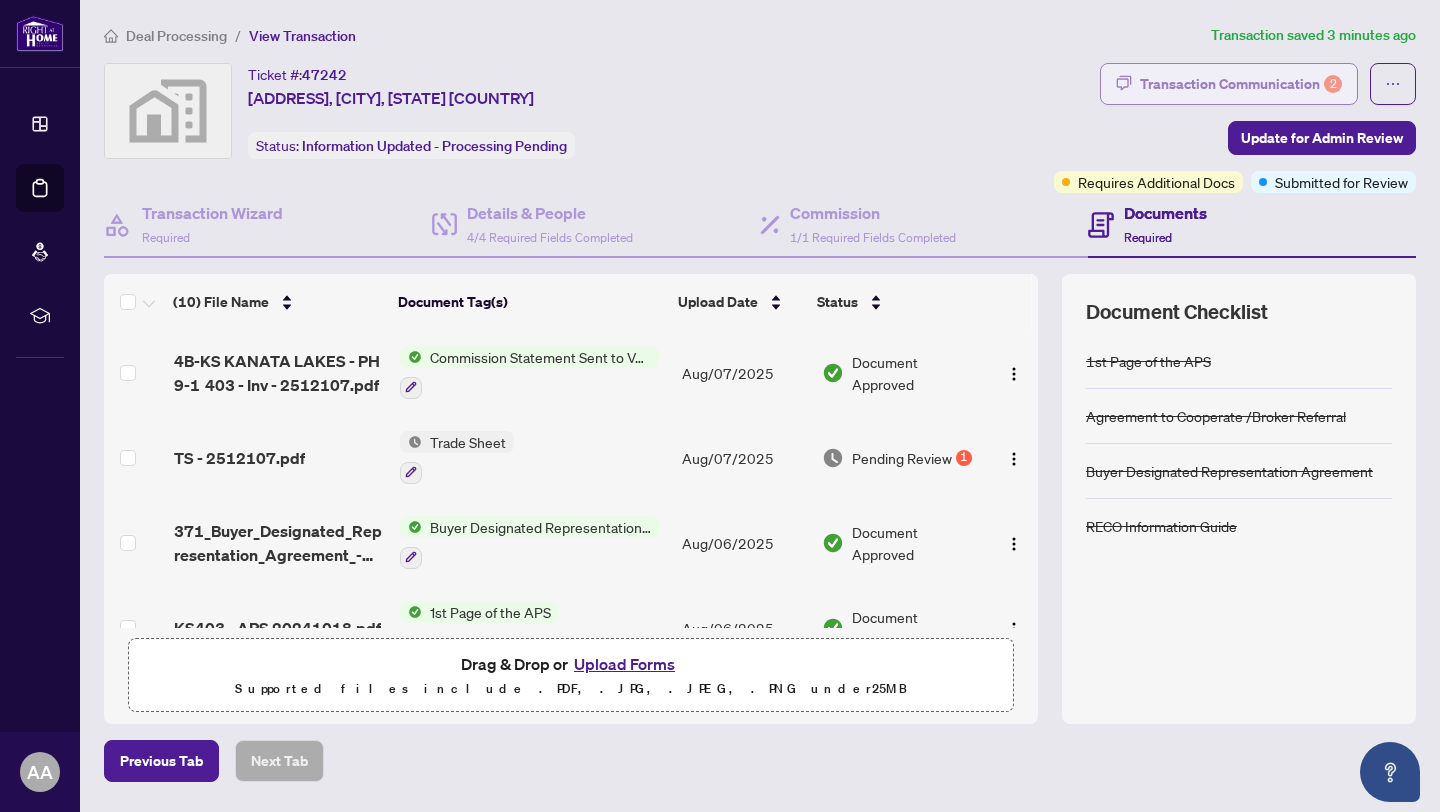 click on "Transaction Communication 2" at bounding box center (1241, 84) 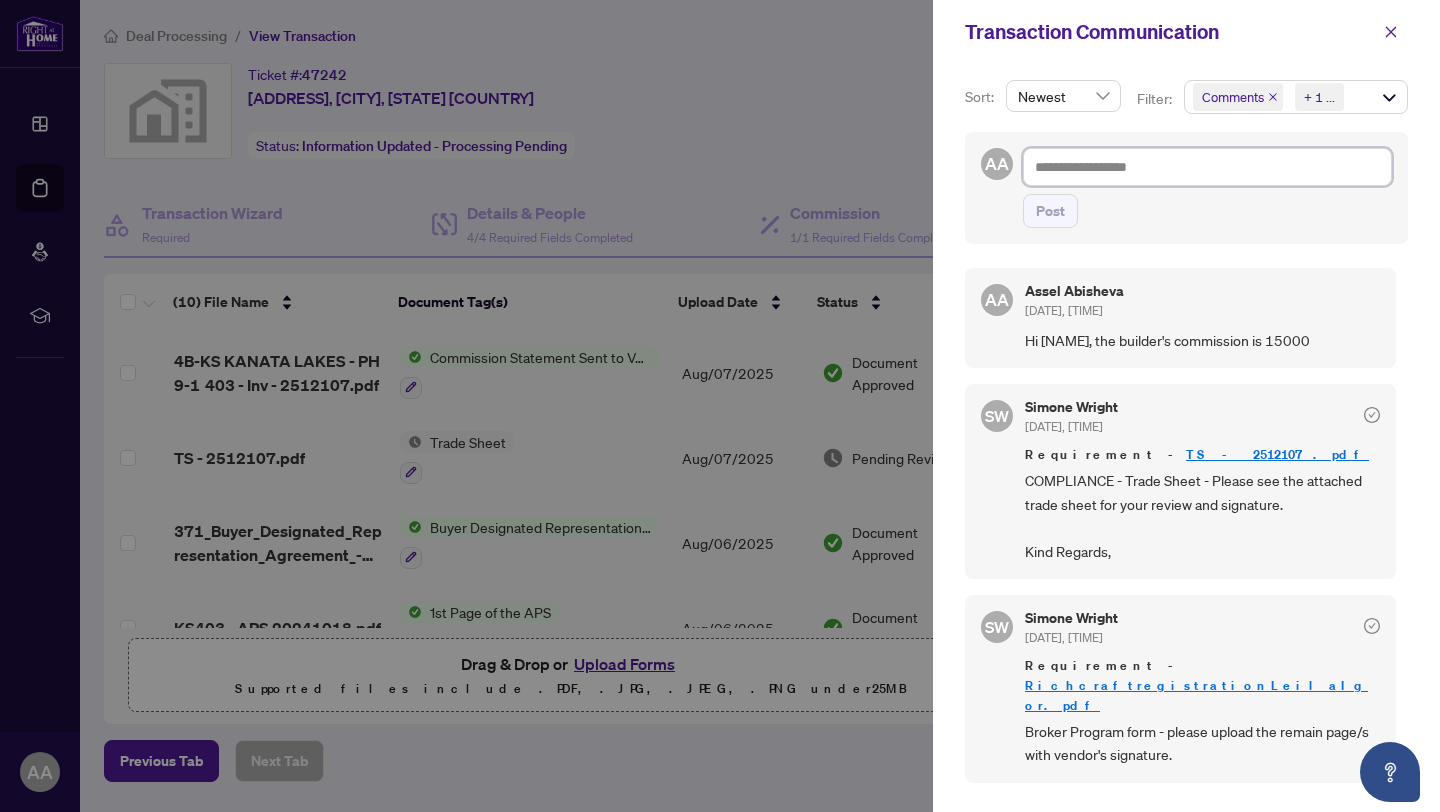 click at bounding box center (1207, 167) 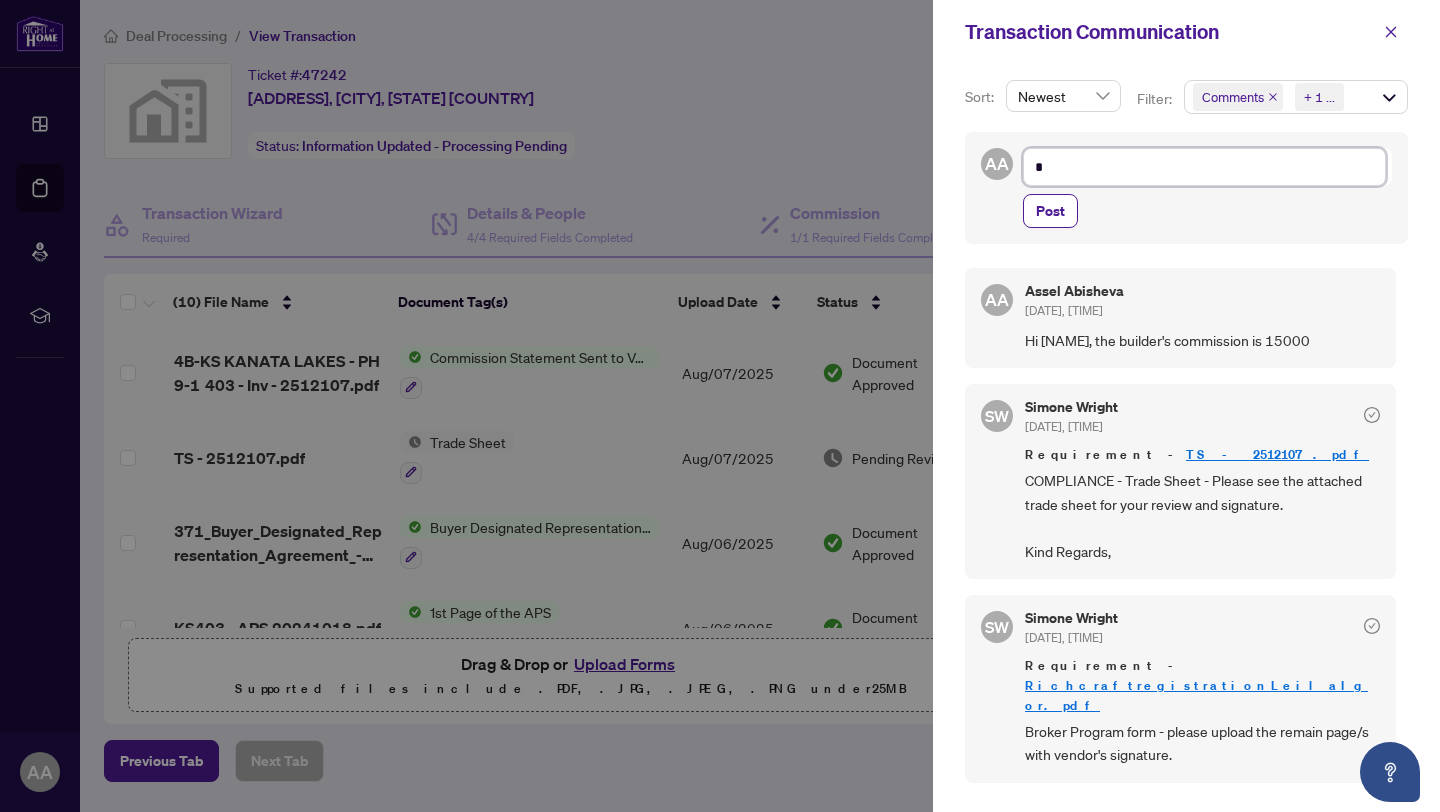 type on "**" 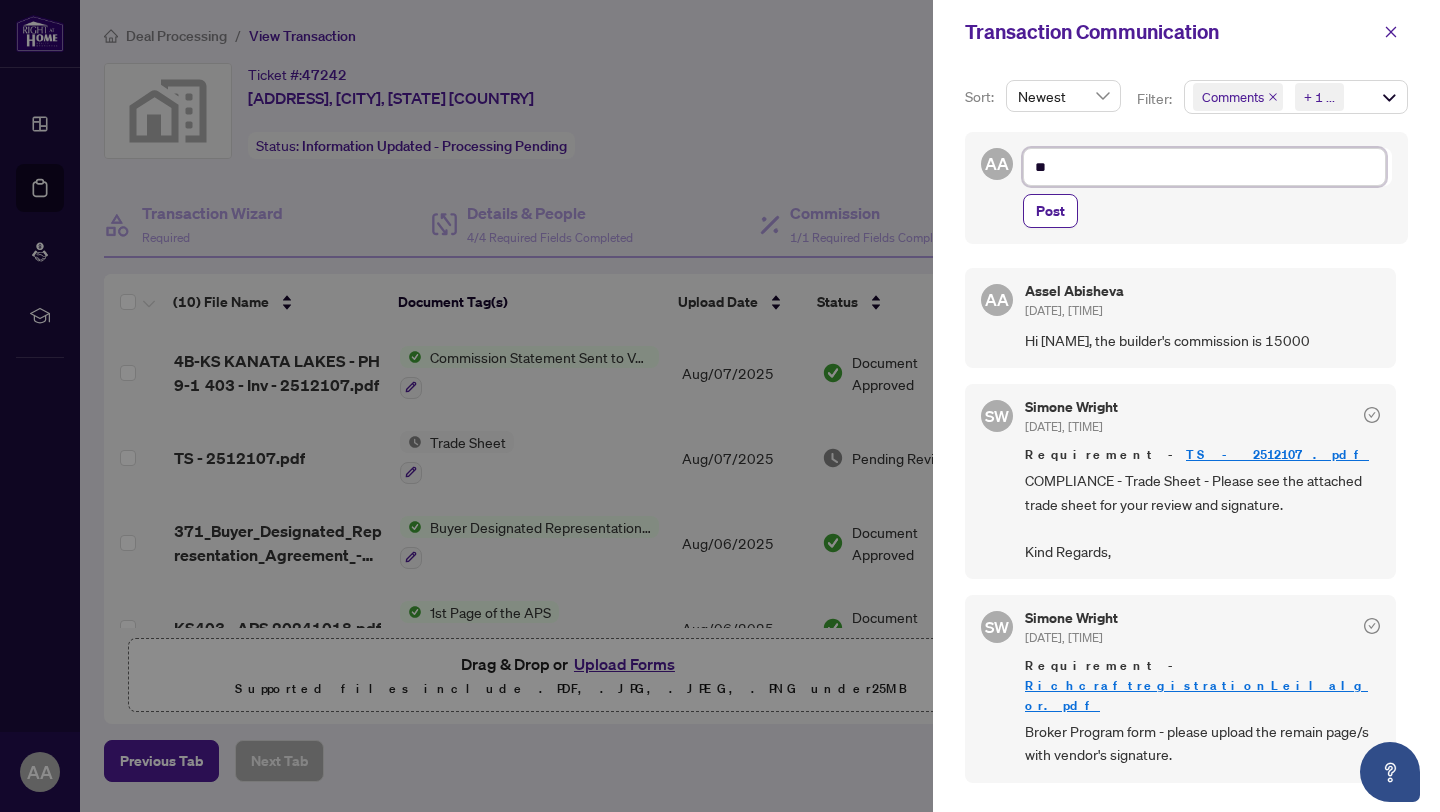 type on "**" 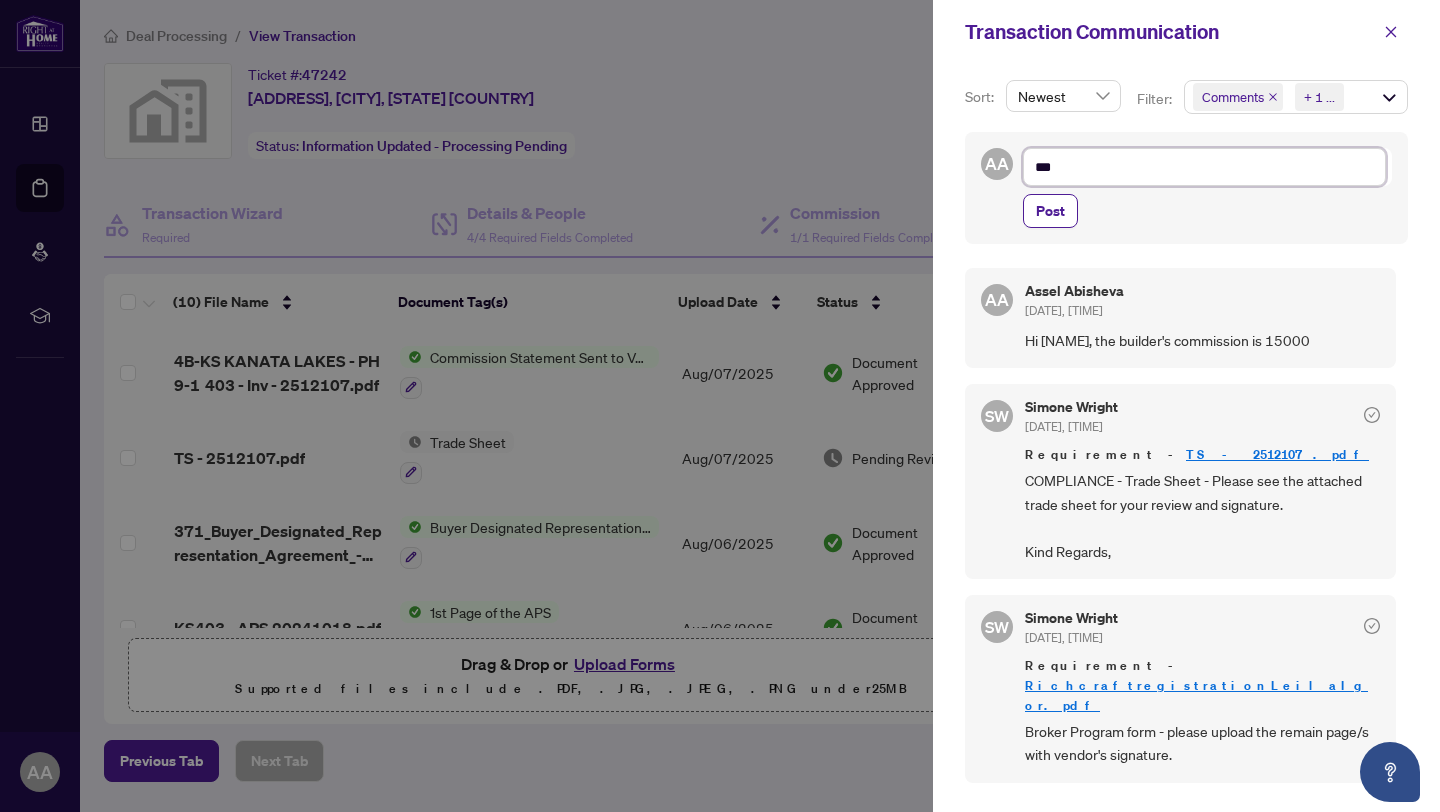 type on "****" 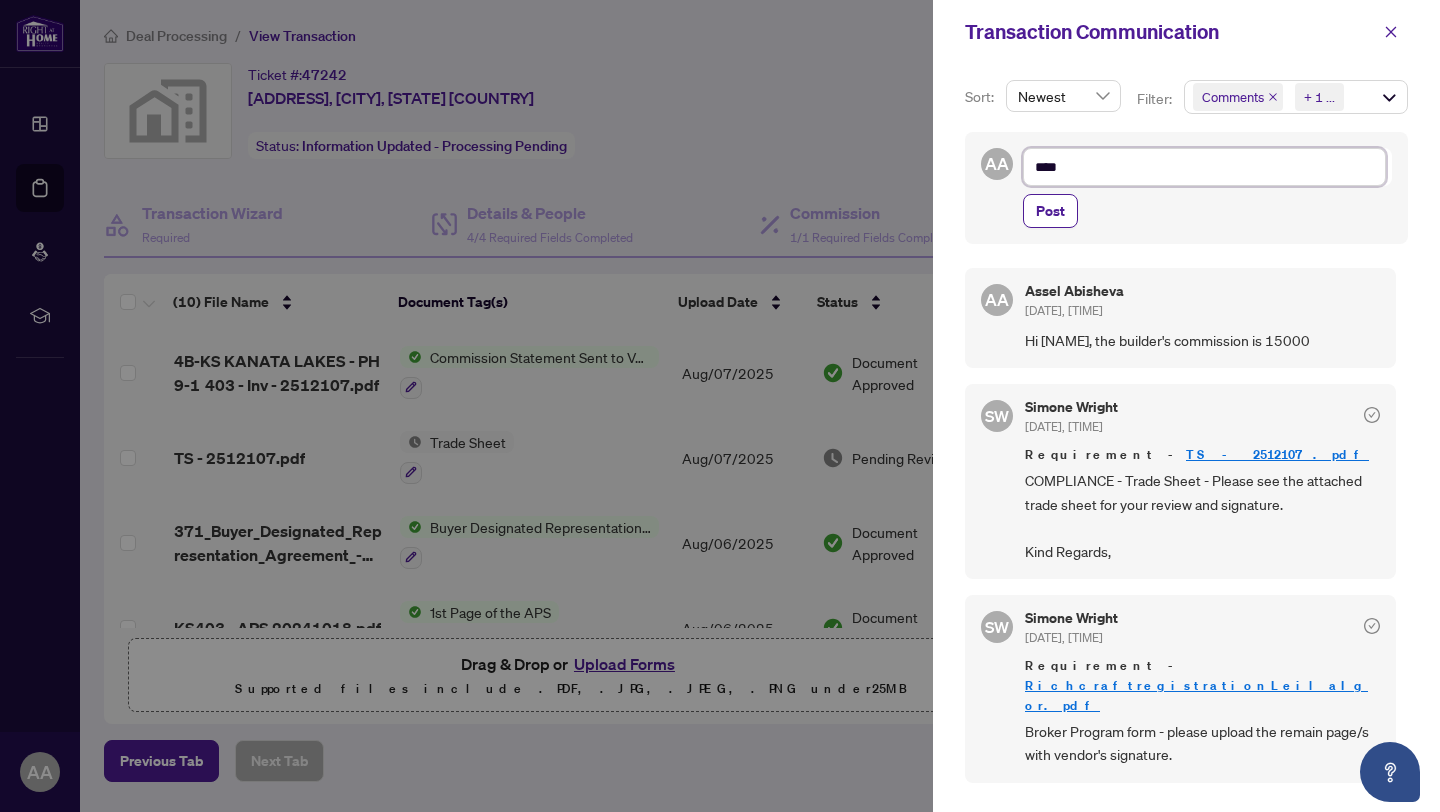 type on "*****" 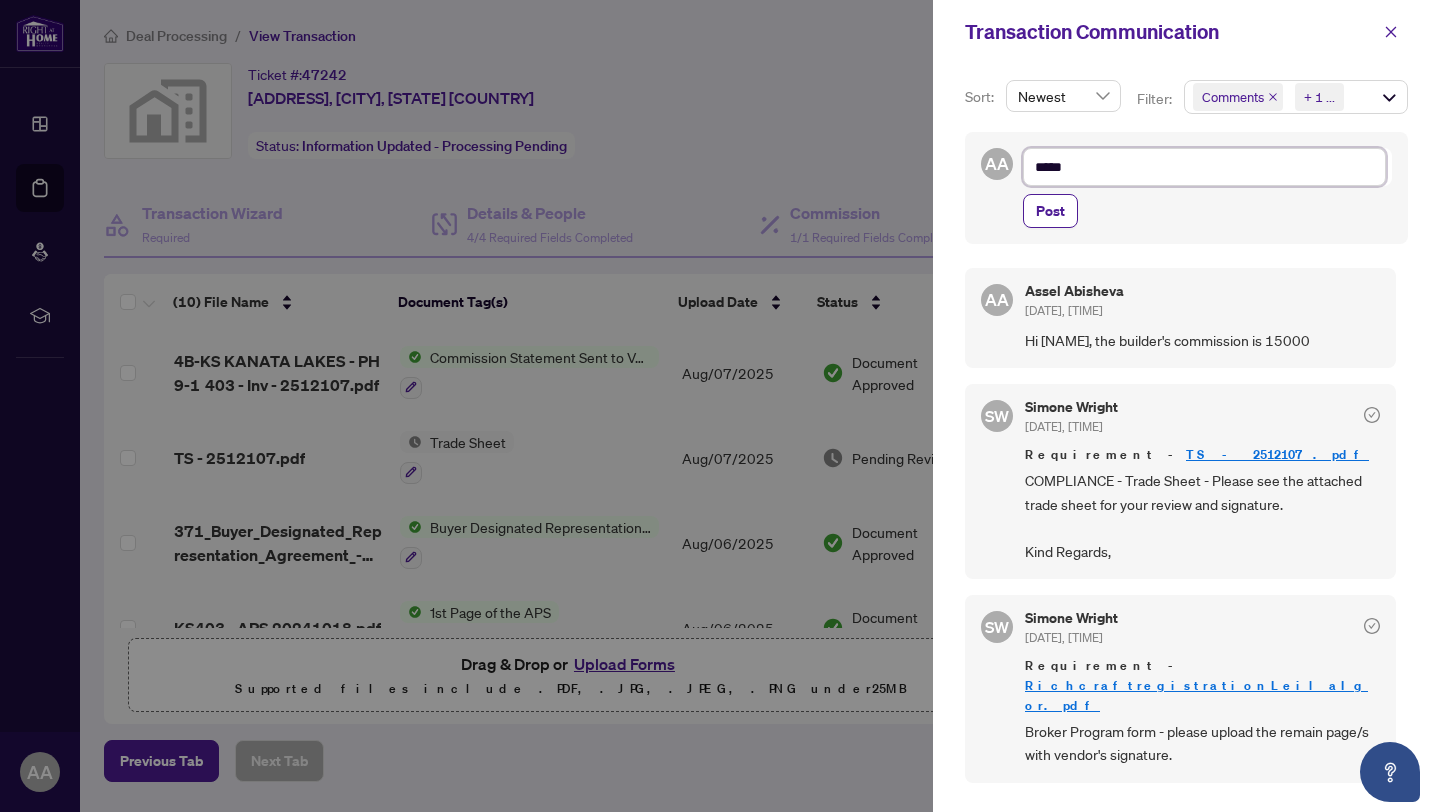type on "*****" 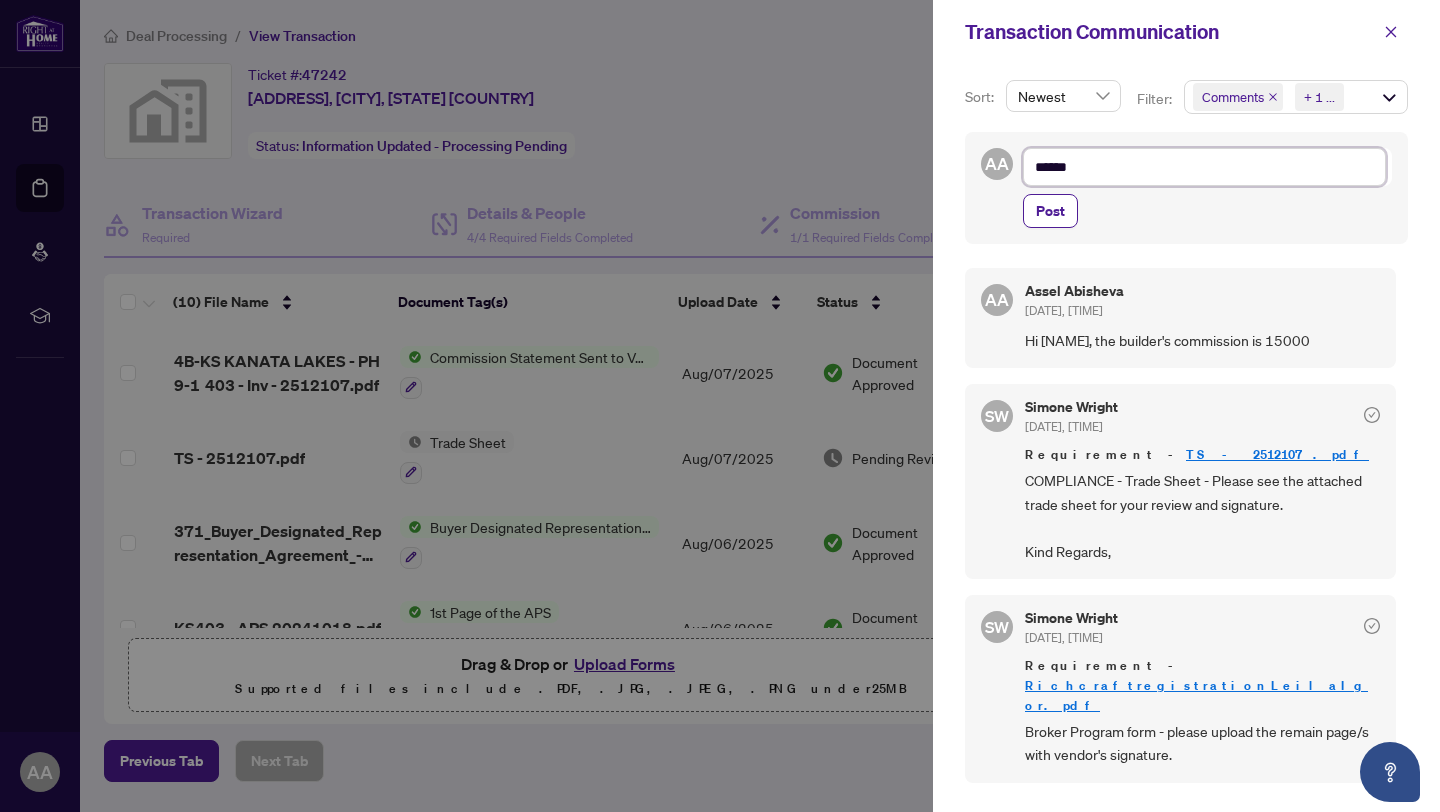 type on "*******" 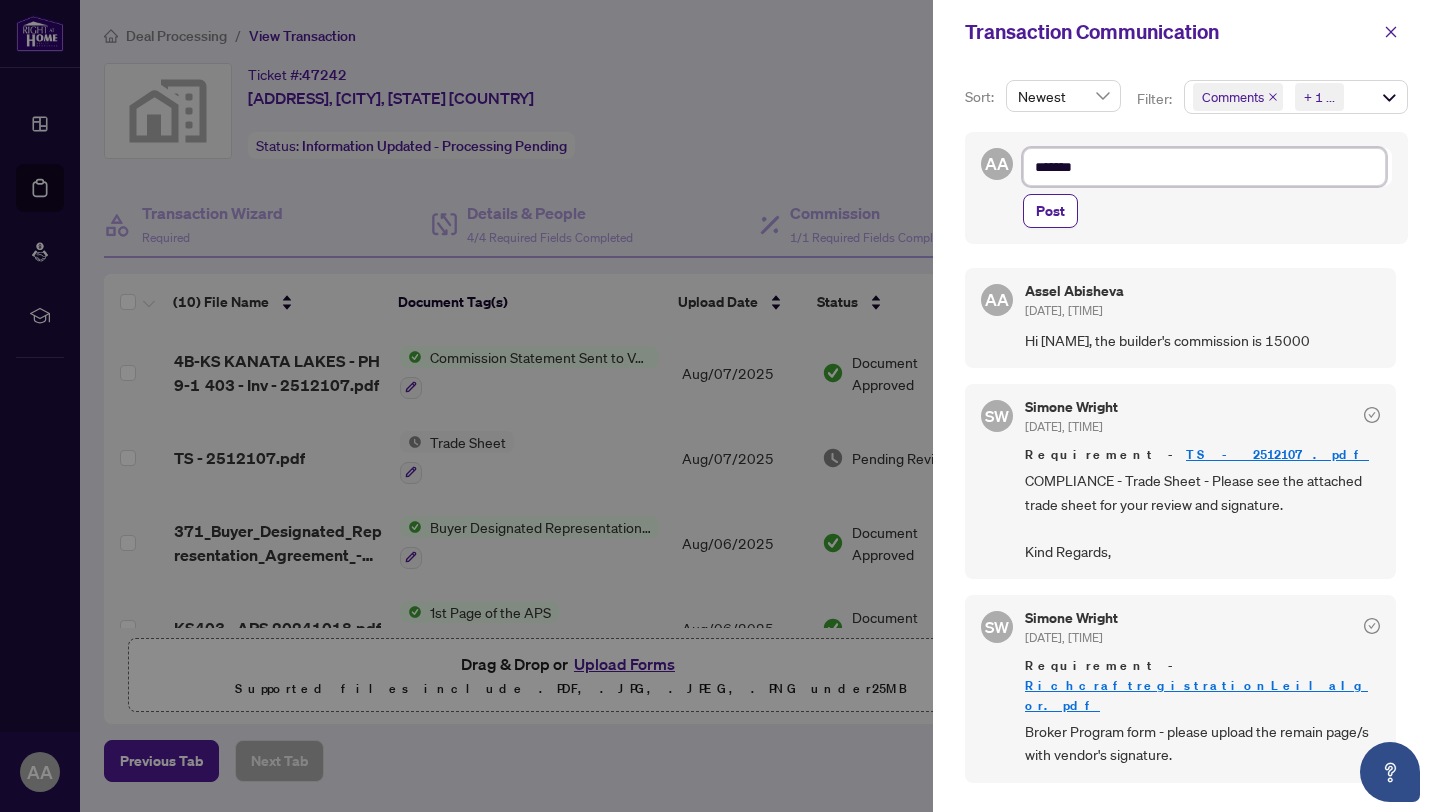 type on "********" 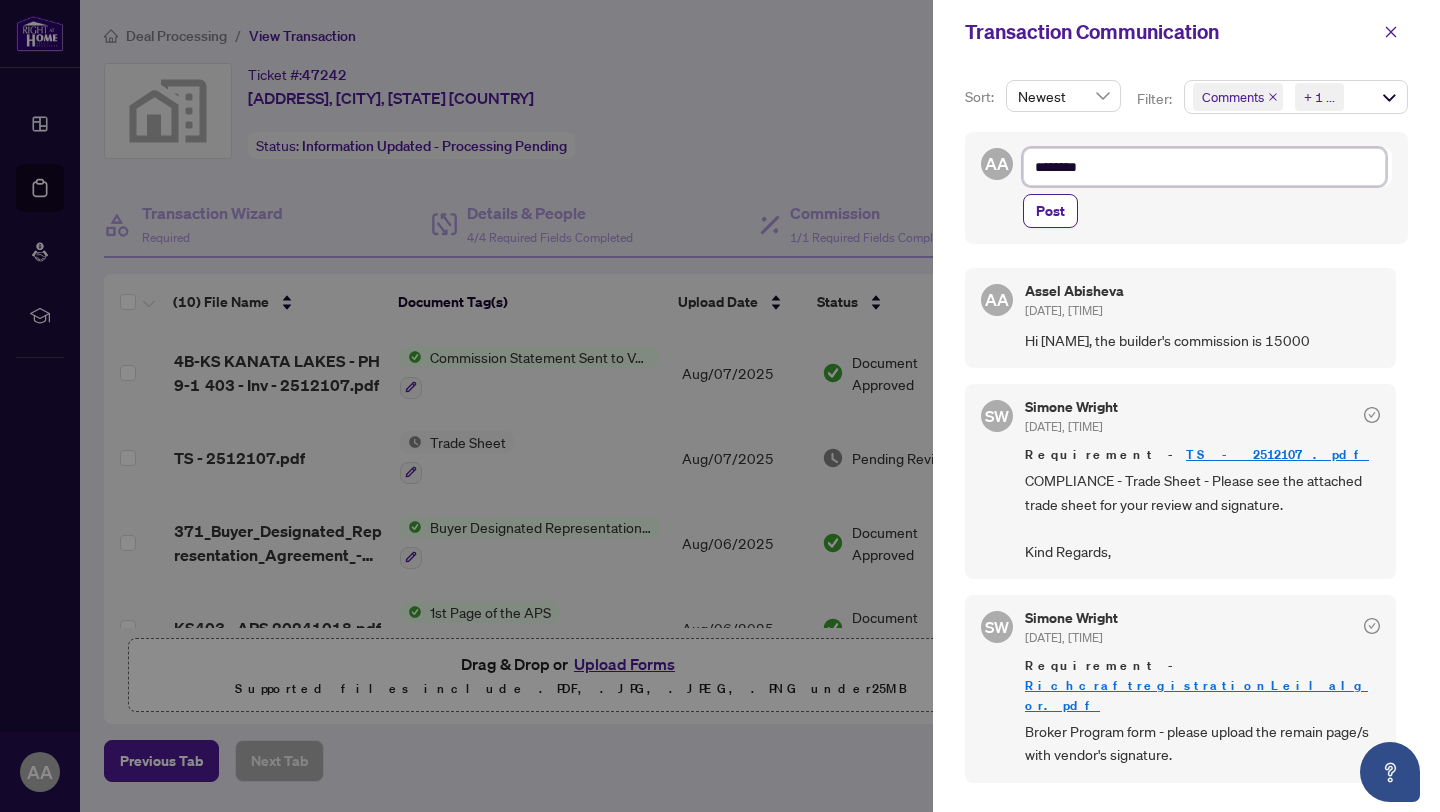 type on "*********" 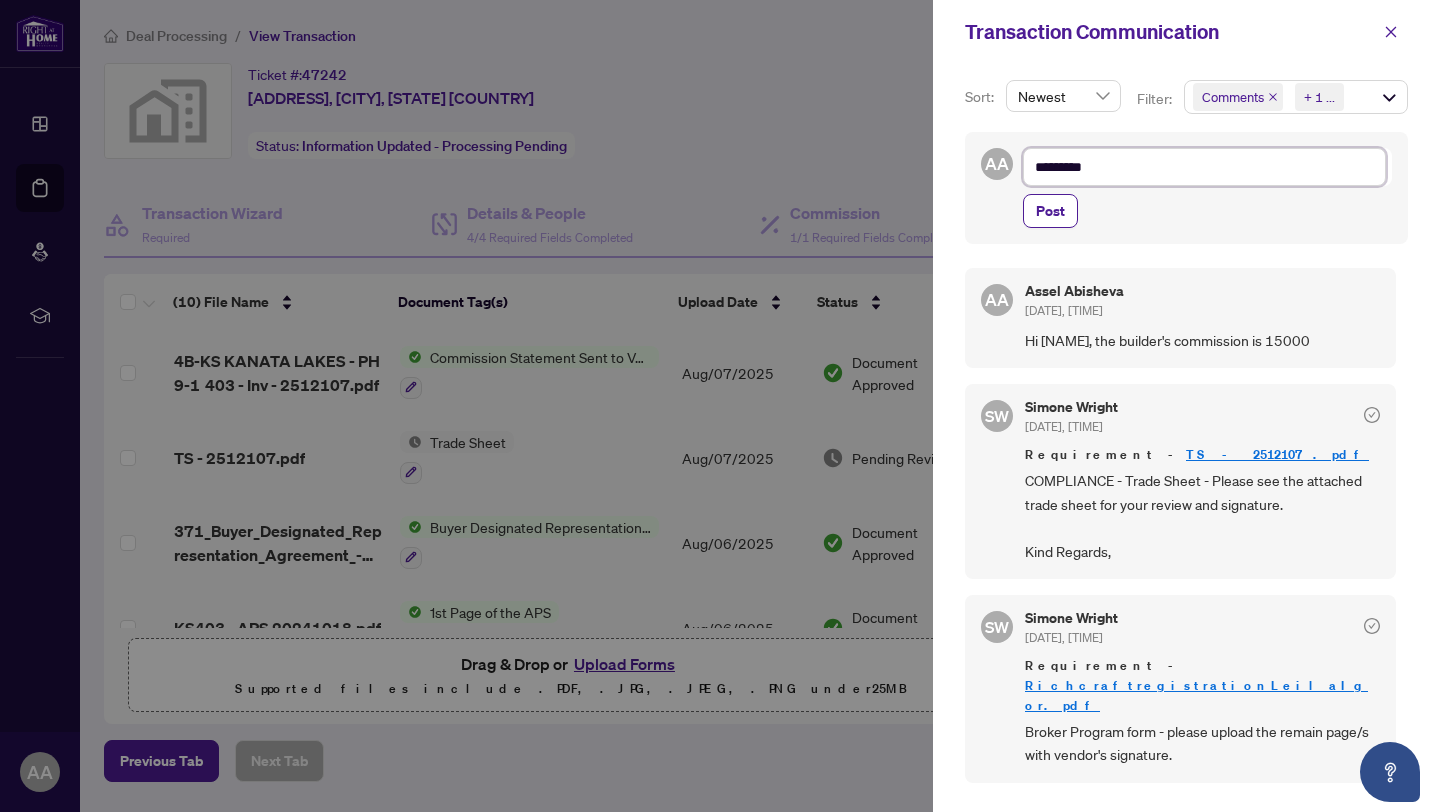 type on "**********" 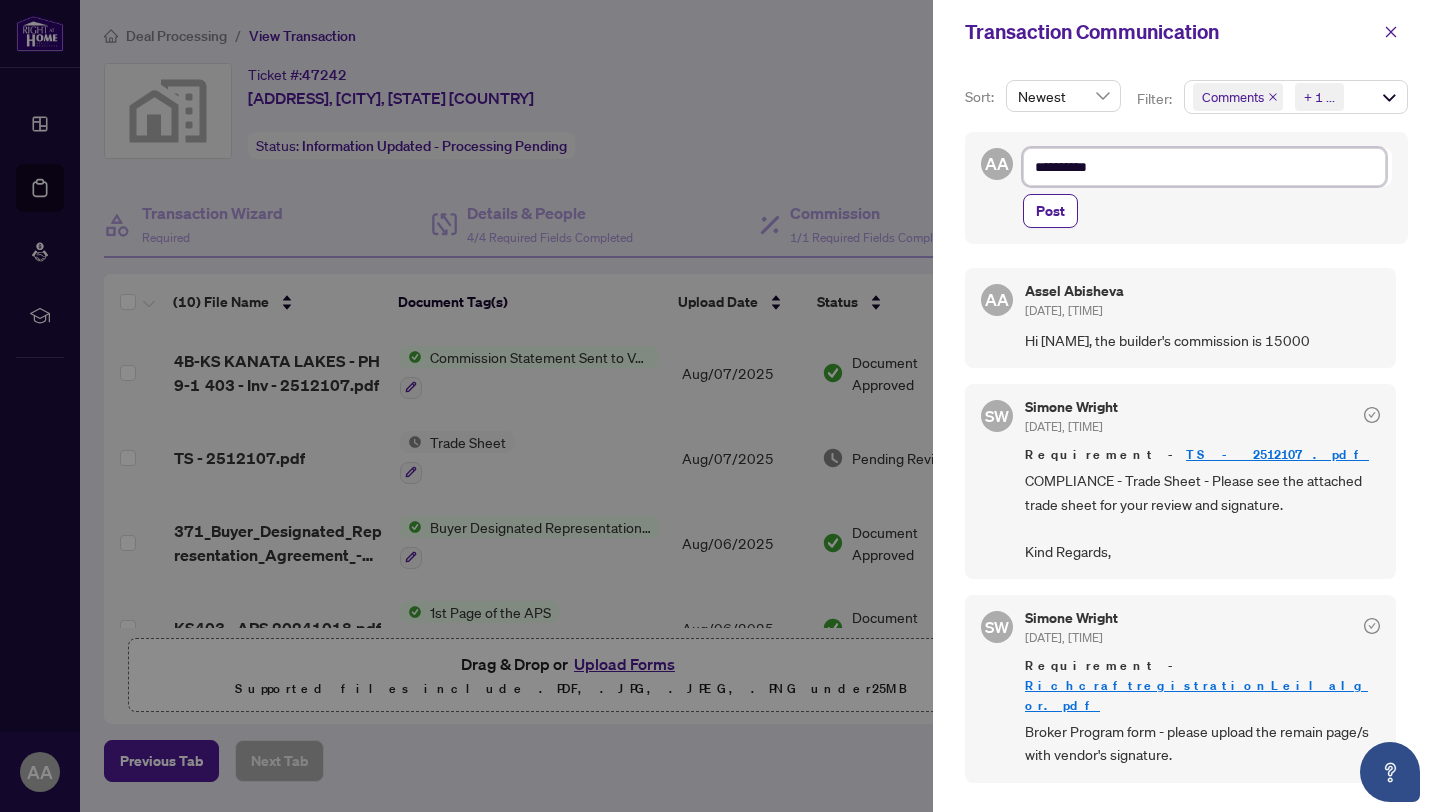 type on "**********" 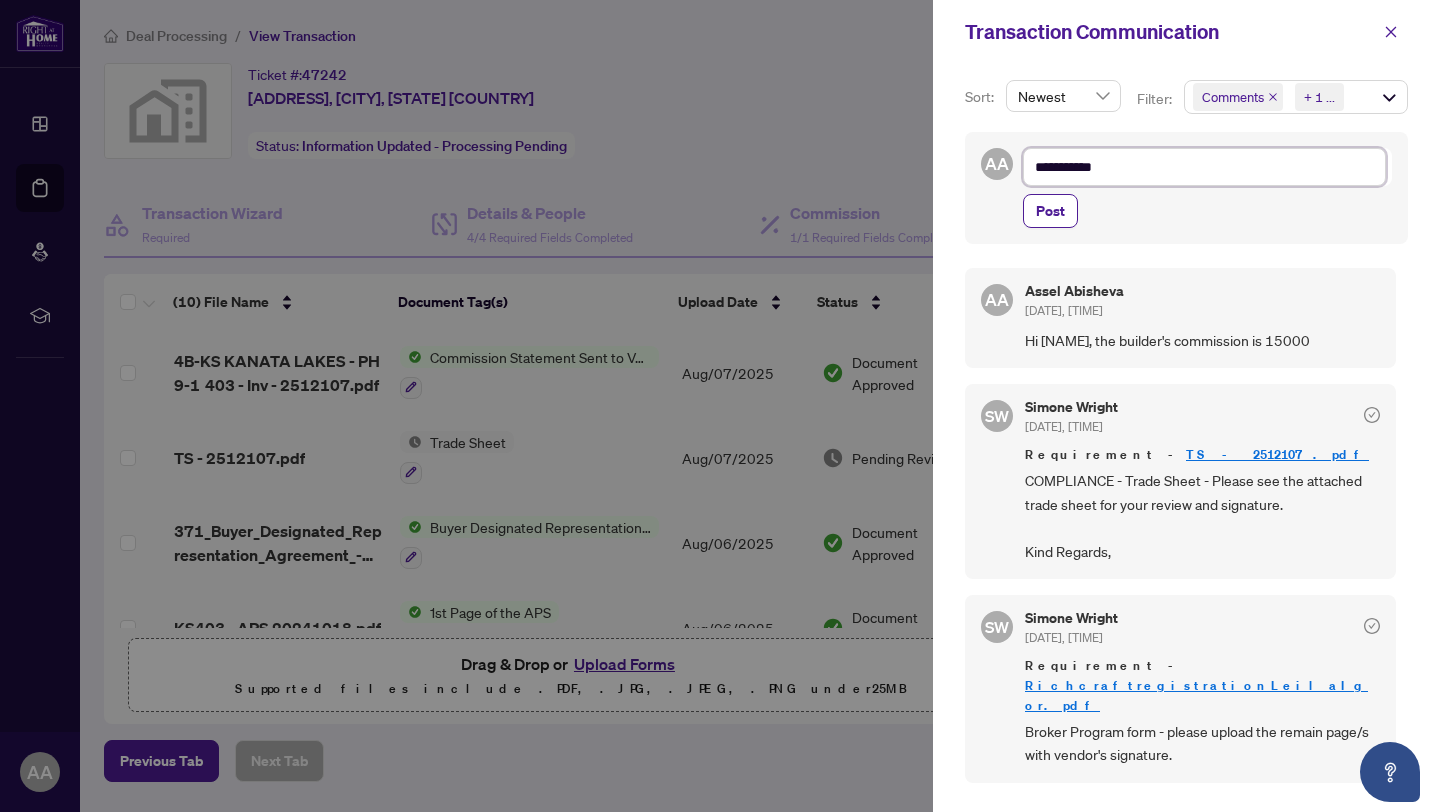 type on "**********" 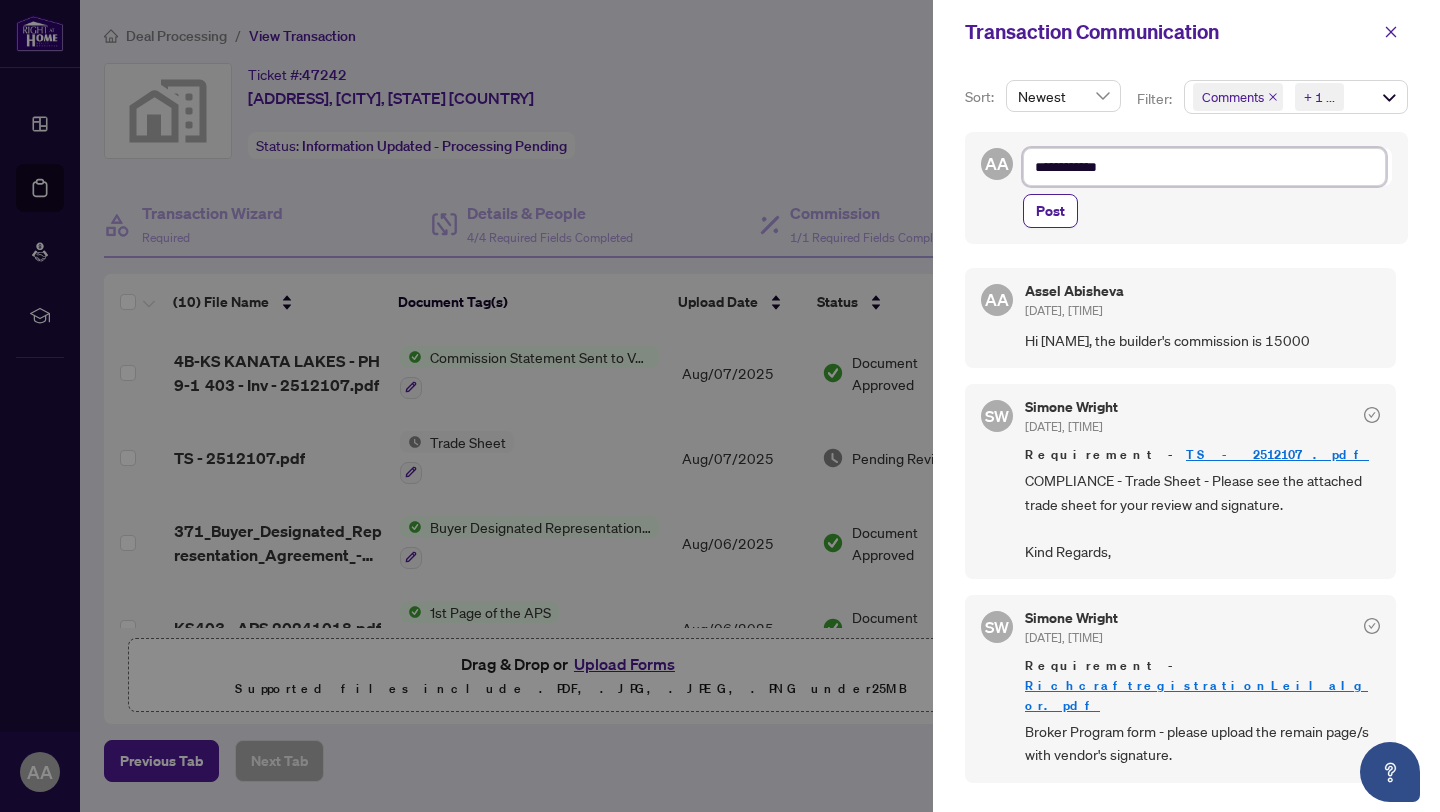 type on "**********" 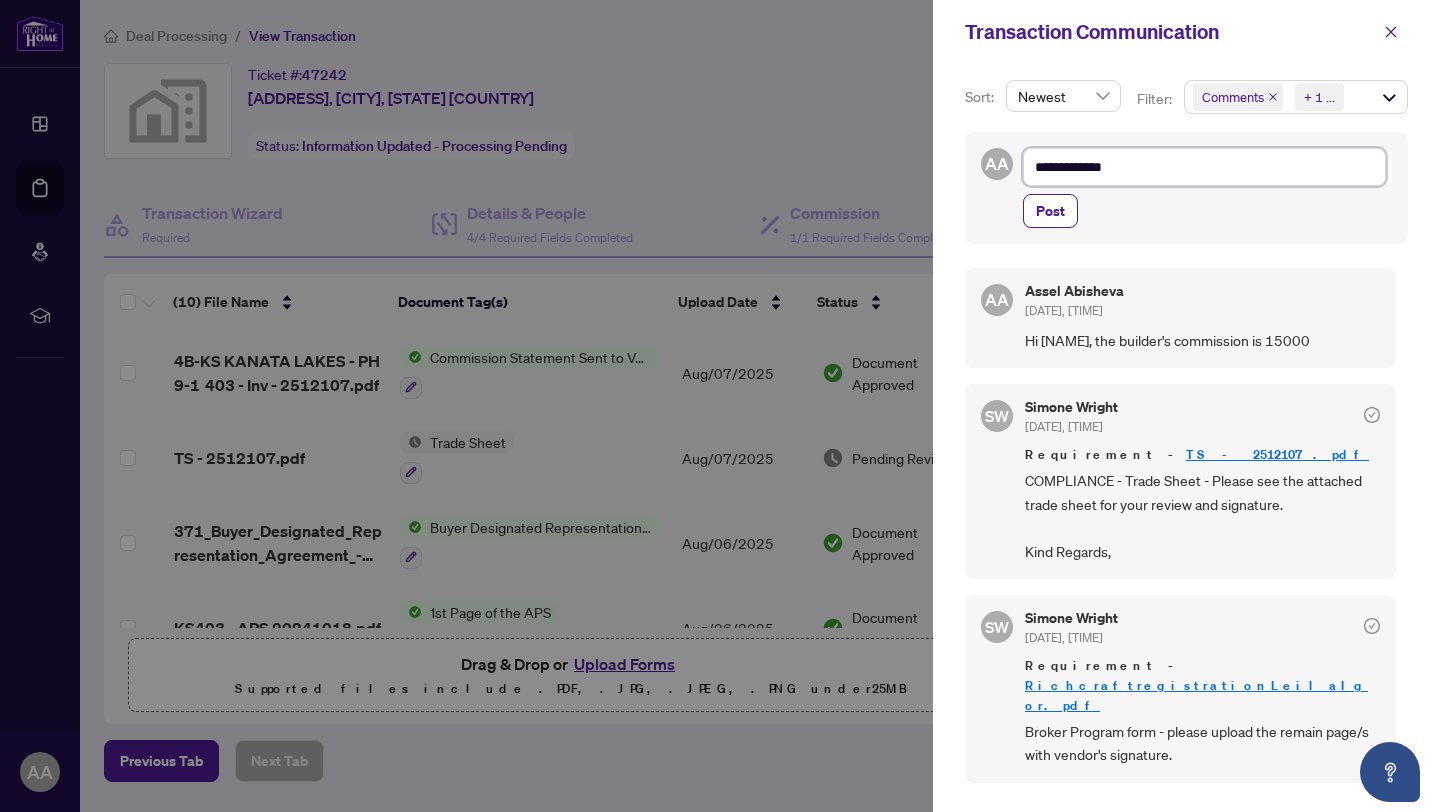 type on "**********" 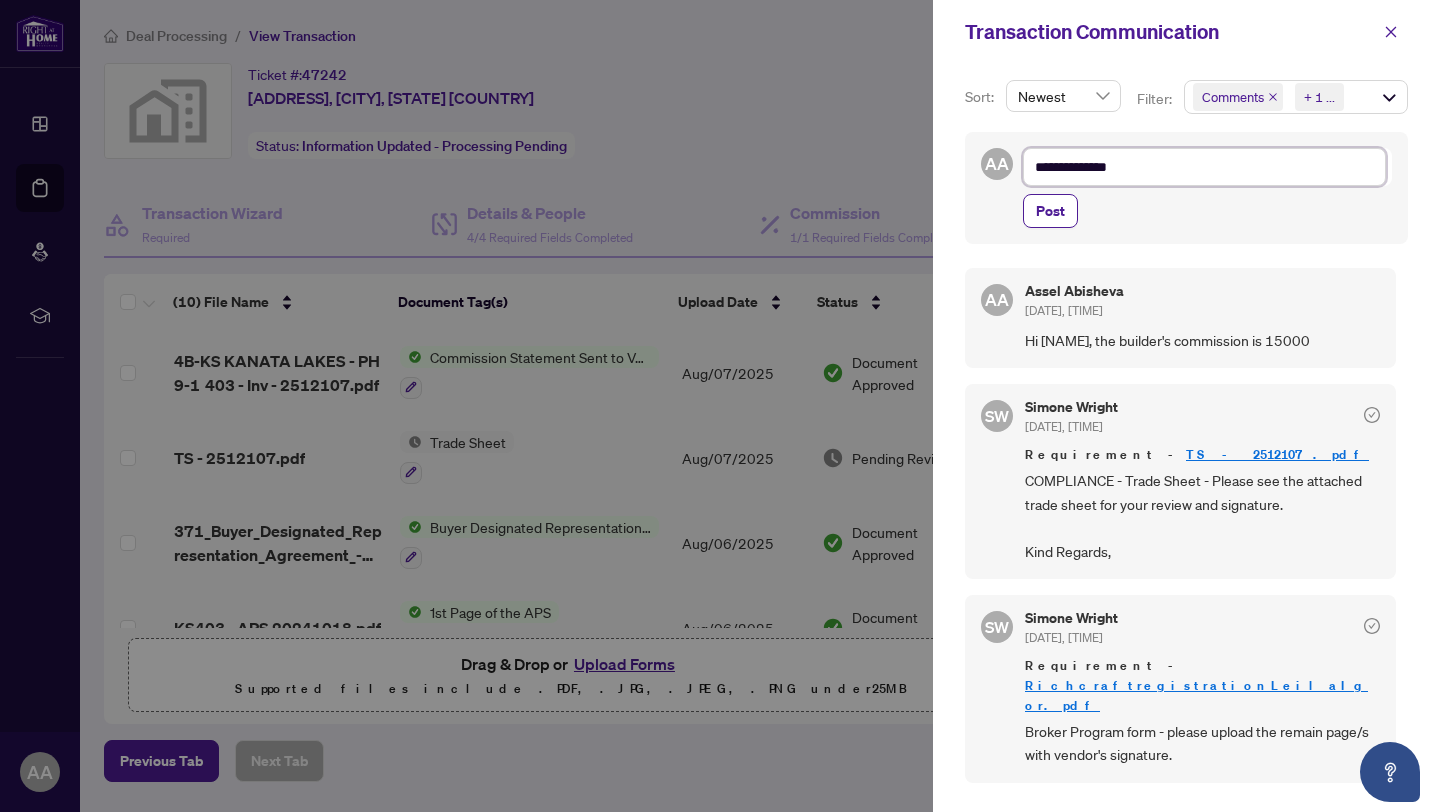 type on "**********" 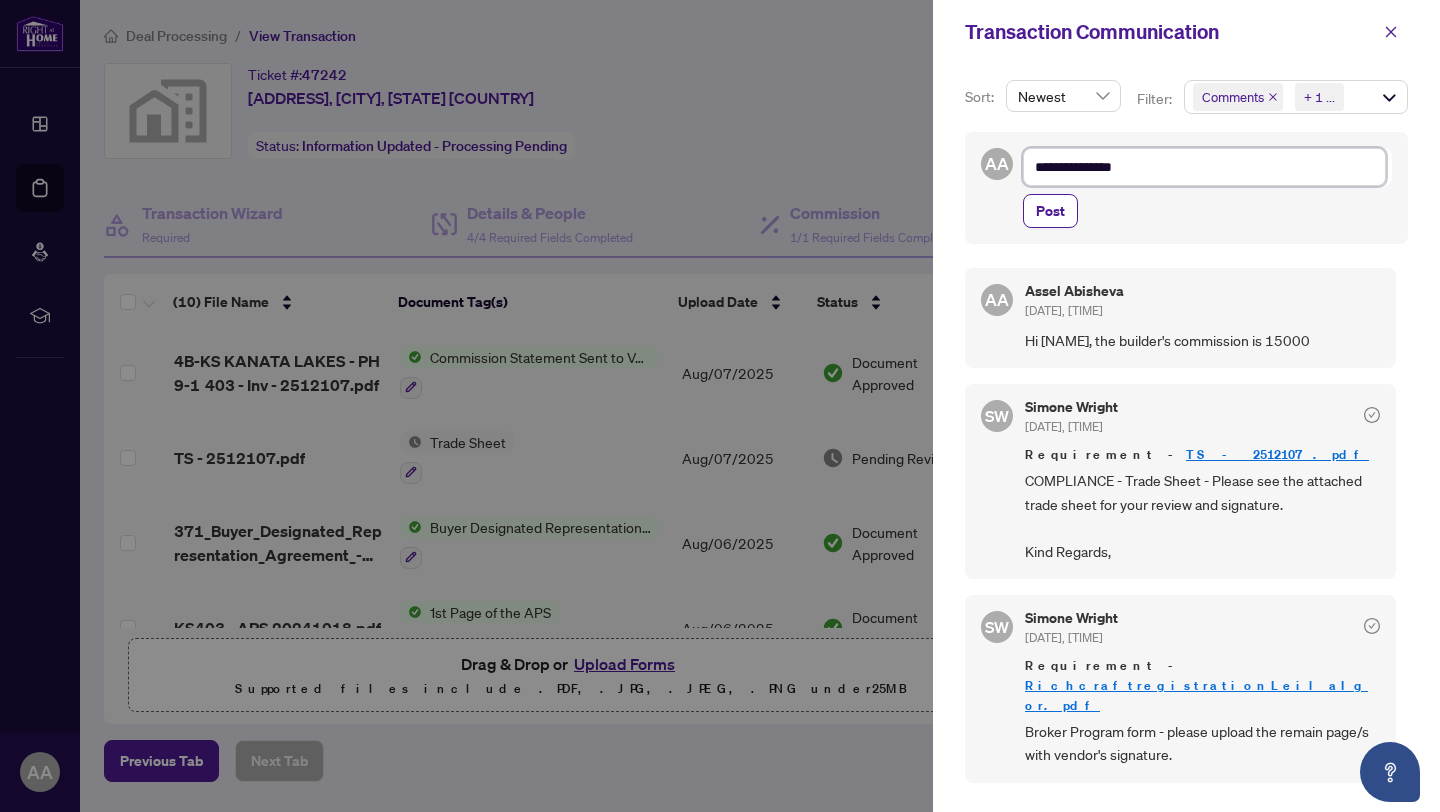 type on "**********" 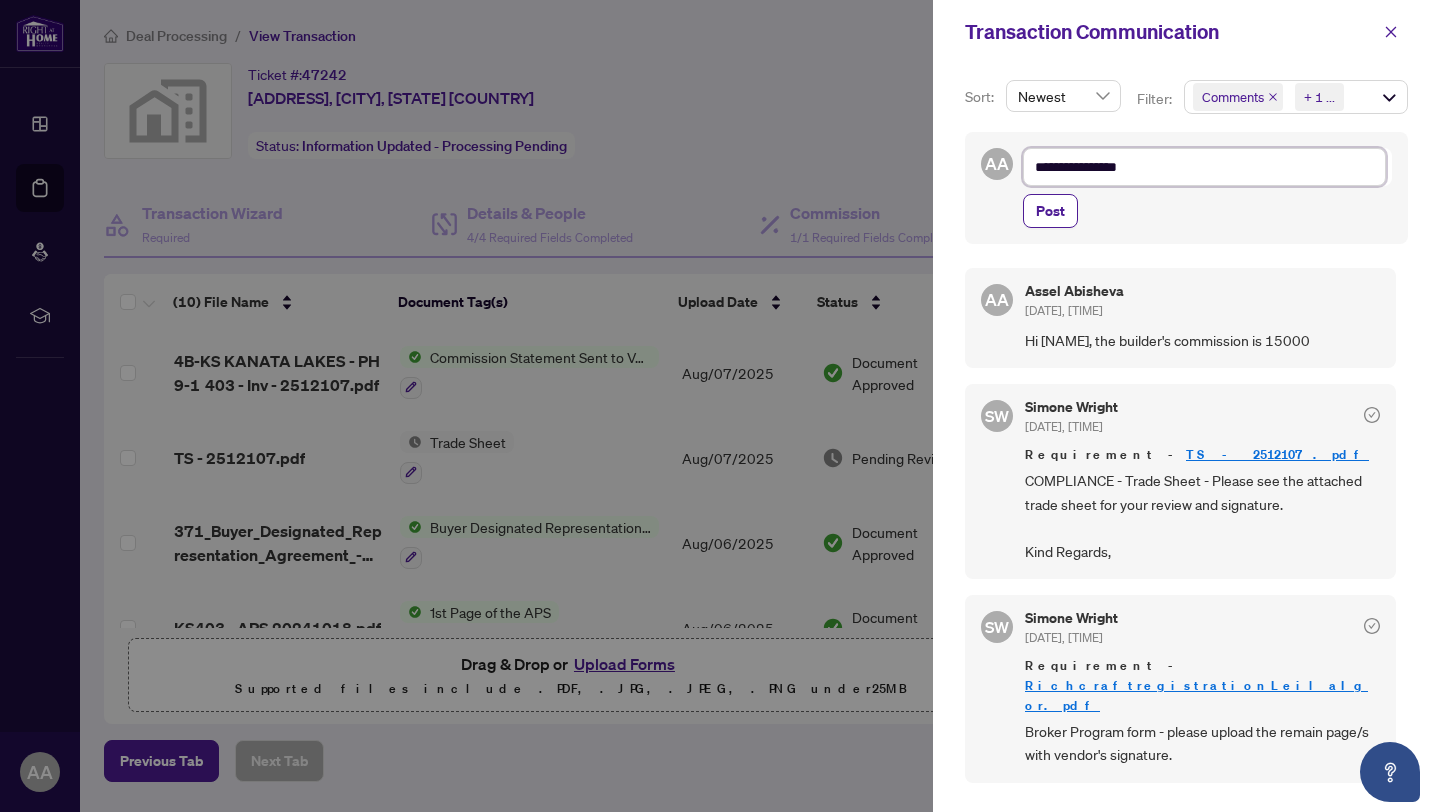 type on "**********" 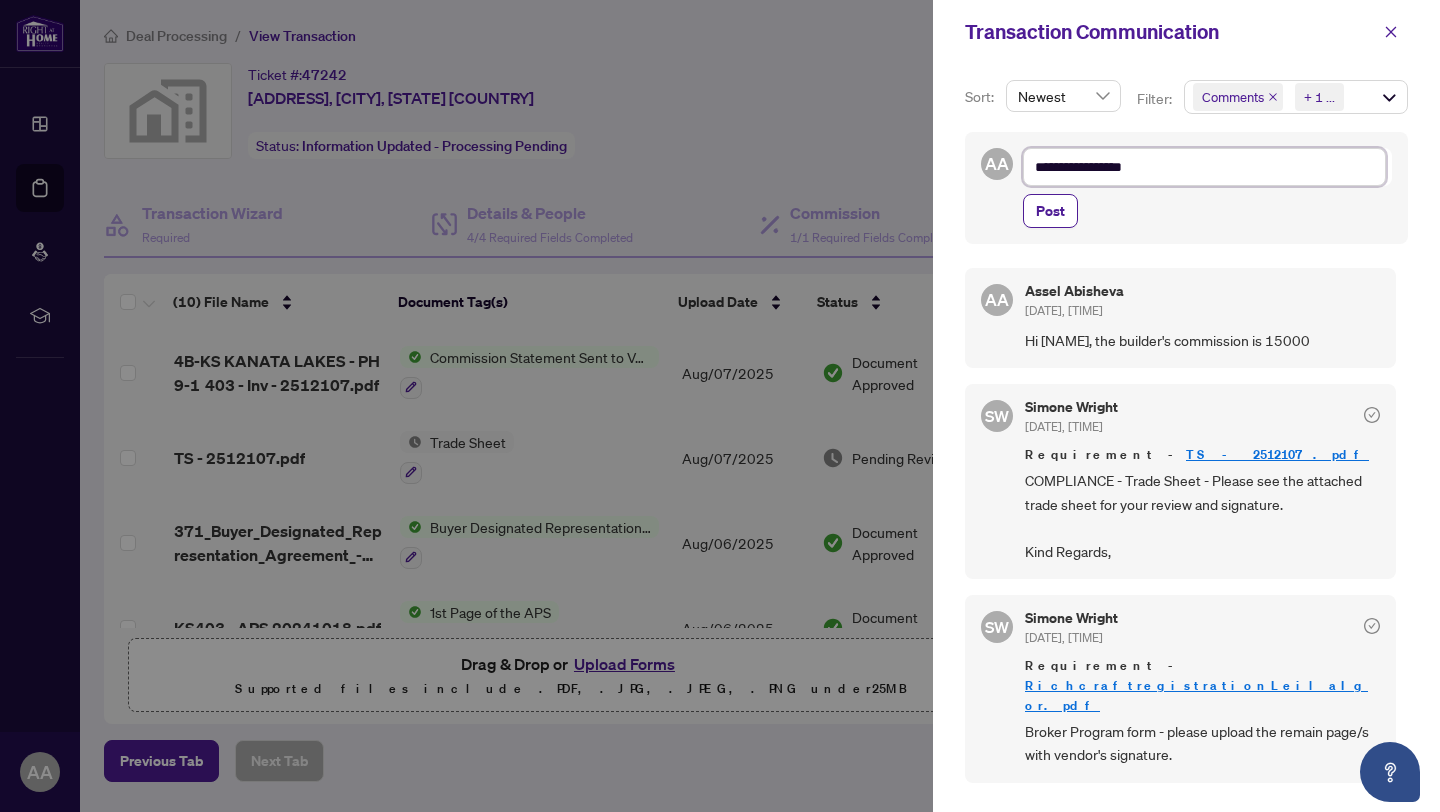 type on "**********" 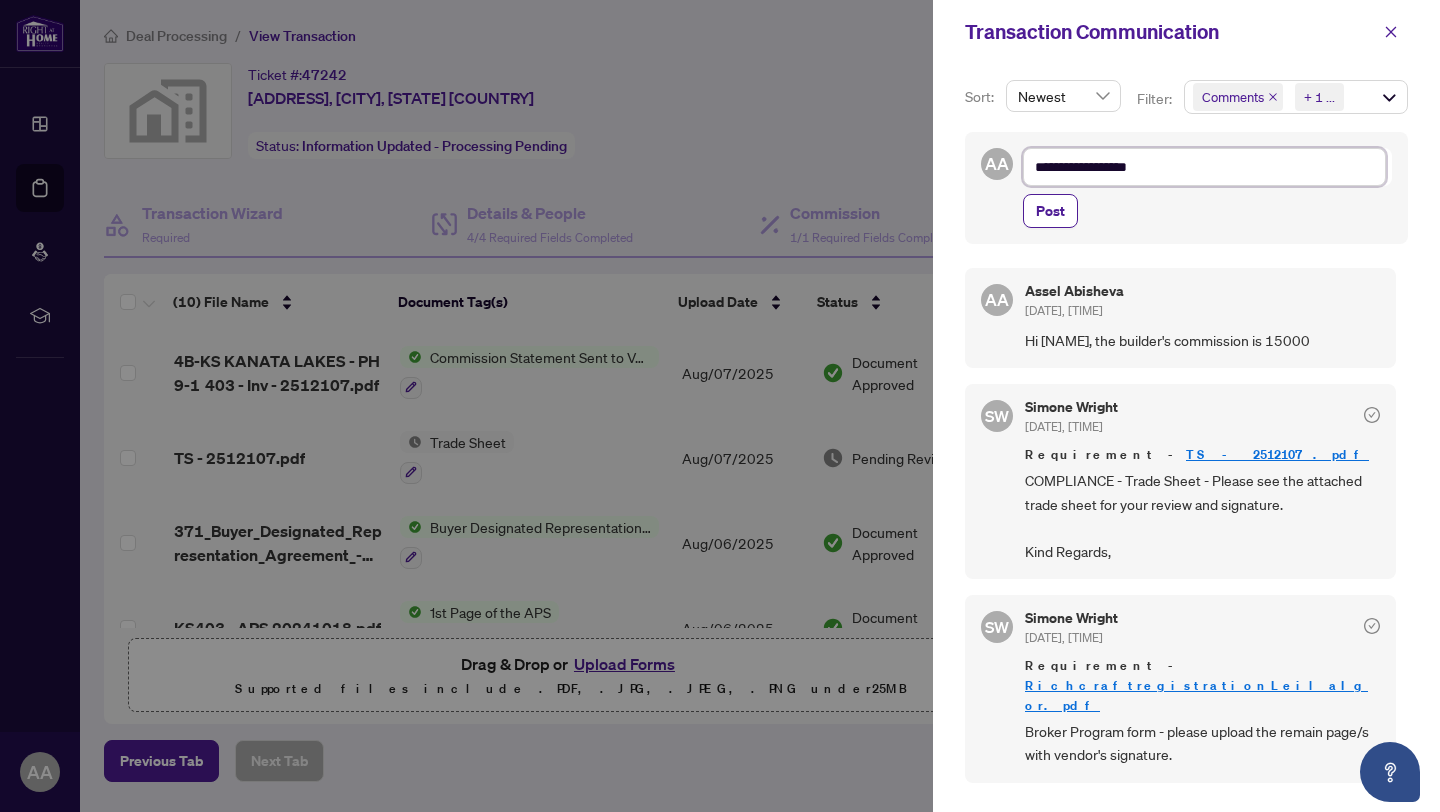 type on "**********" 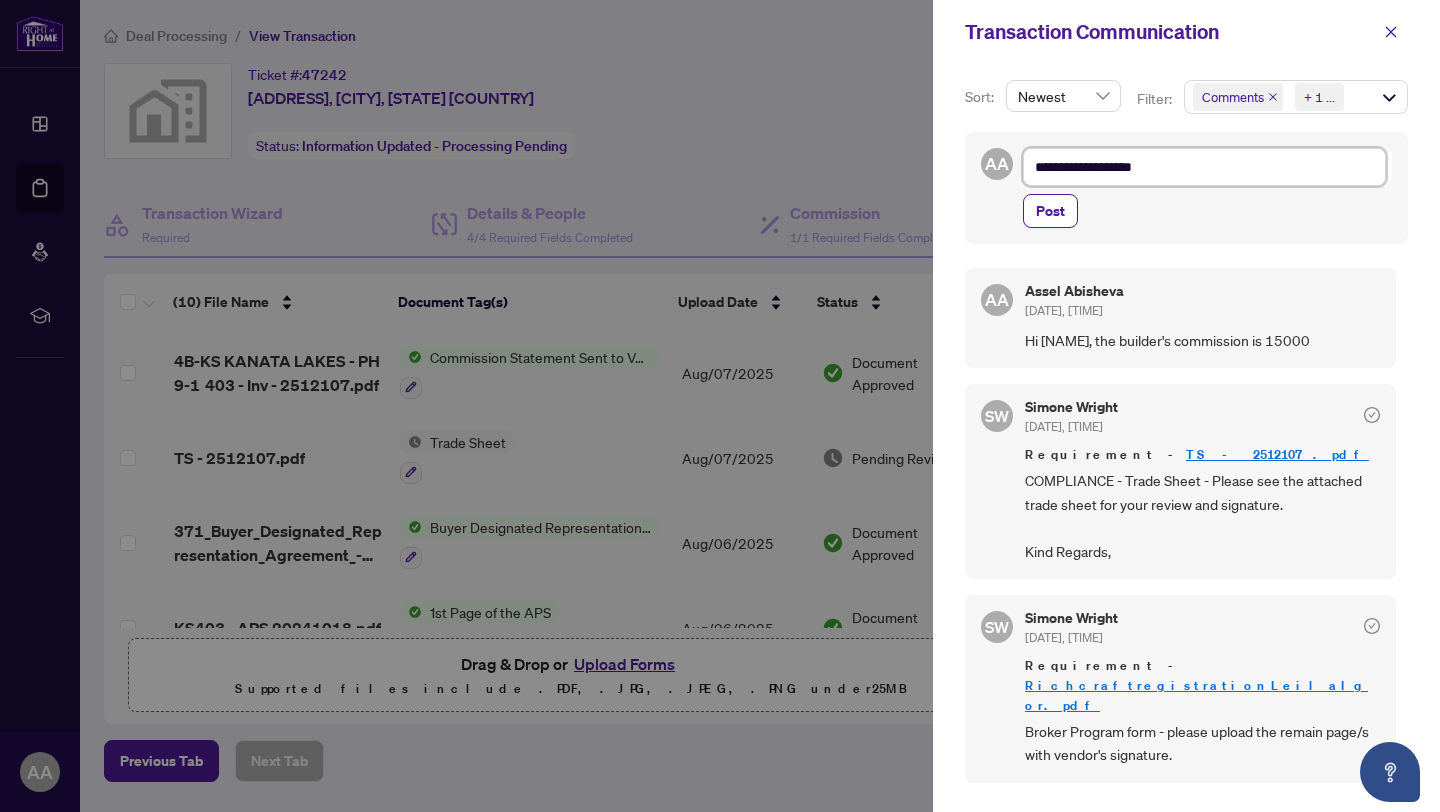 type on "**********" 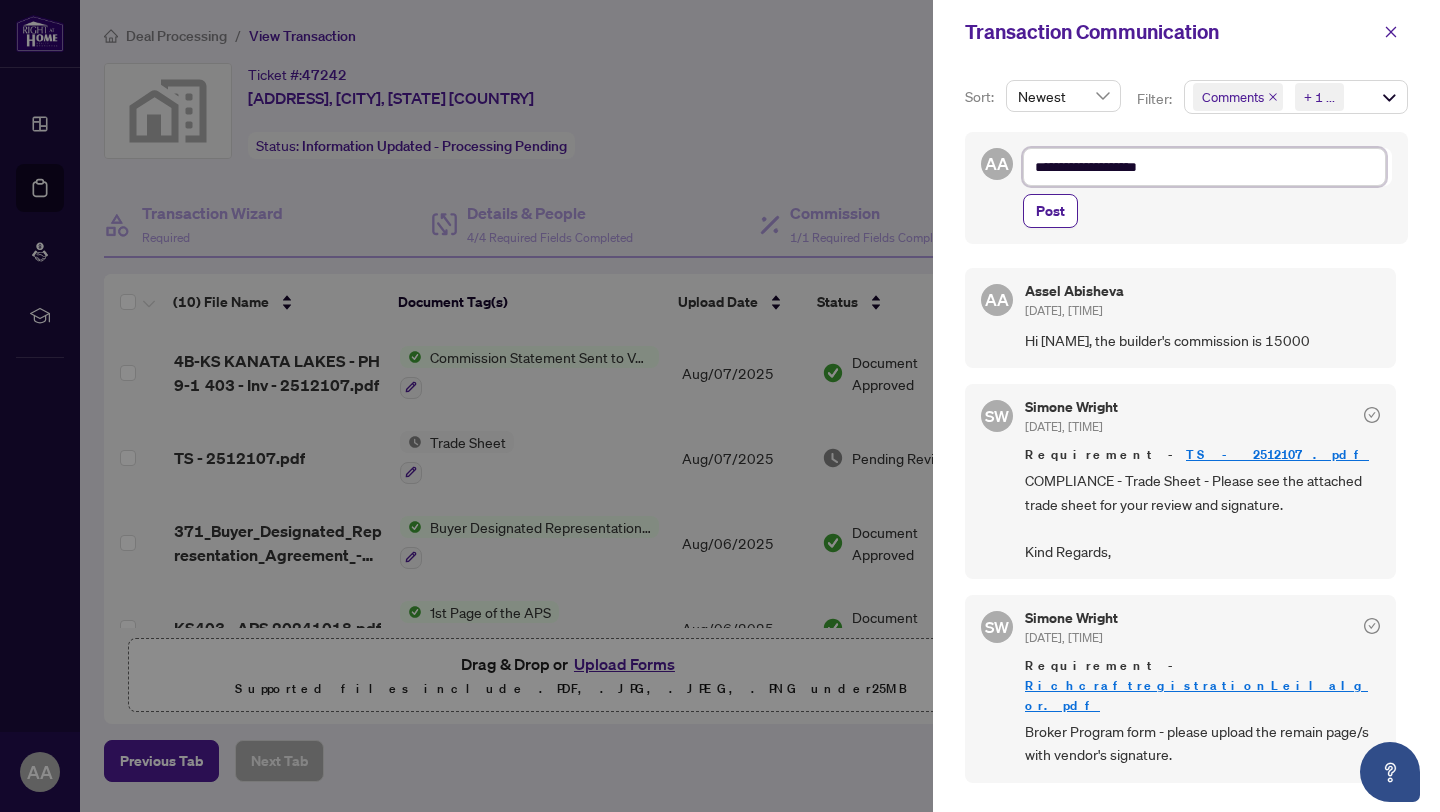 type on "**********" 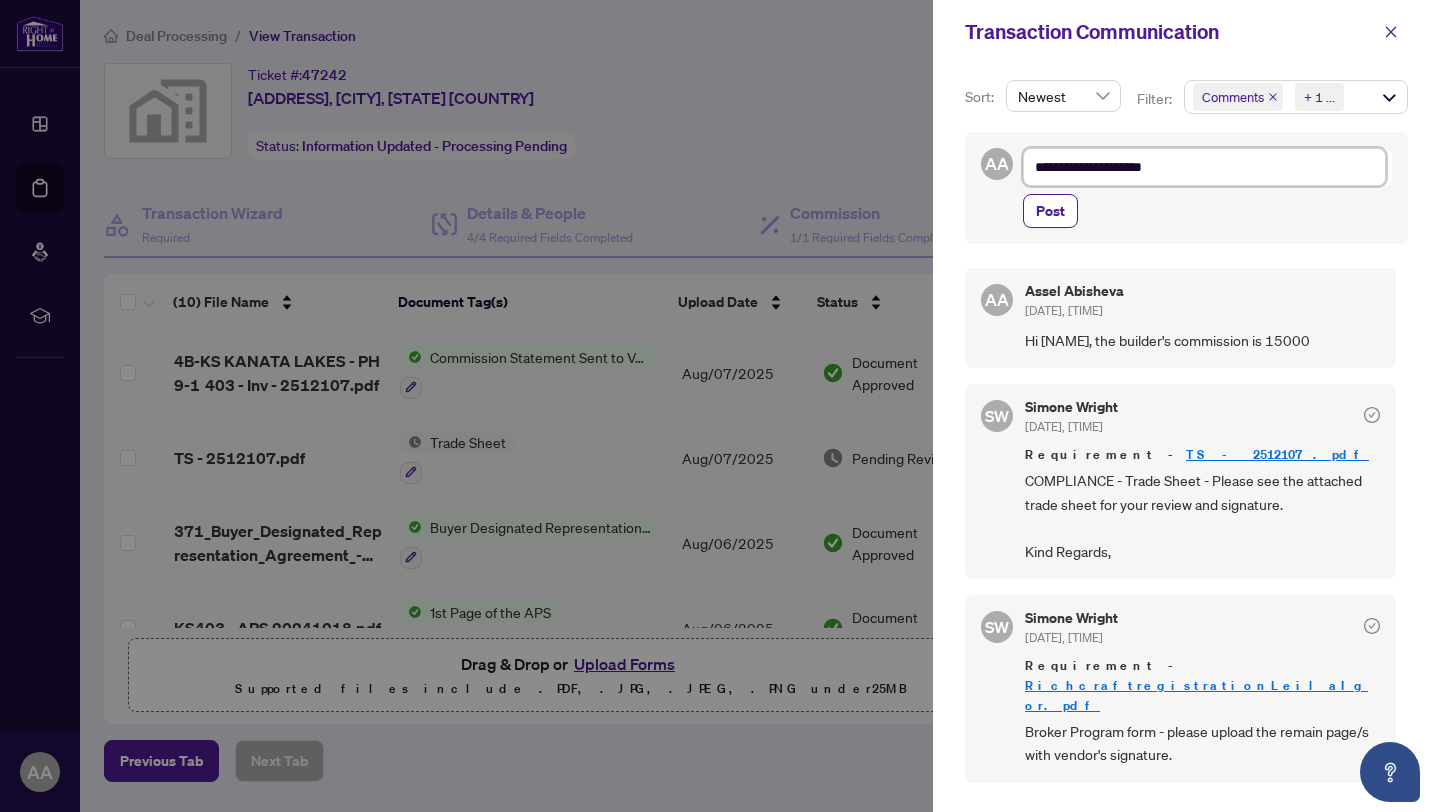 type on "**********" 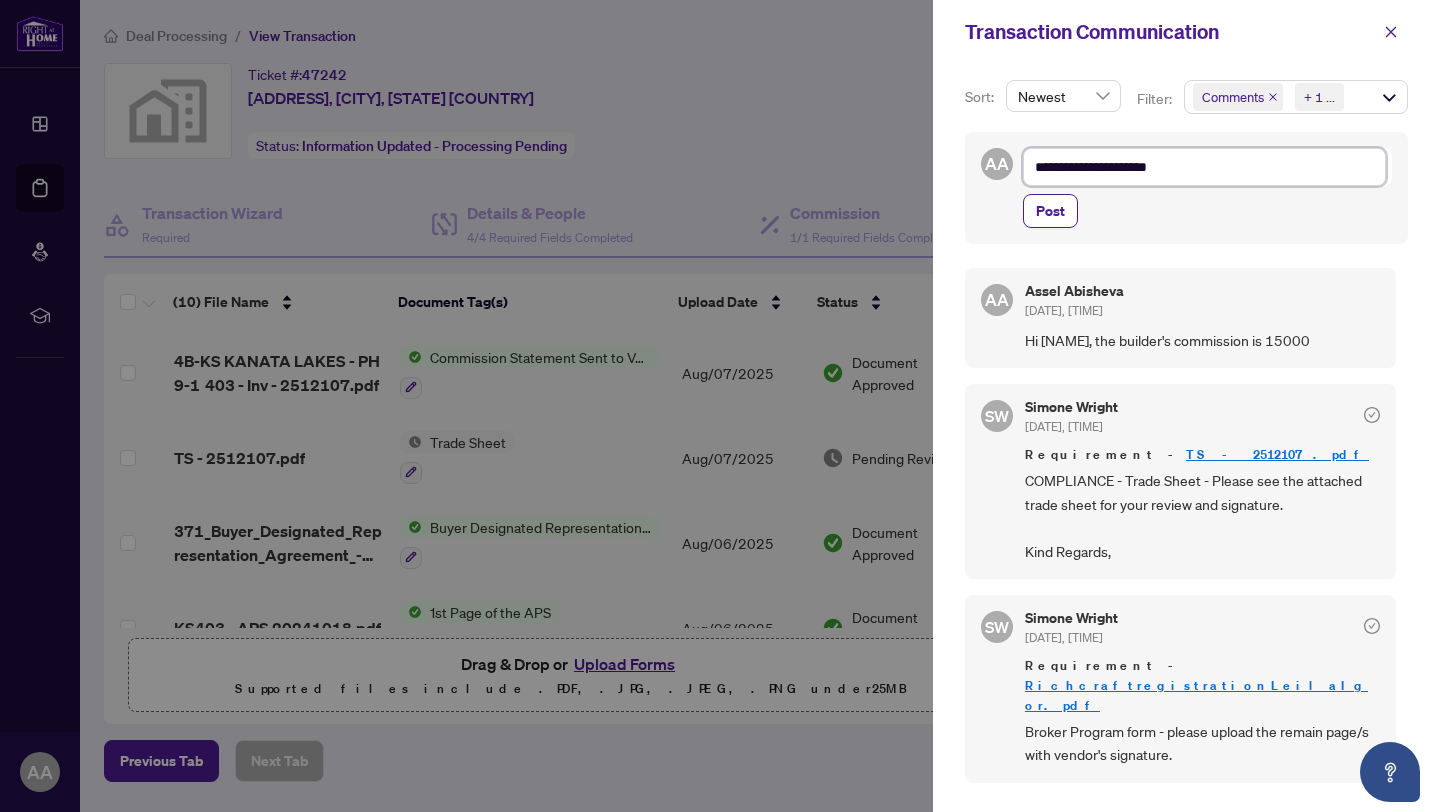 type on "**********" 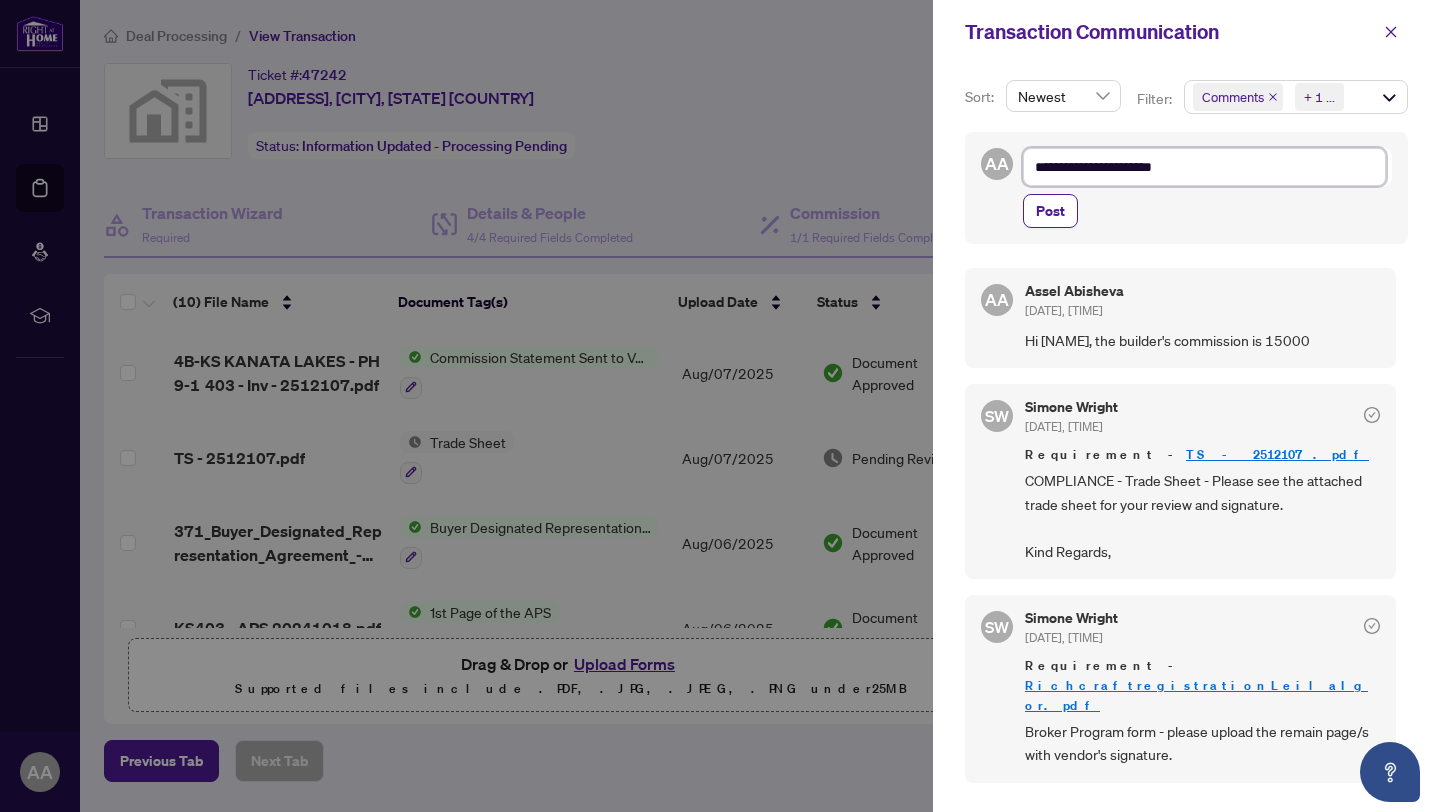 type on "**********" 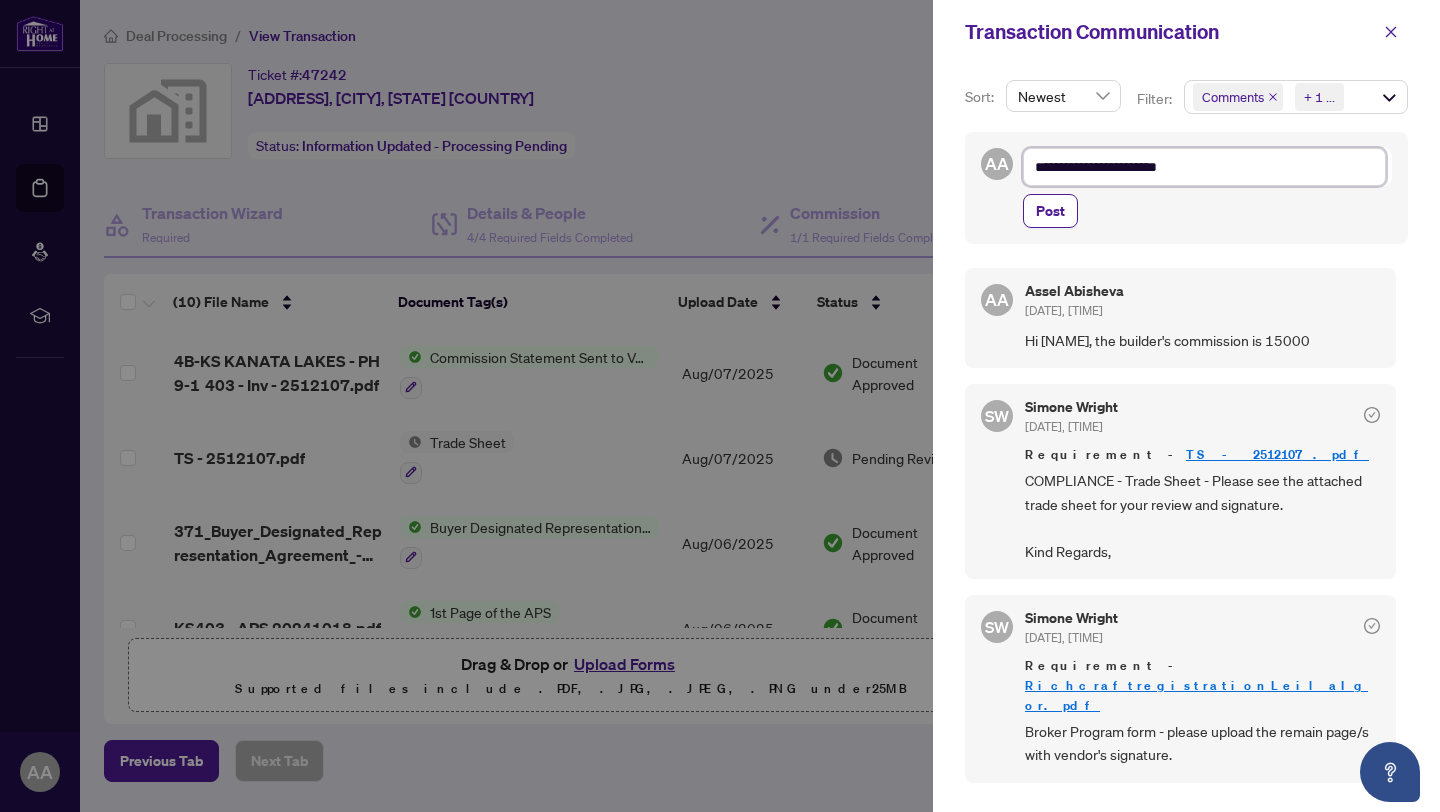 type on "**********" 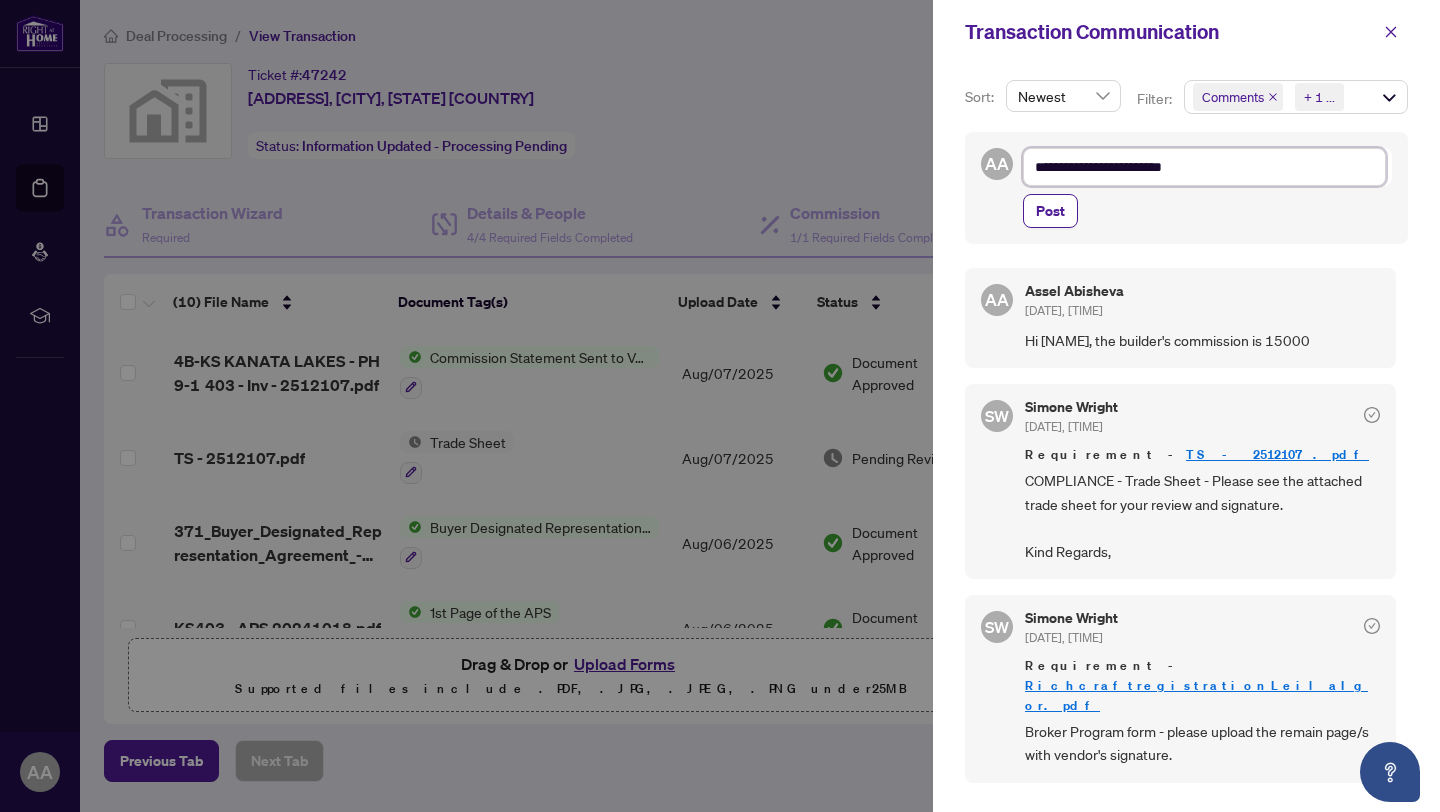 type on "**********" 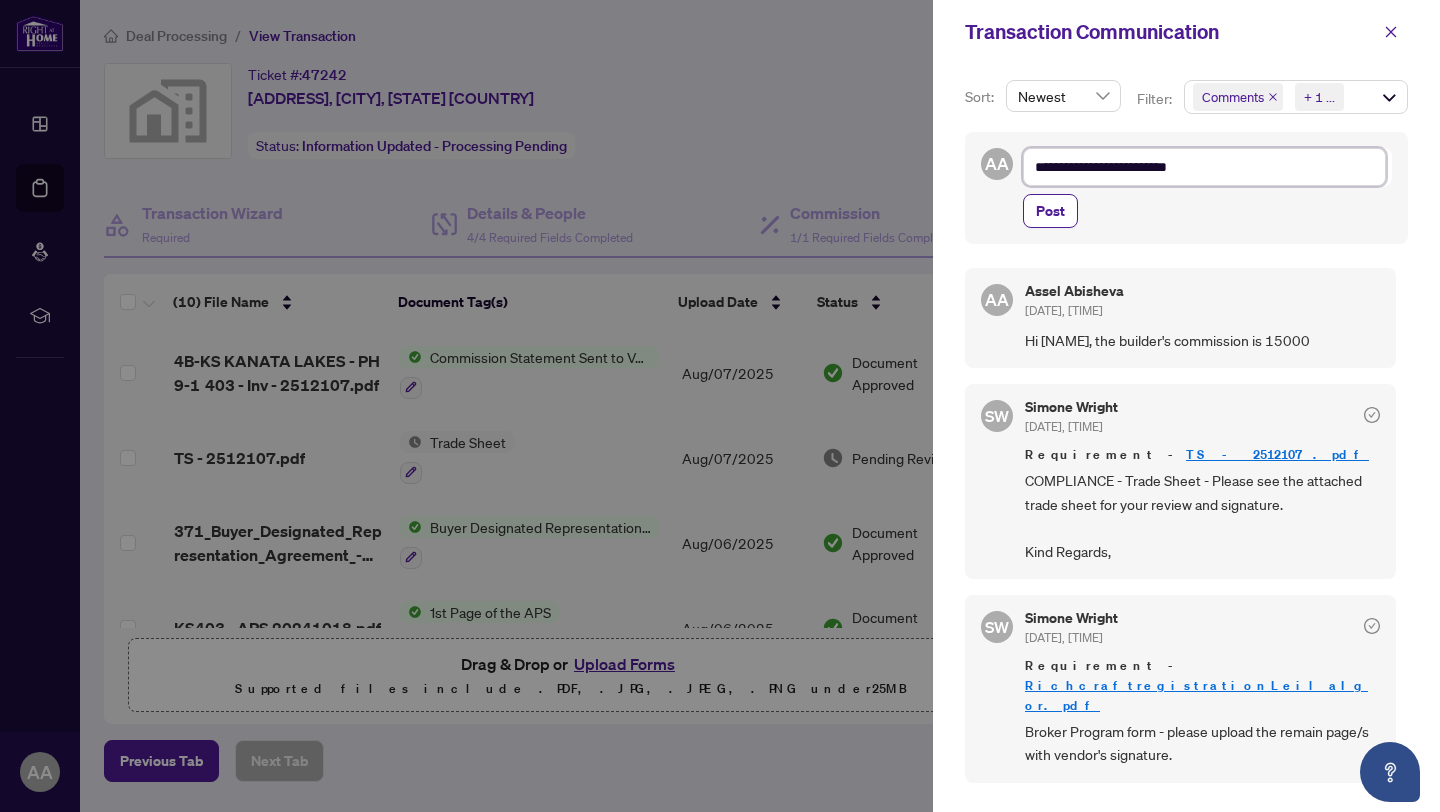 type on "**********" 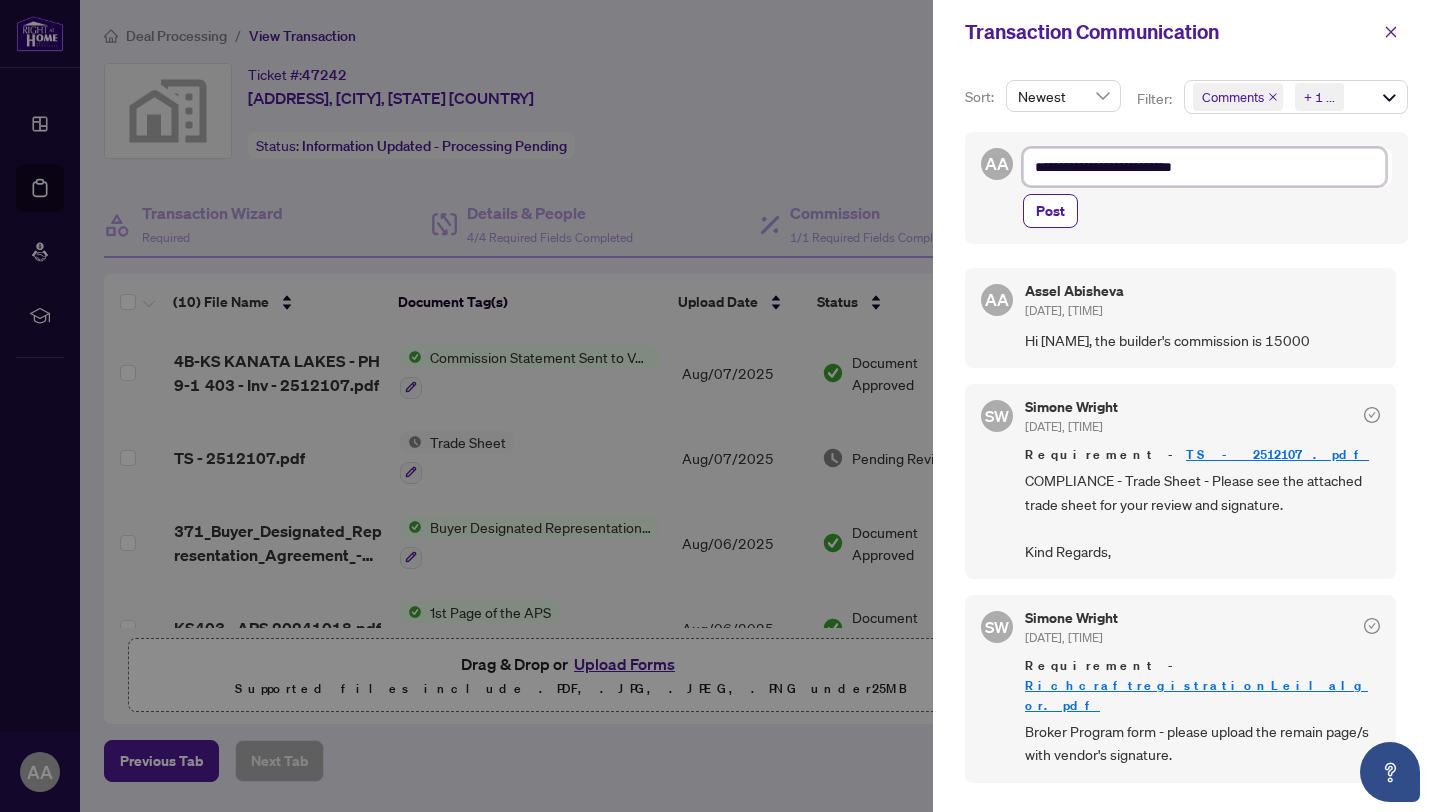 type on "**********" 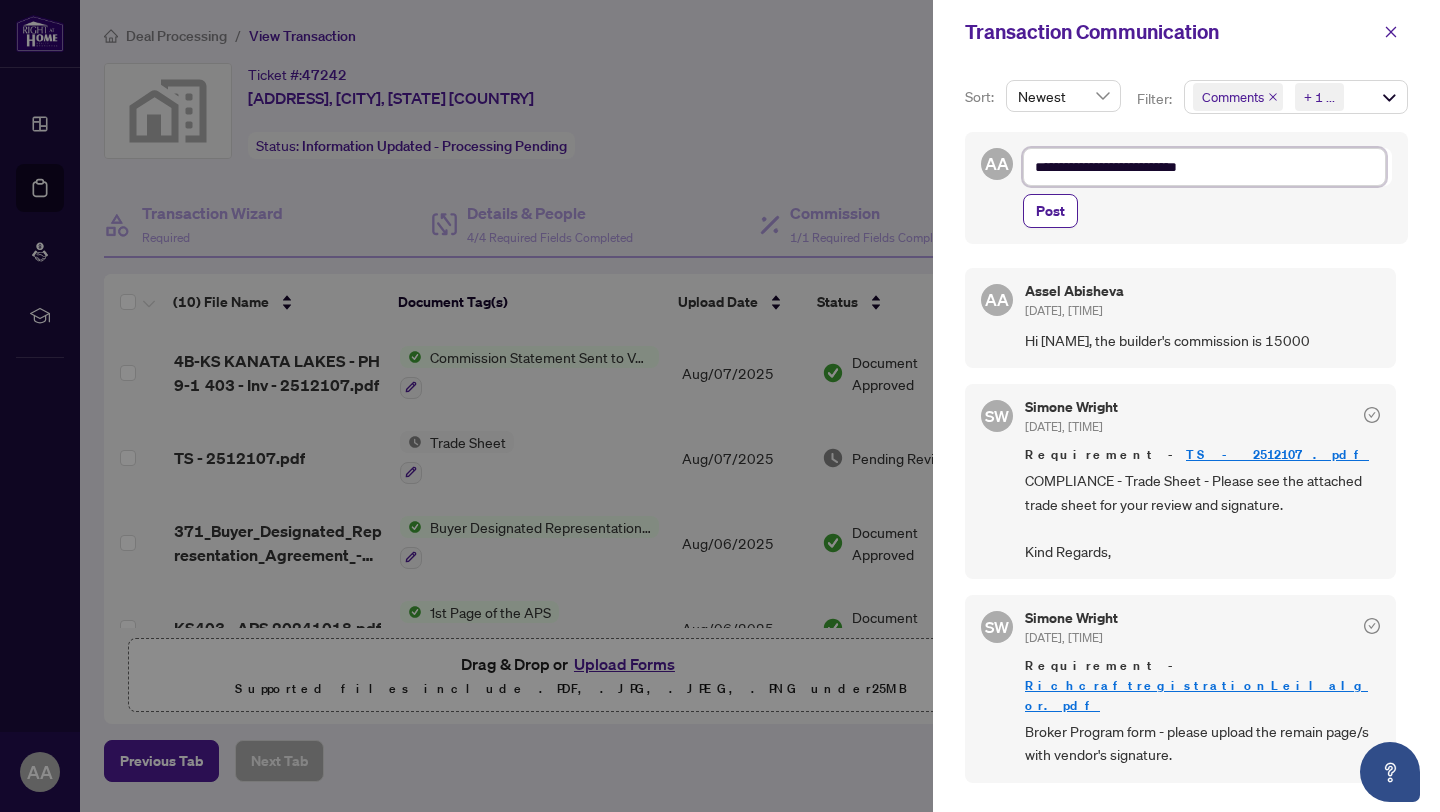 type on "**********" 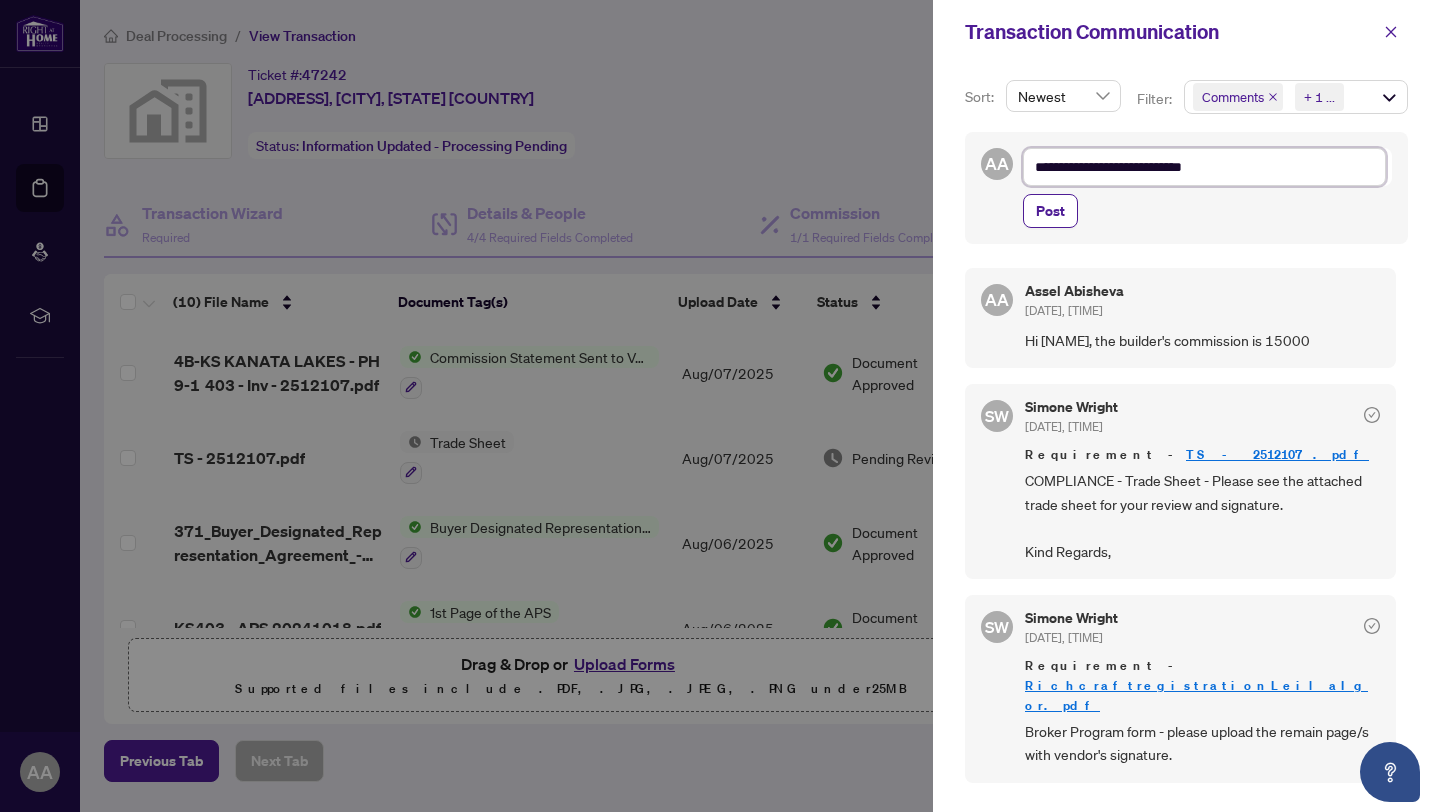 type on "**********" 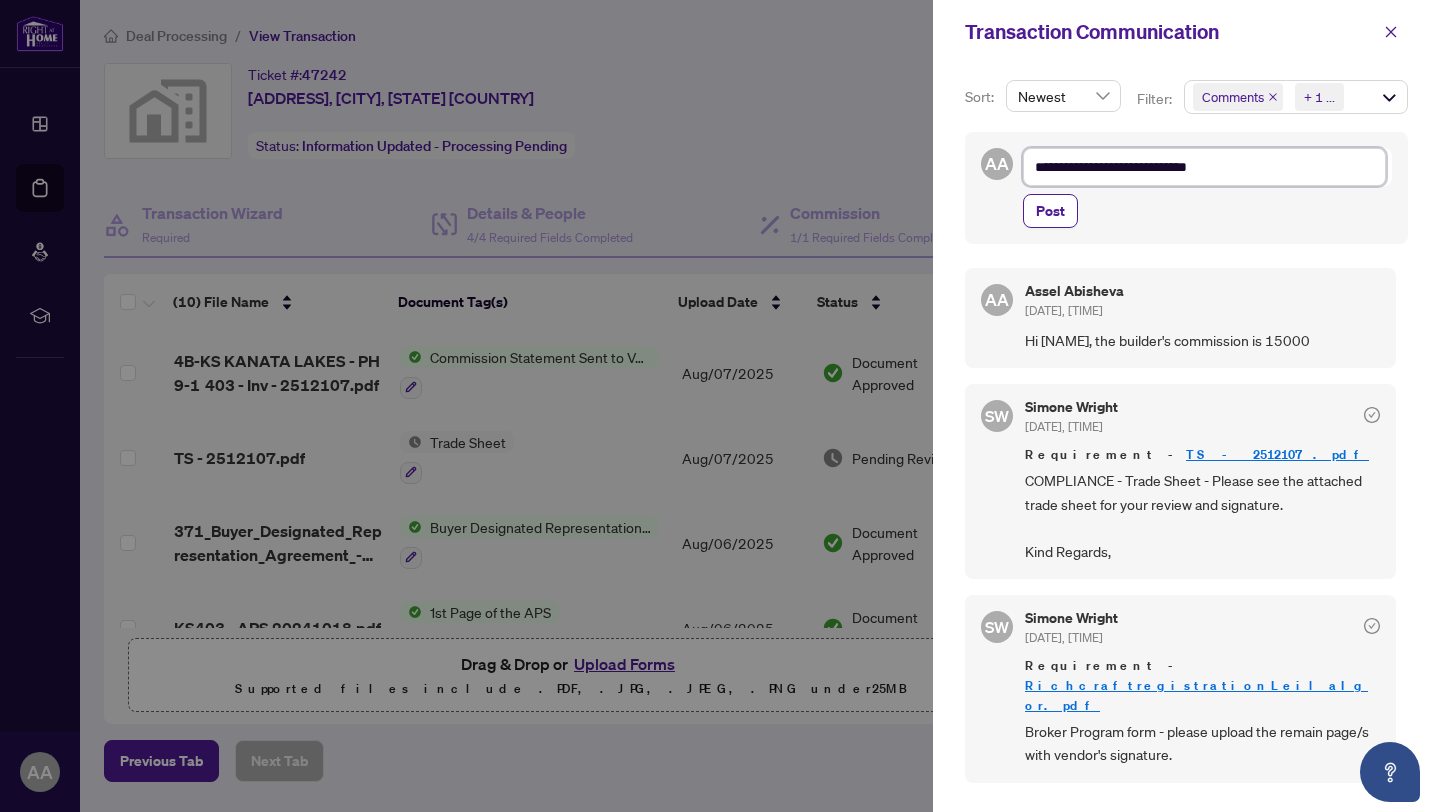 type on "**********" 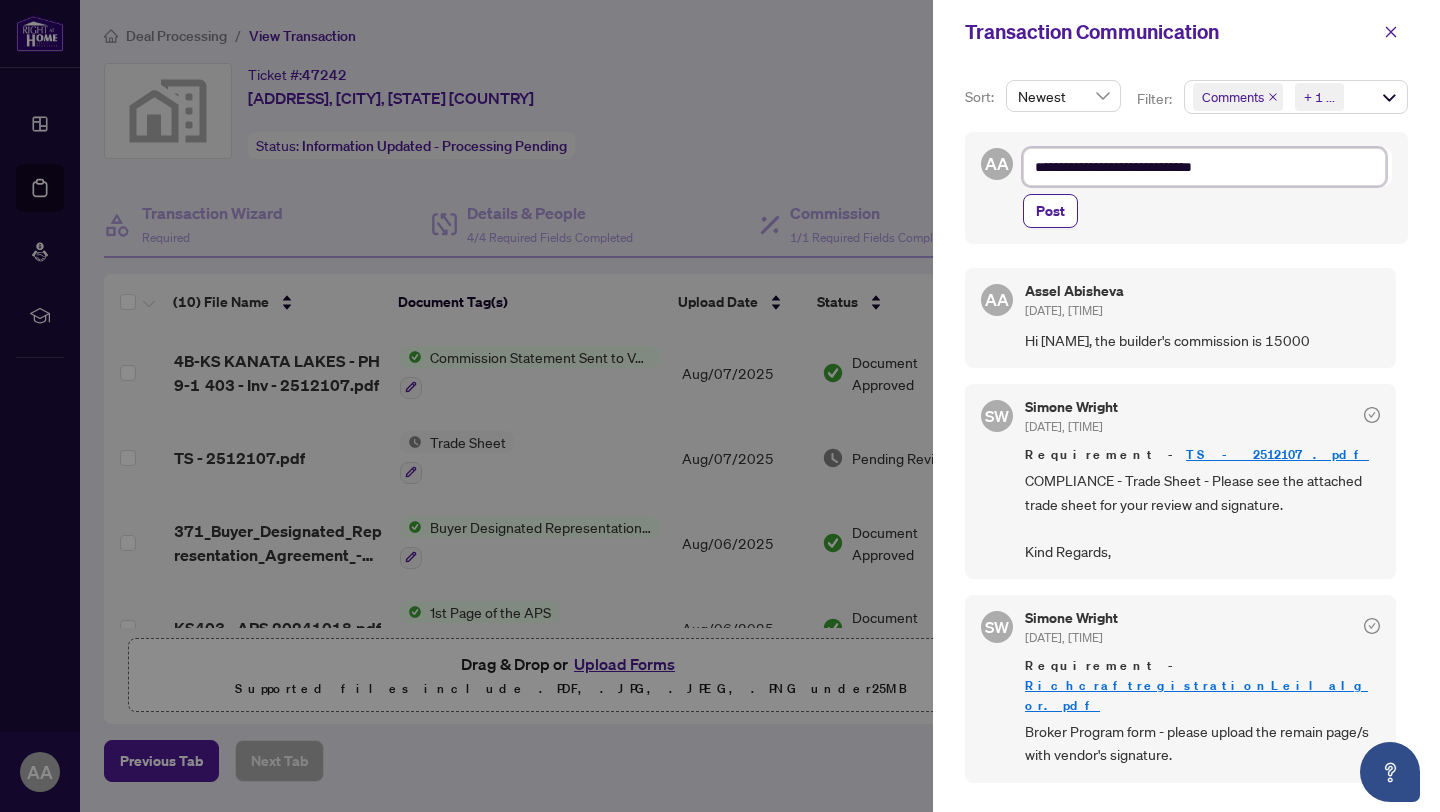 type on "**********" 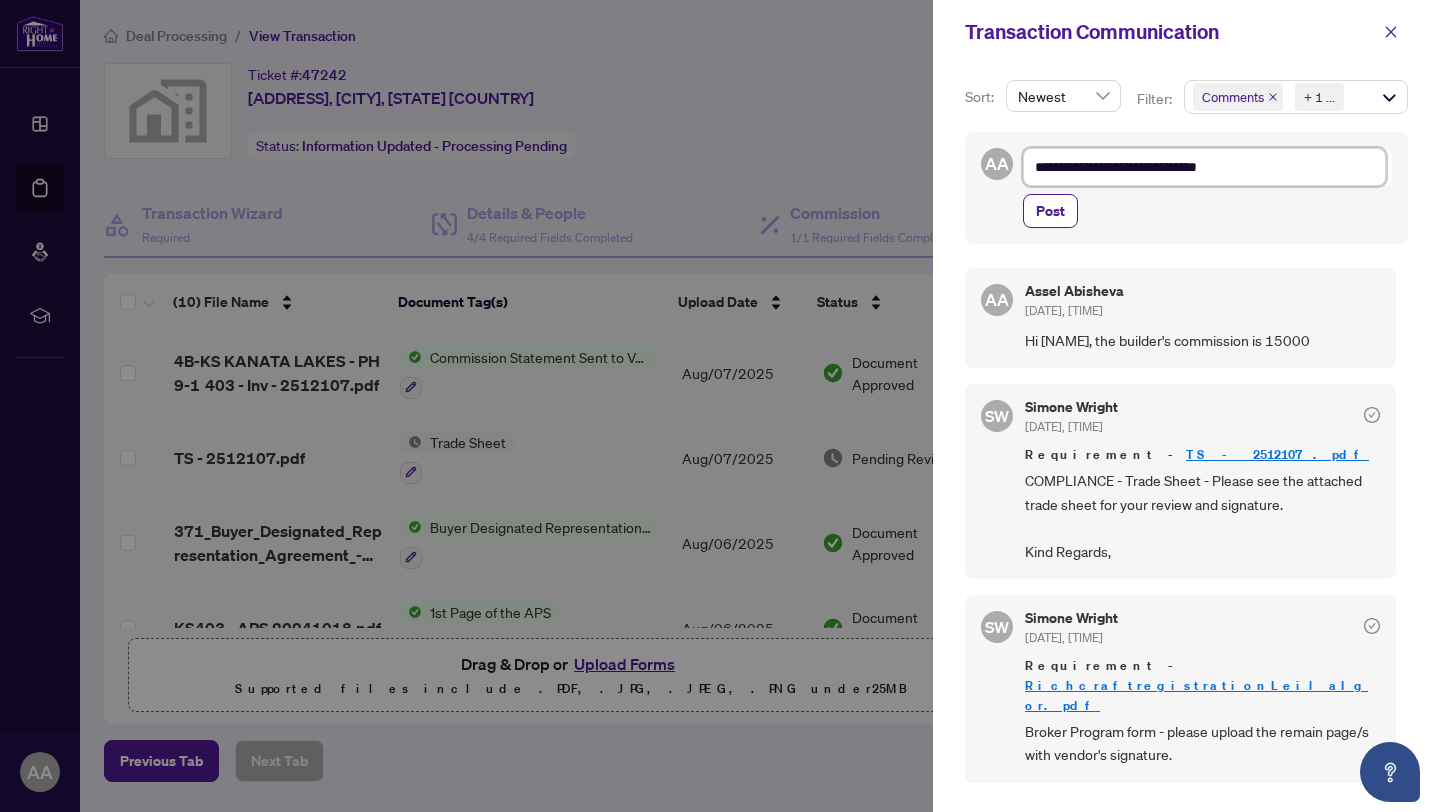 type on "**********" 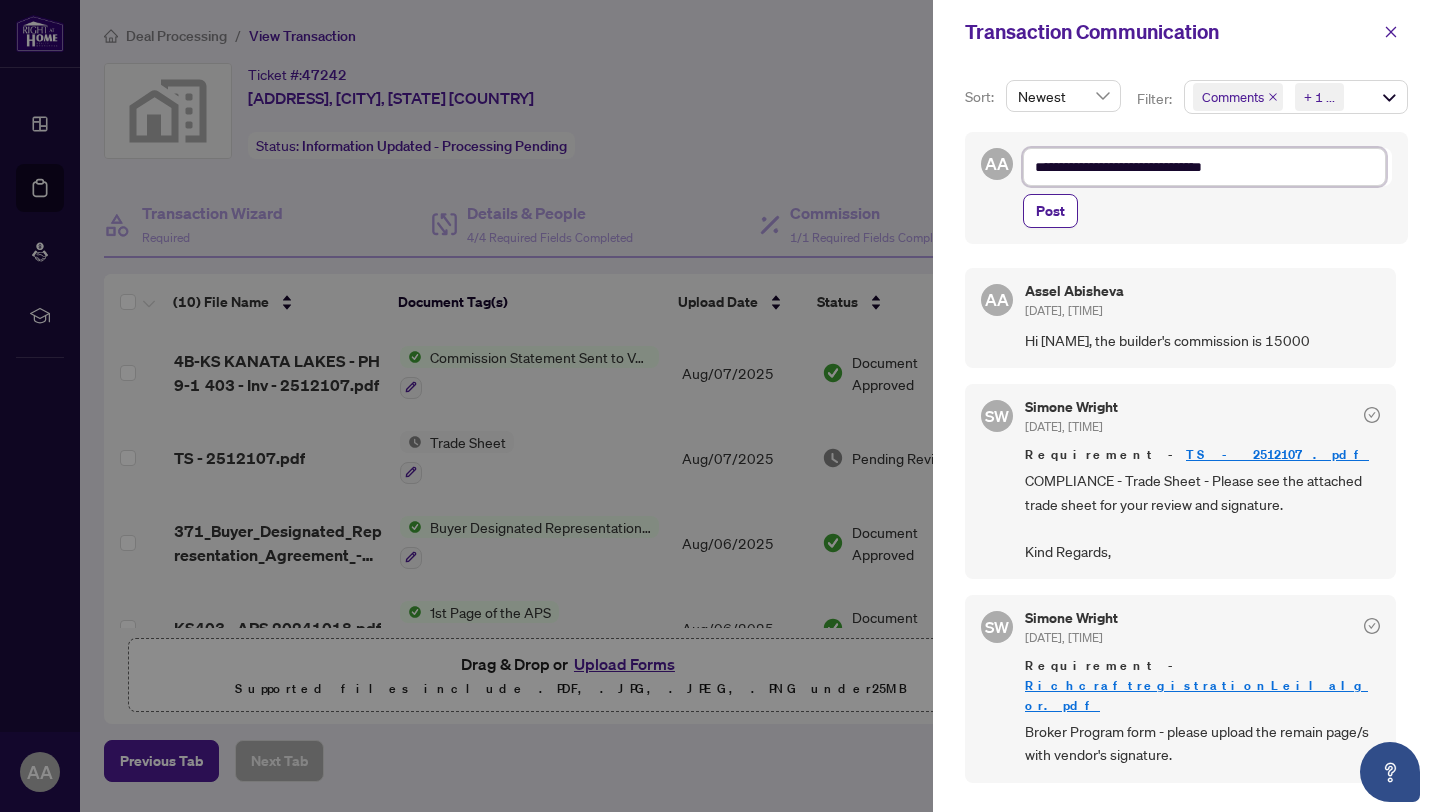 type on "**********" 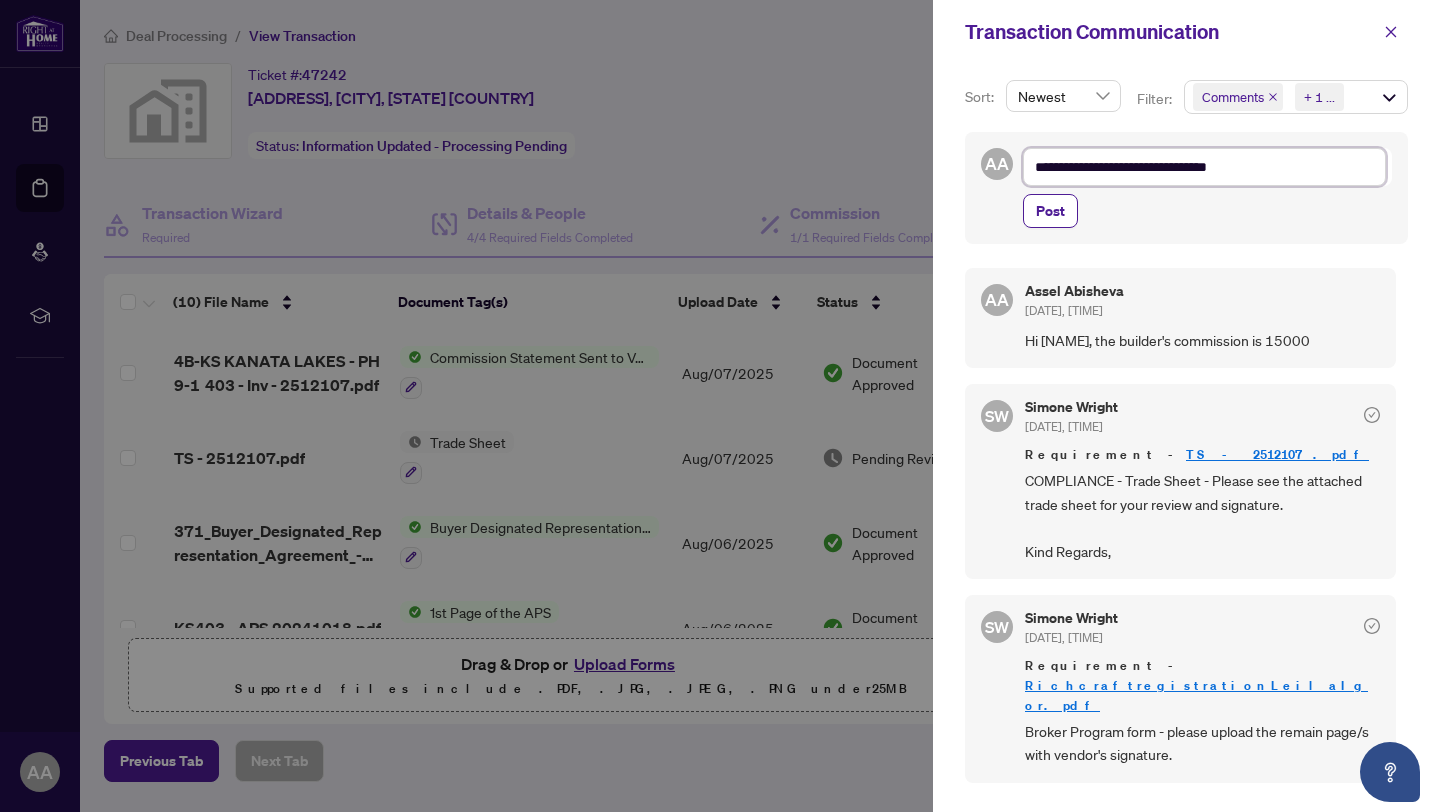 type on "**********" 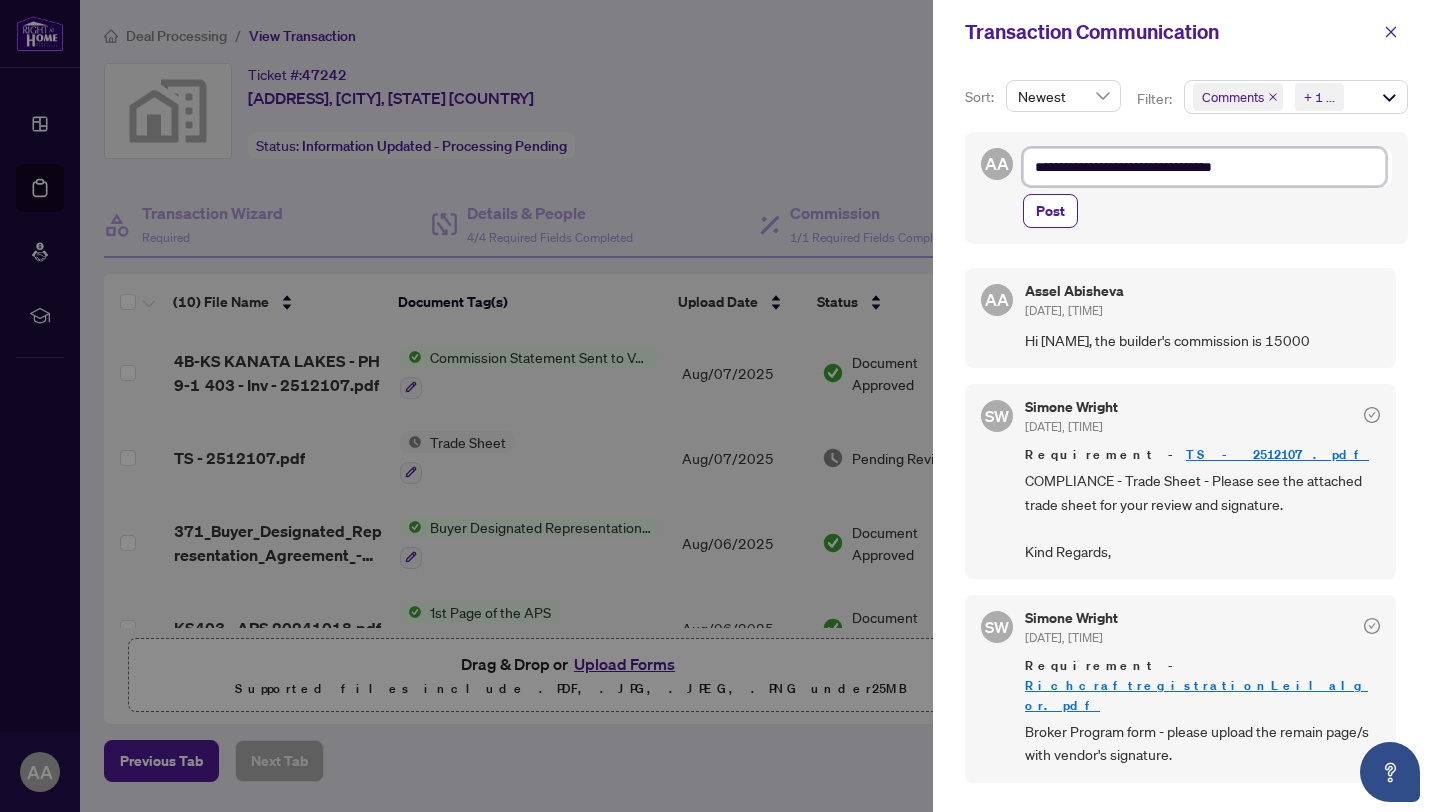 type on "**********" 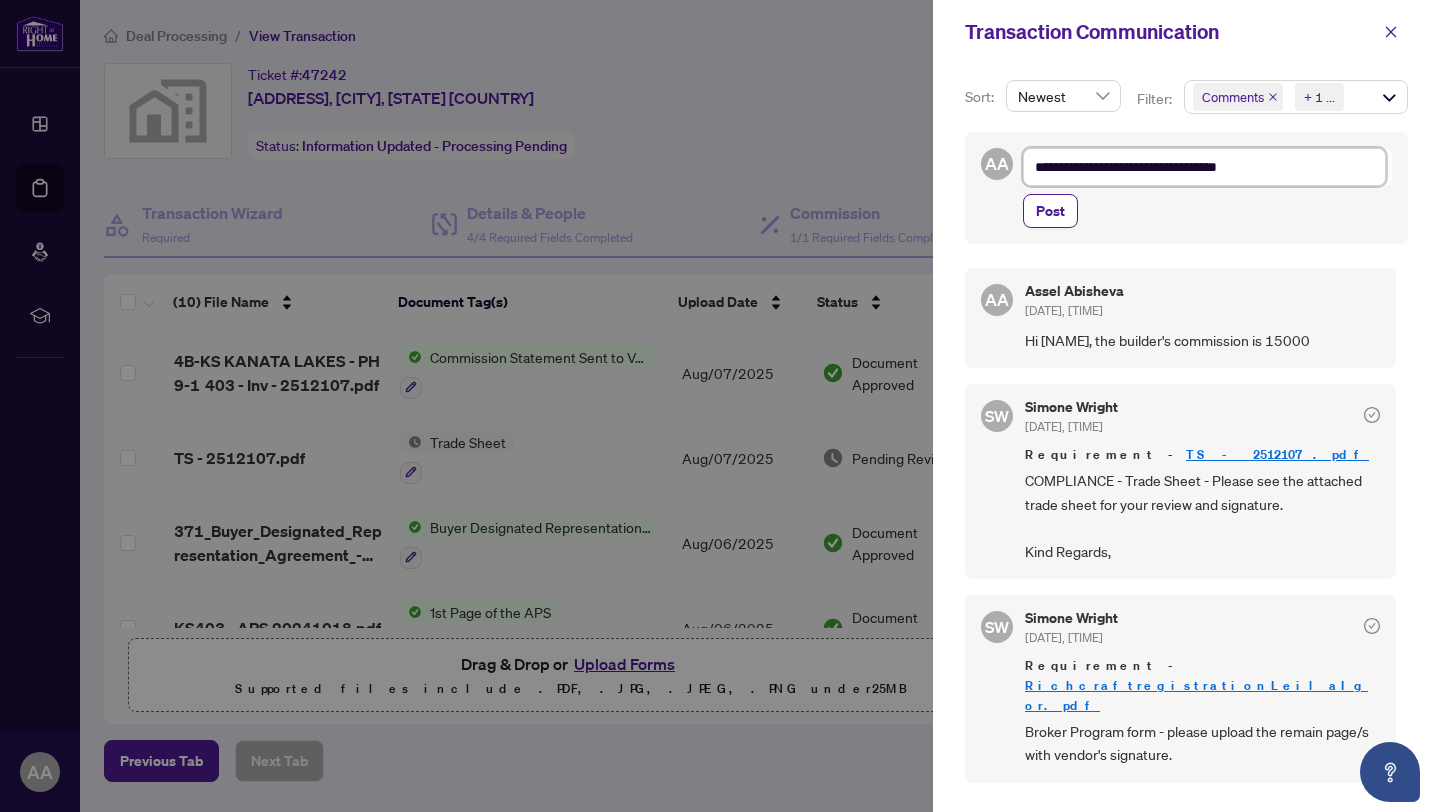 type on "**********" 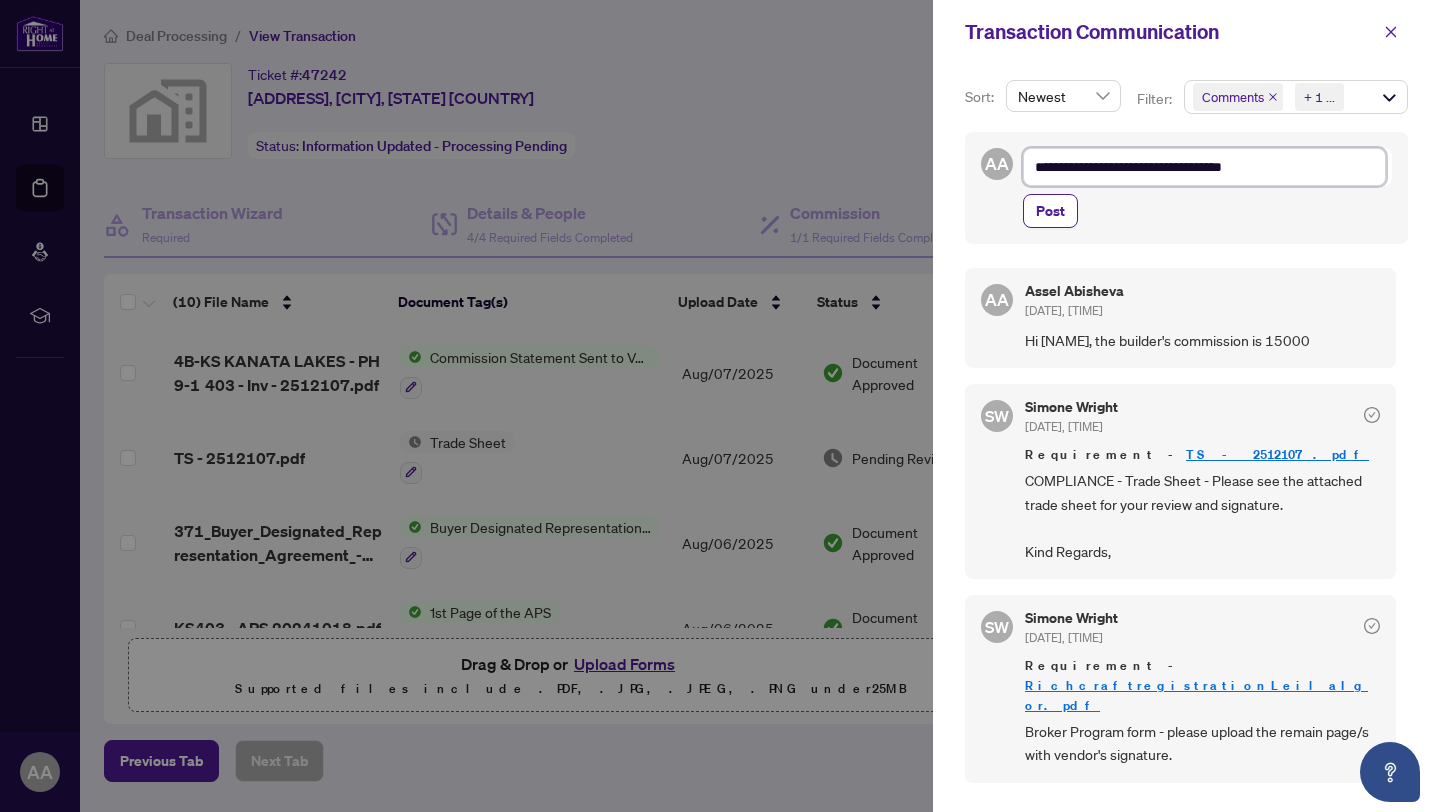 type on "**********" 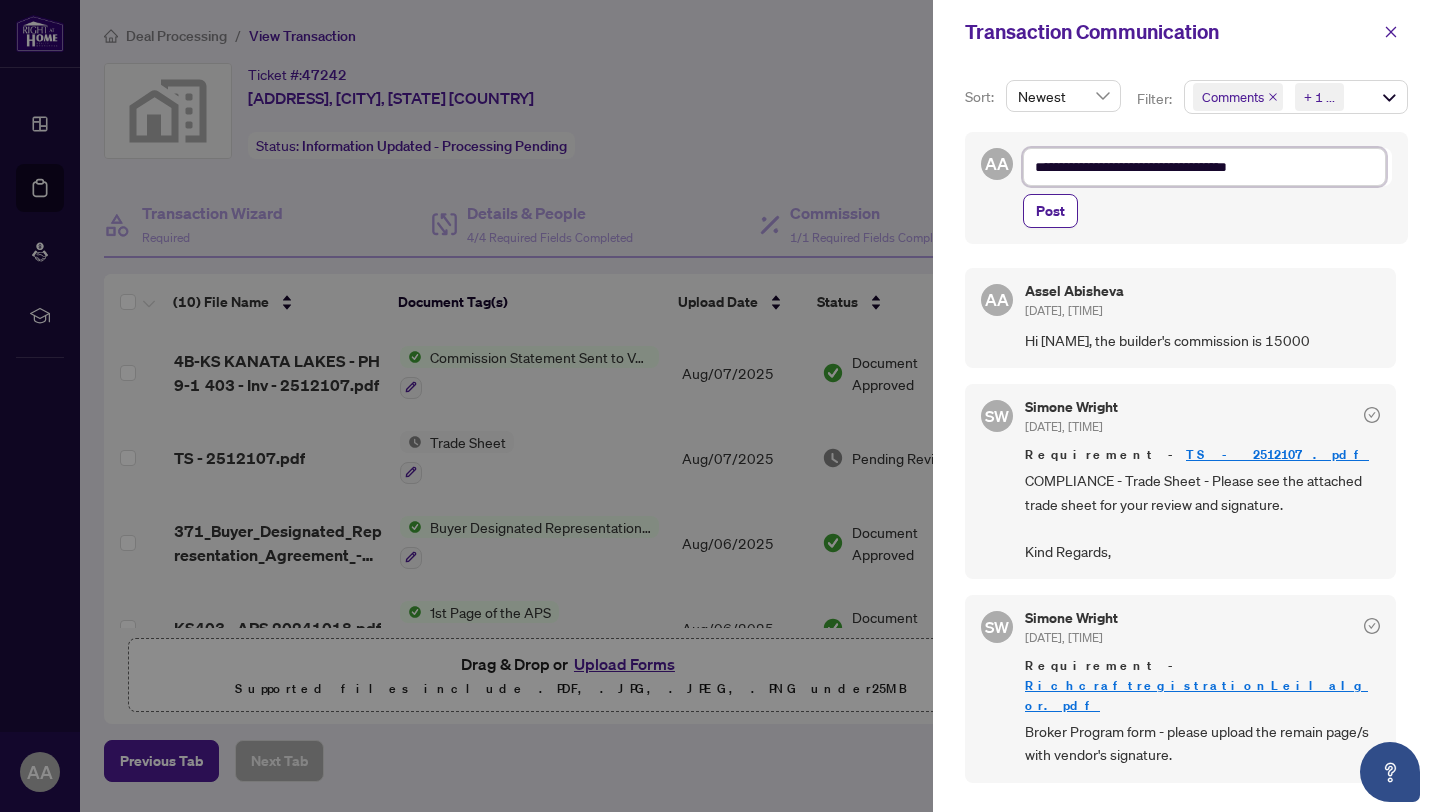 type on "**********" 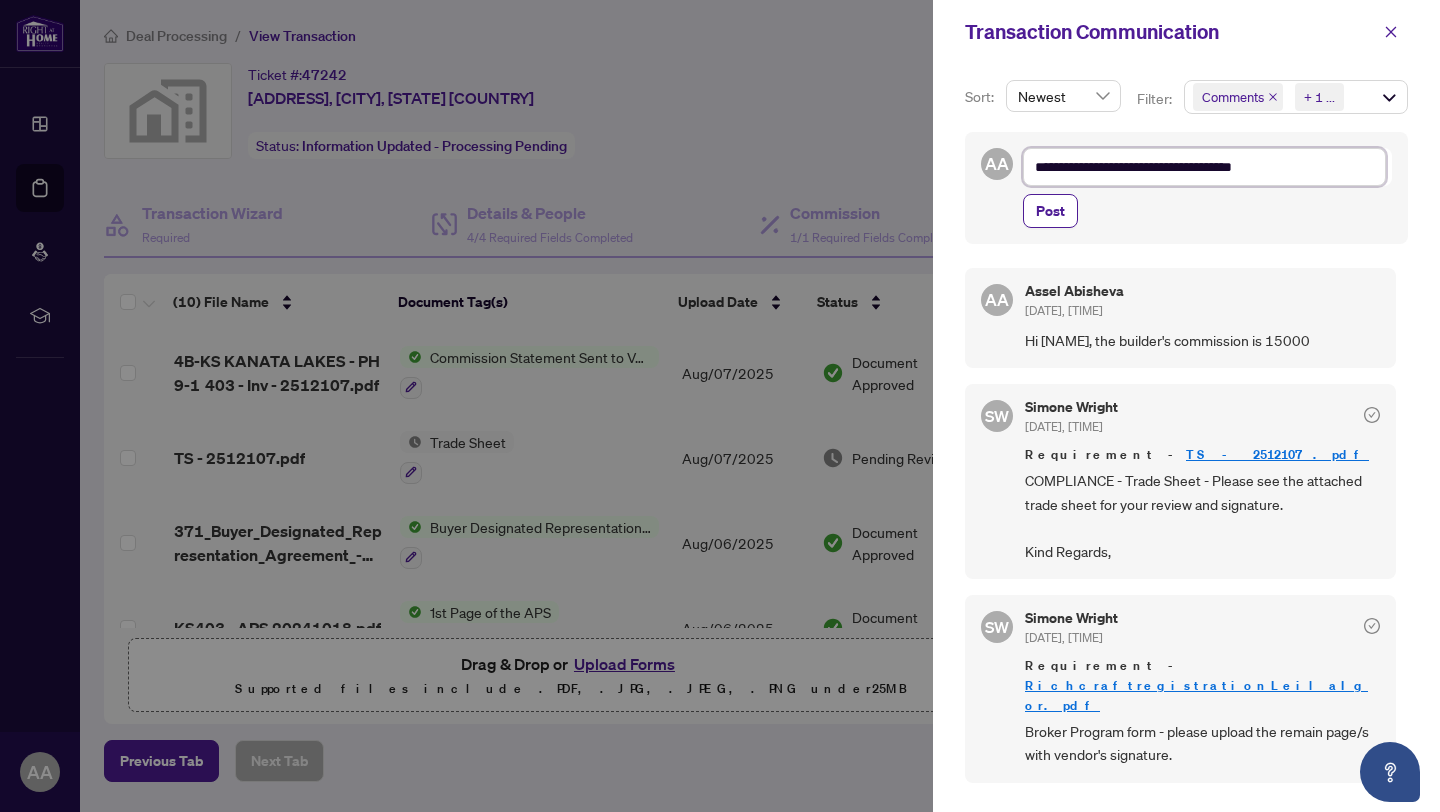 type on "**********" 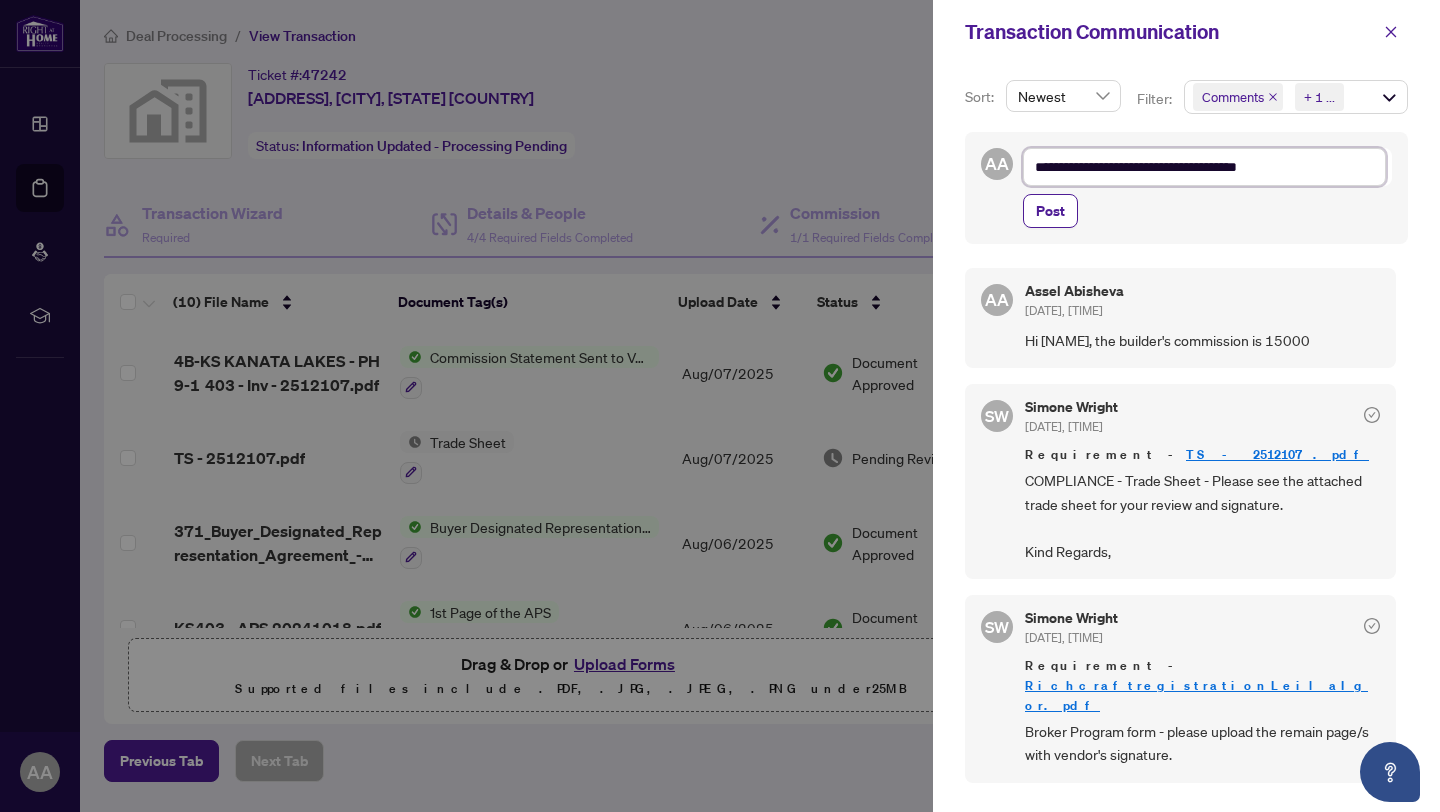 type on "**********" 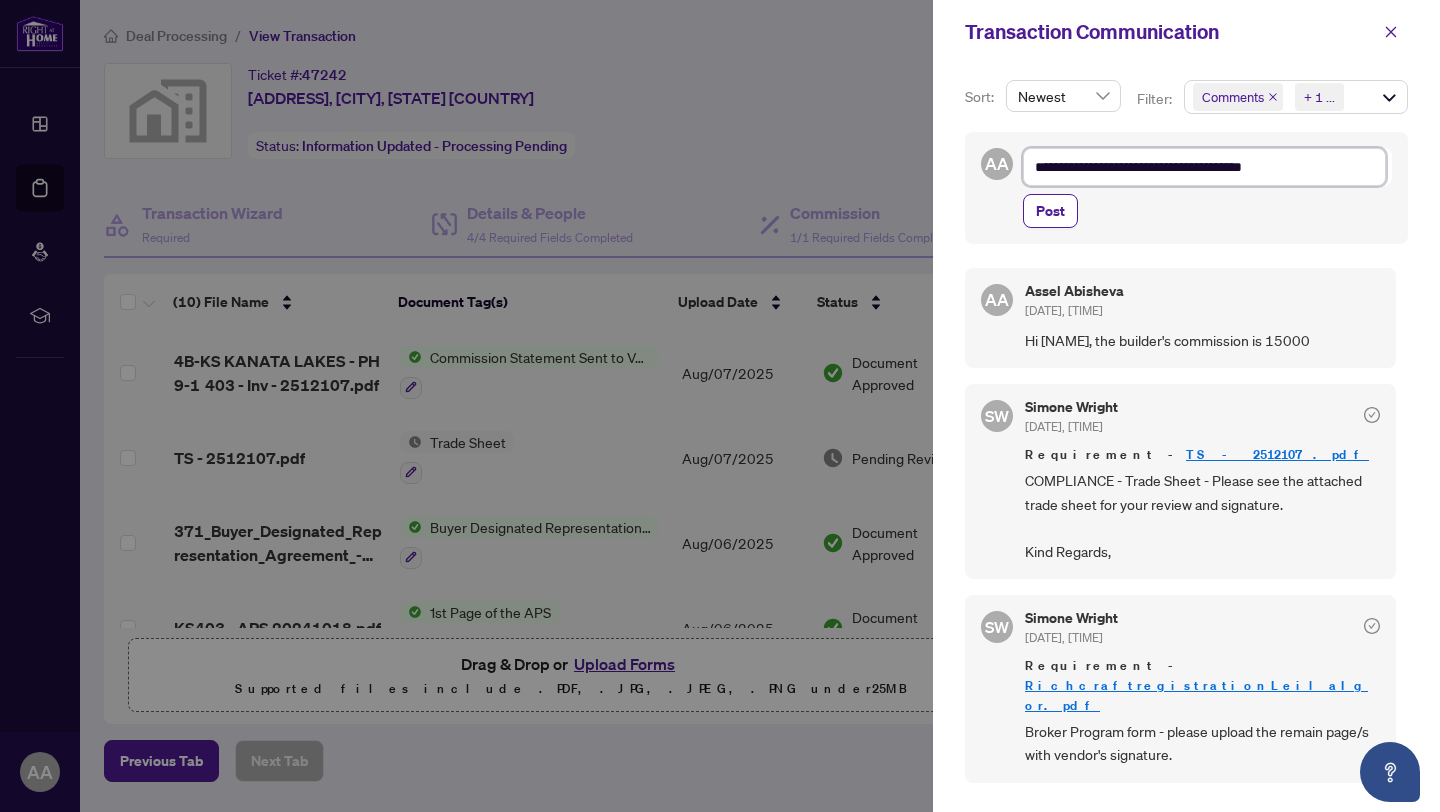 type on "**********" 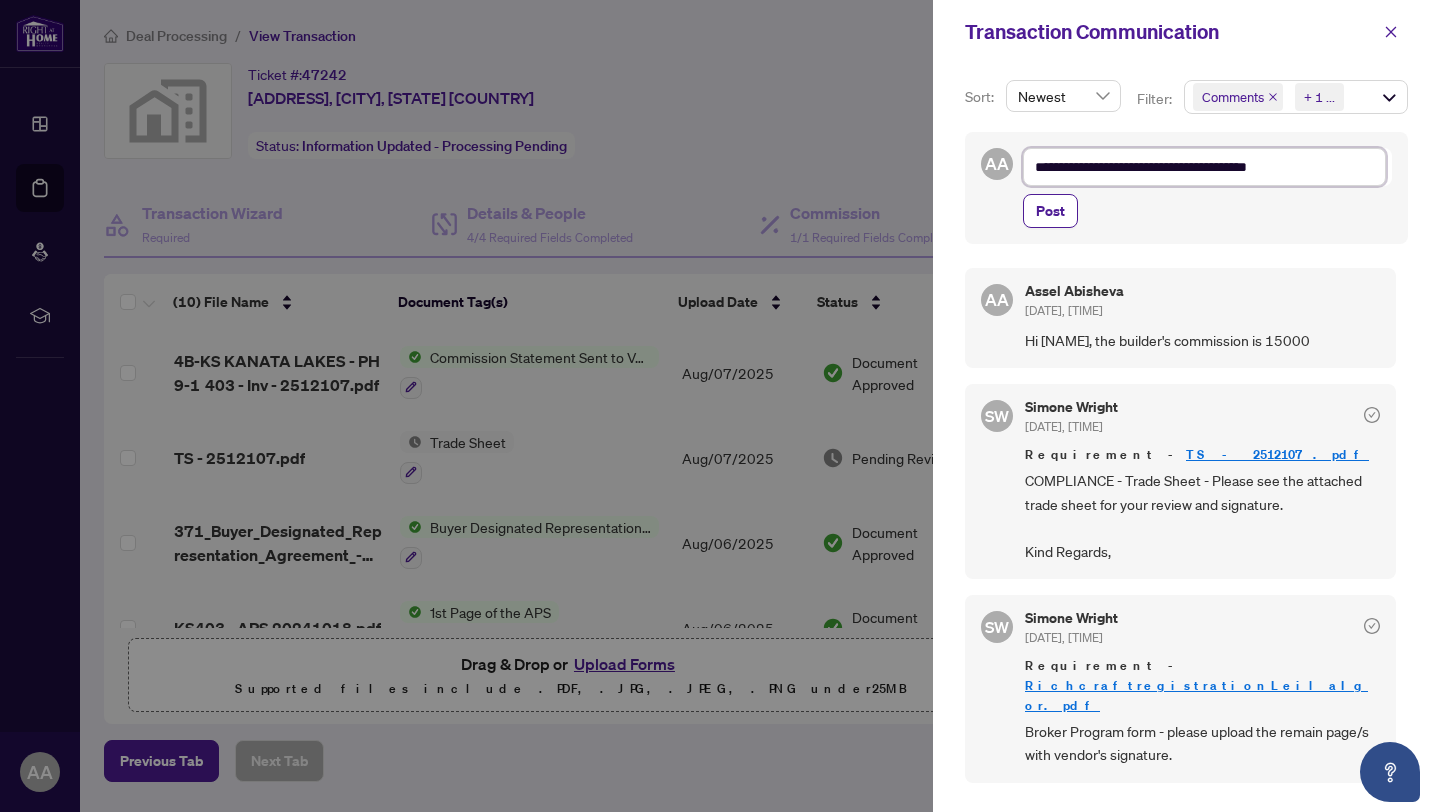 type on "**********" 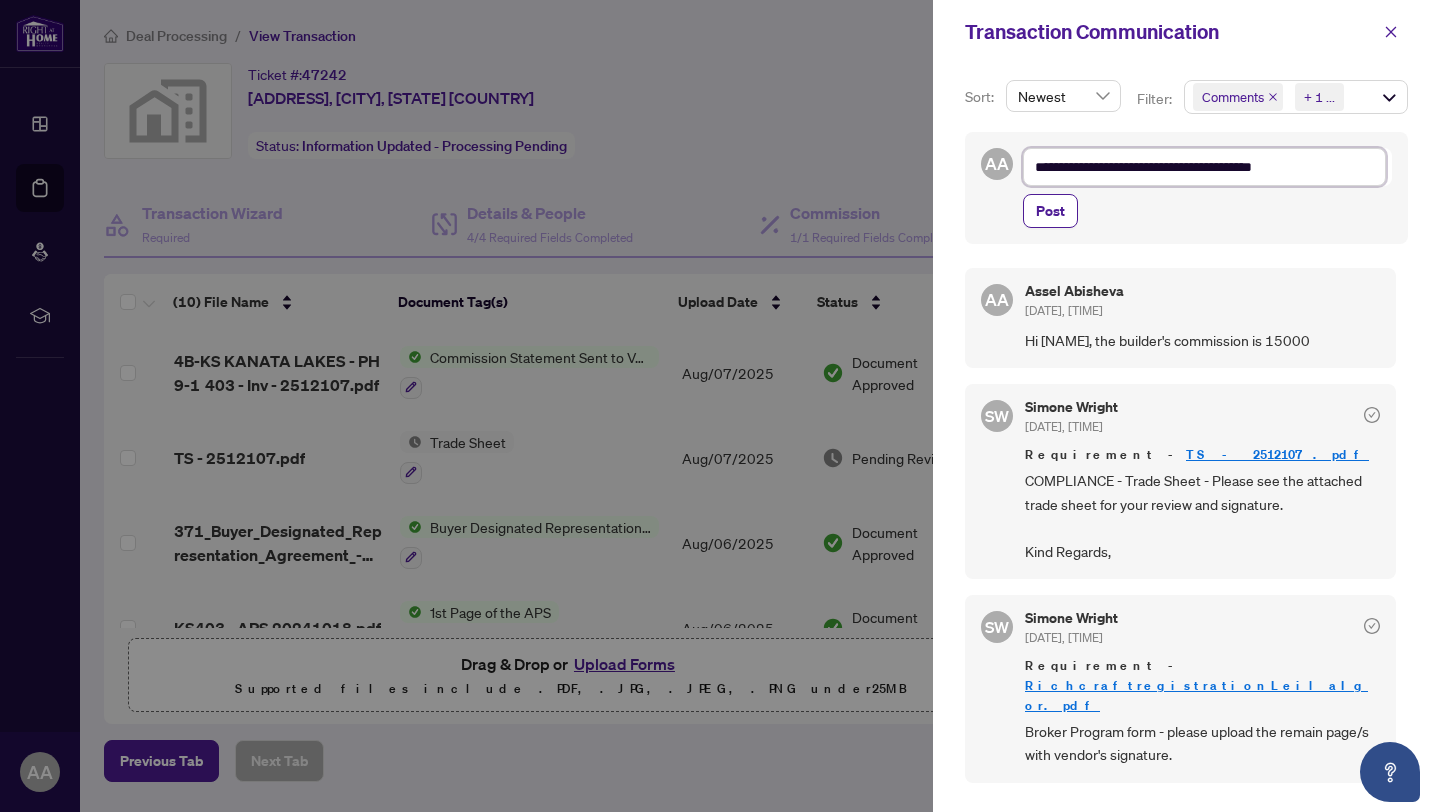 type on "**********" 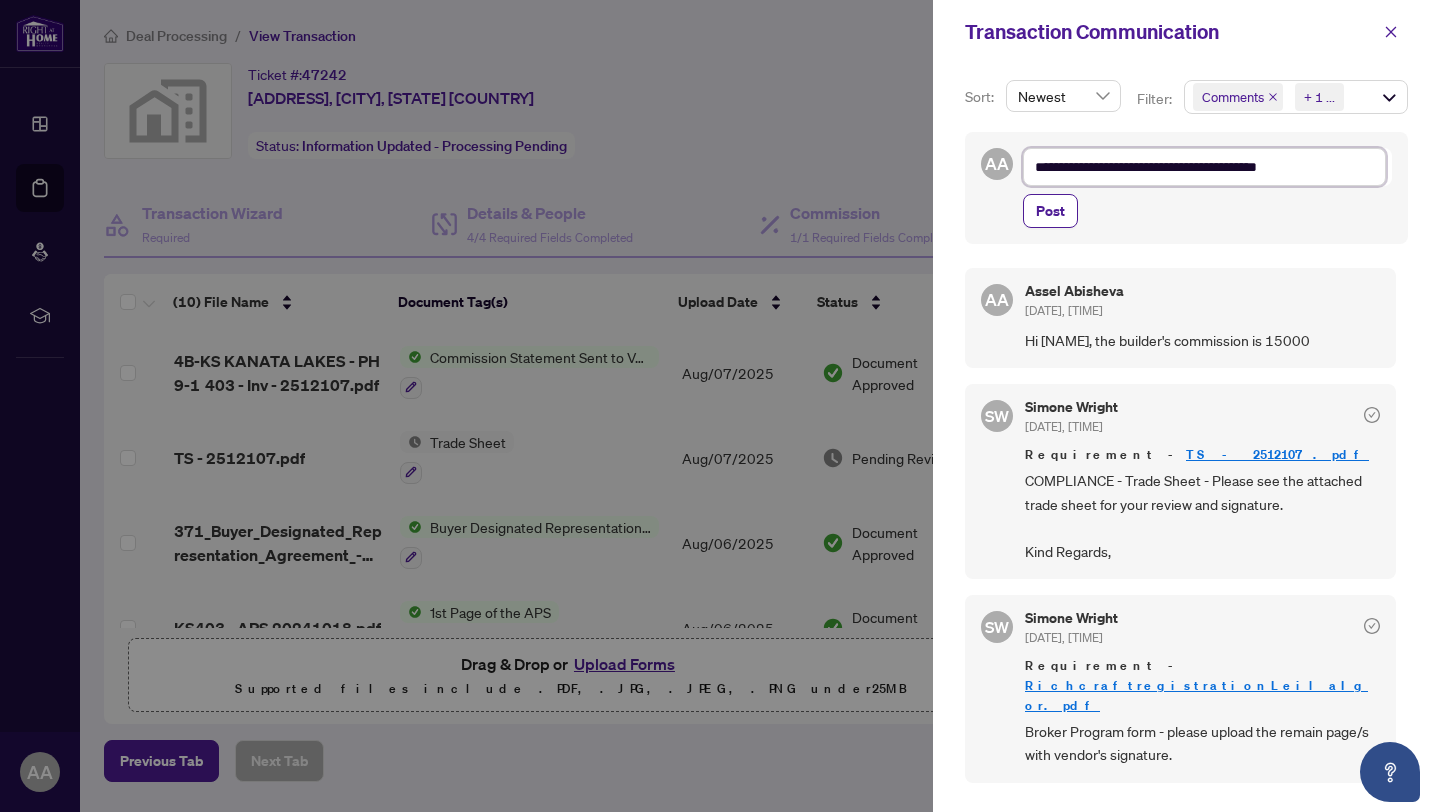 type on "**********" 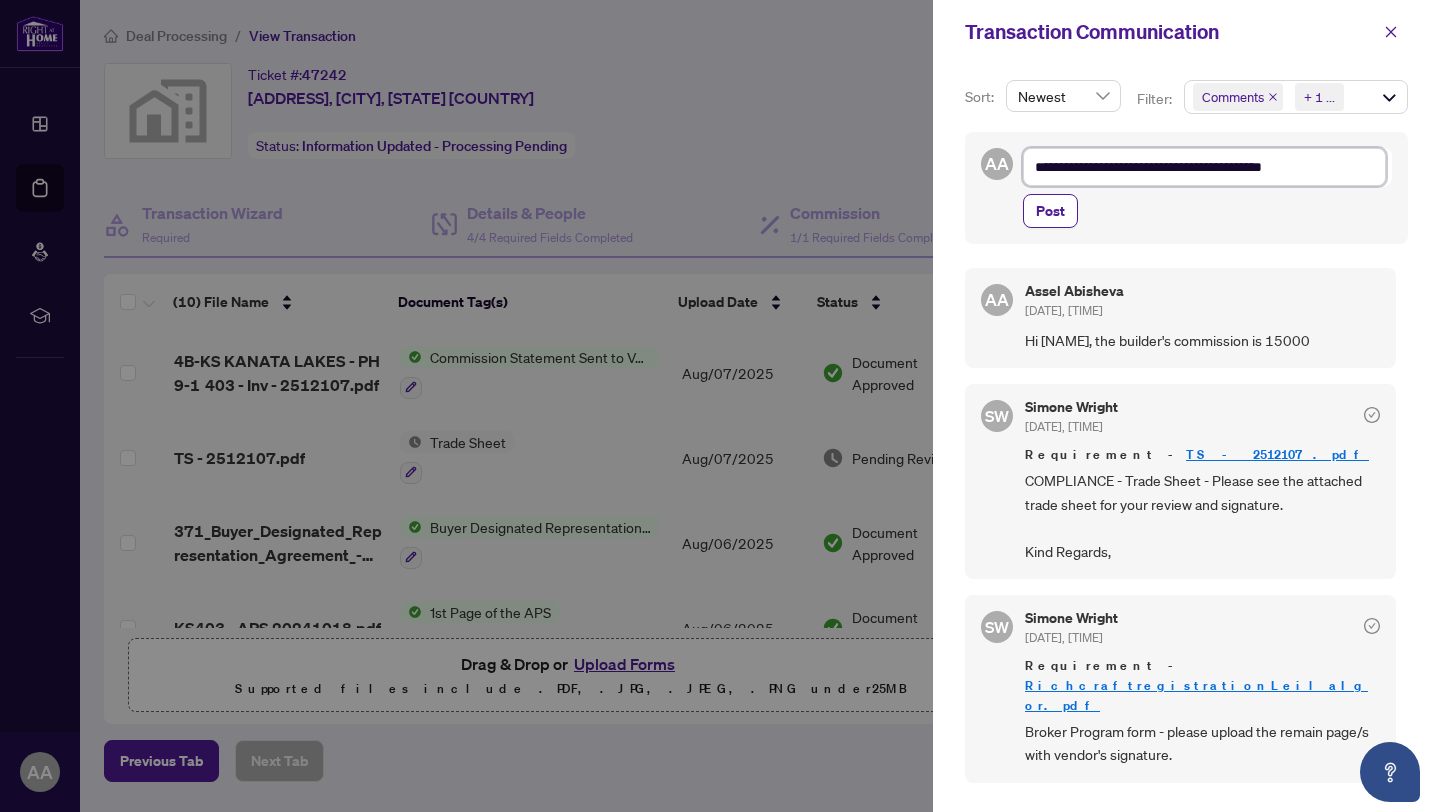 type on "**********" 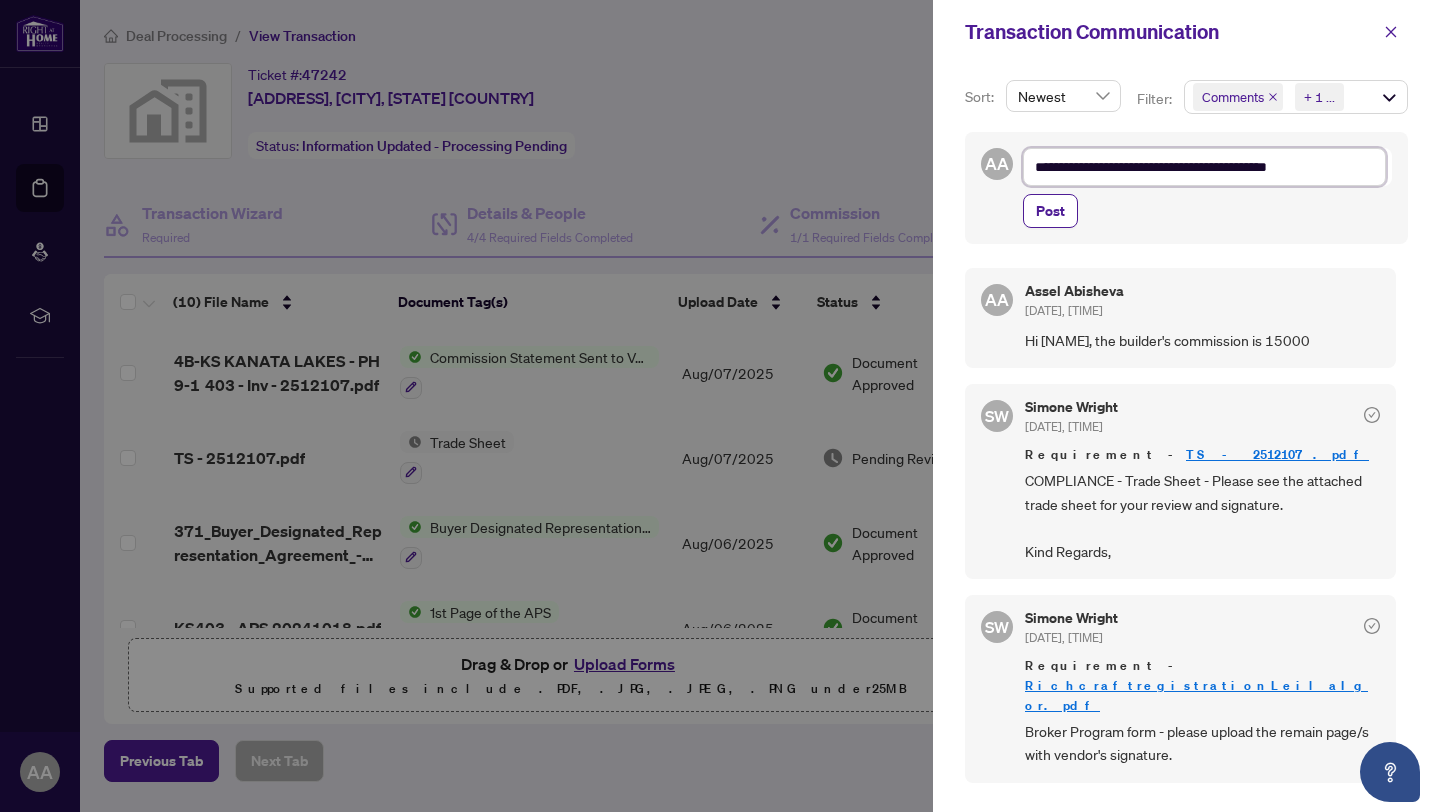 type on "**********" 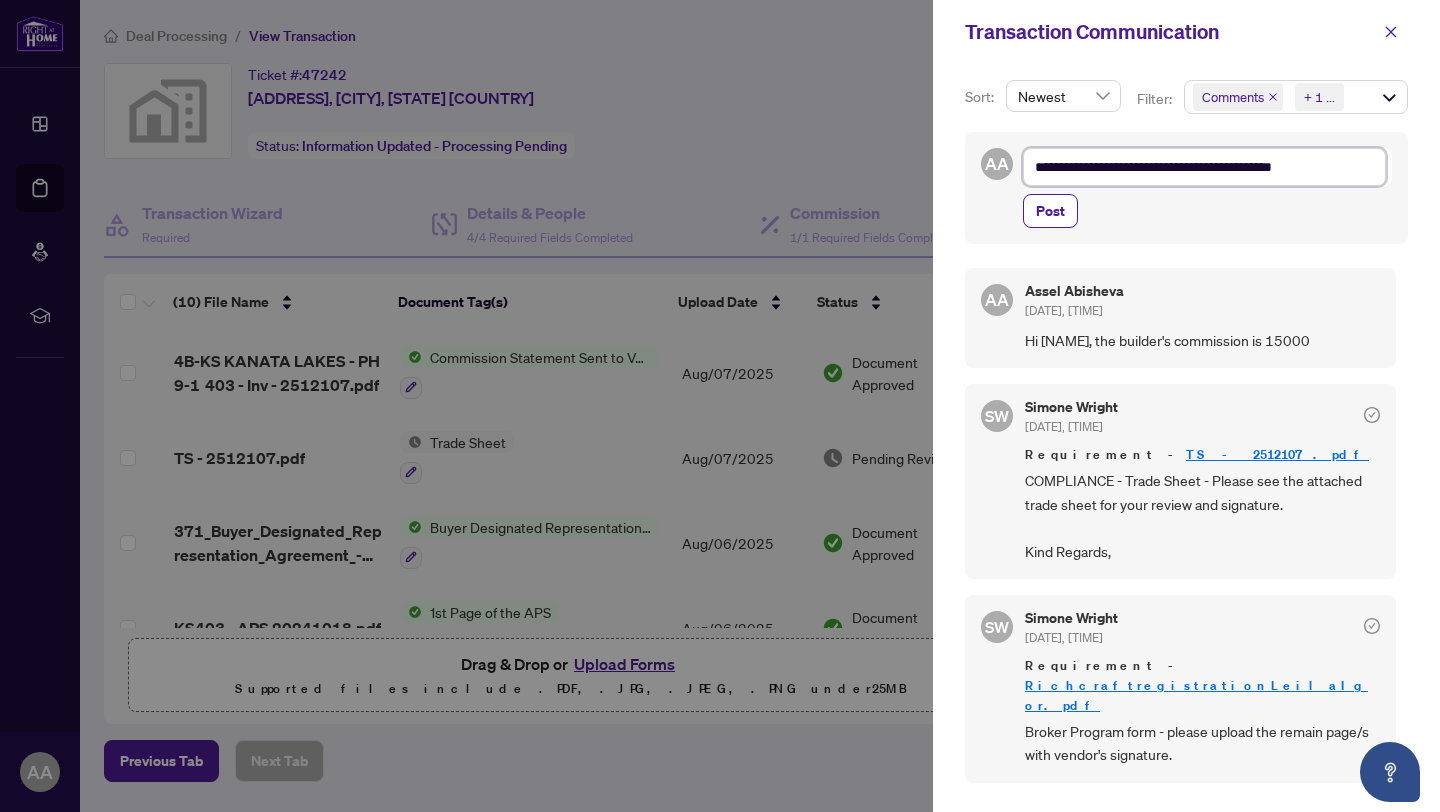 type on "**********" 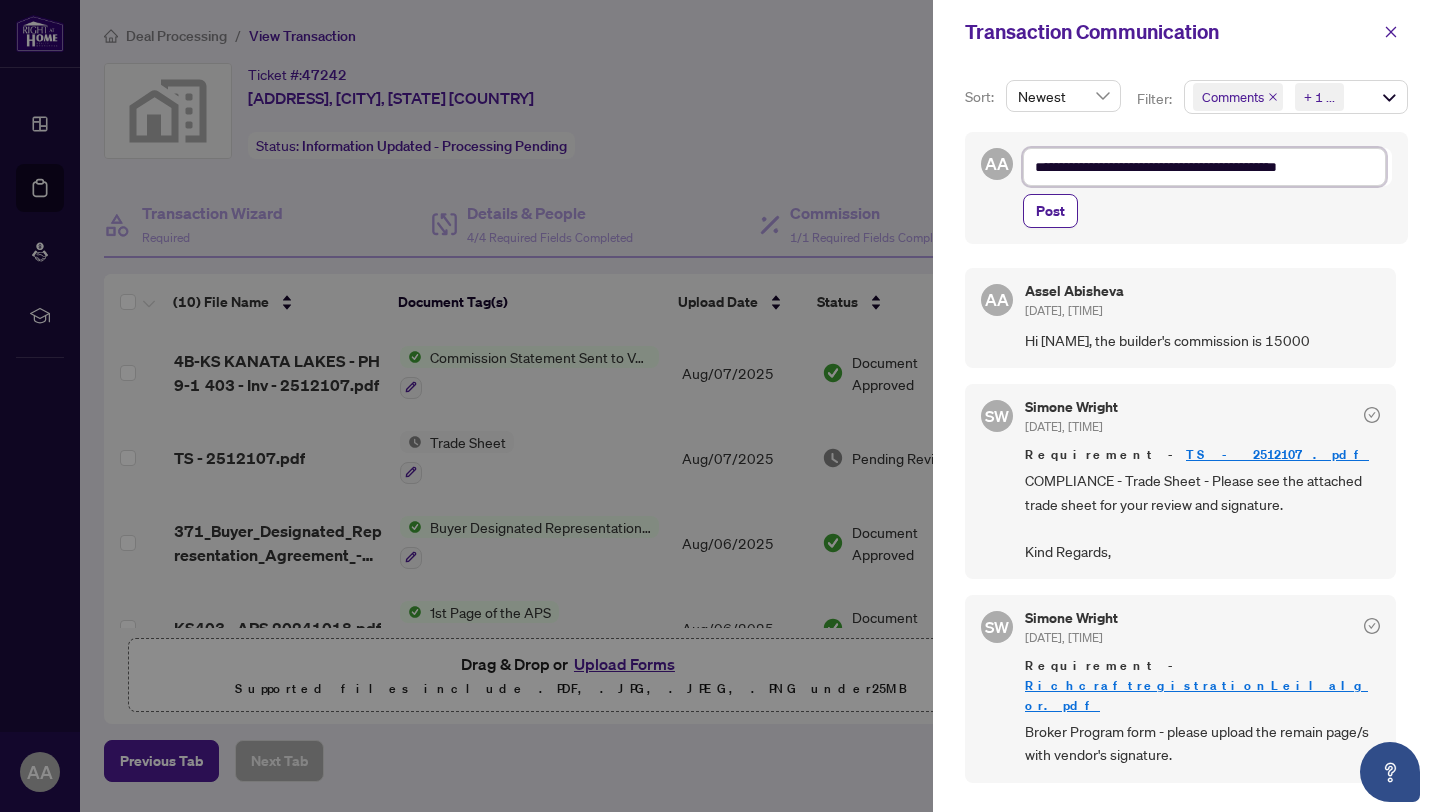 type on "**********" 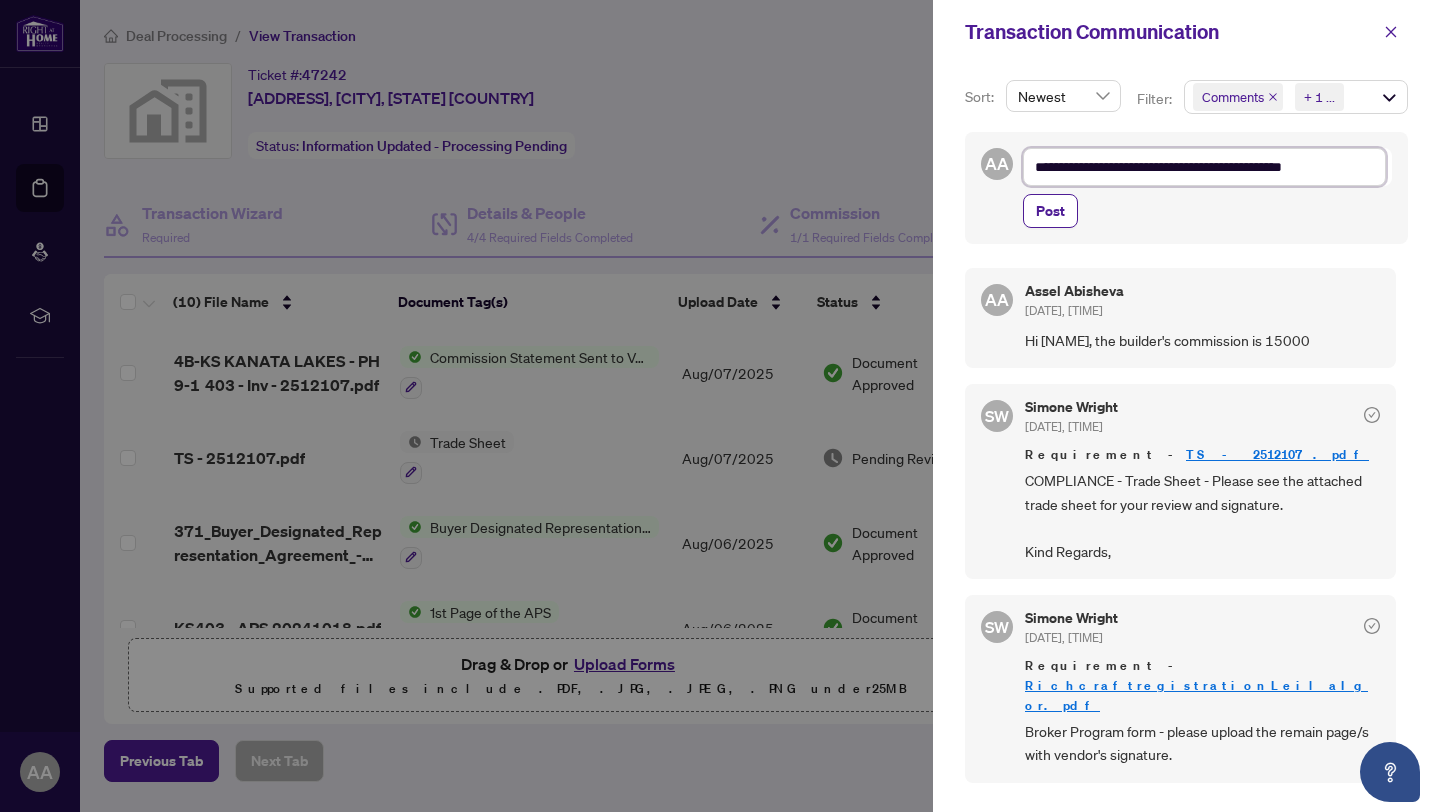 type on "**********" 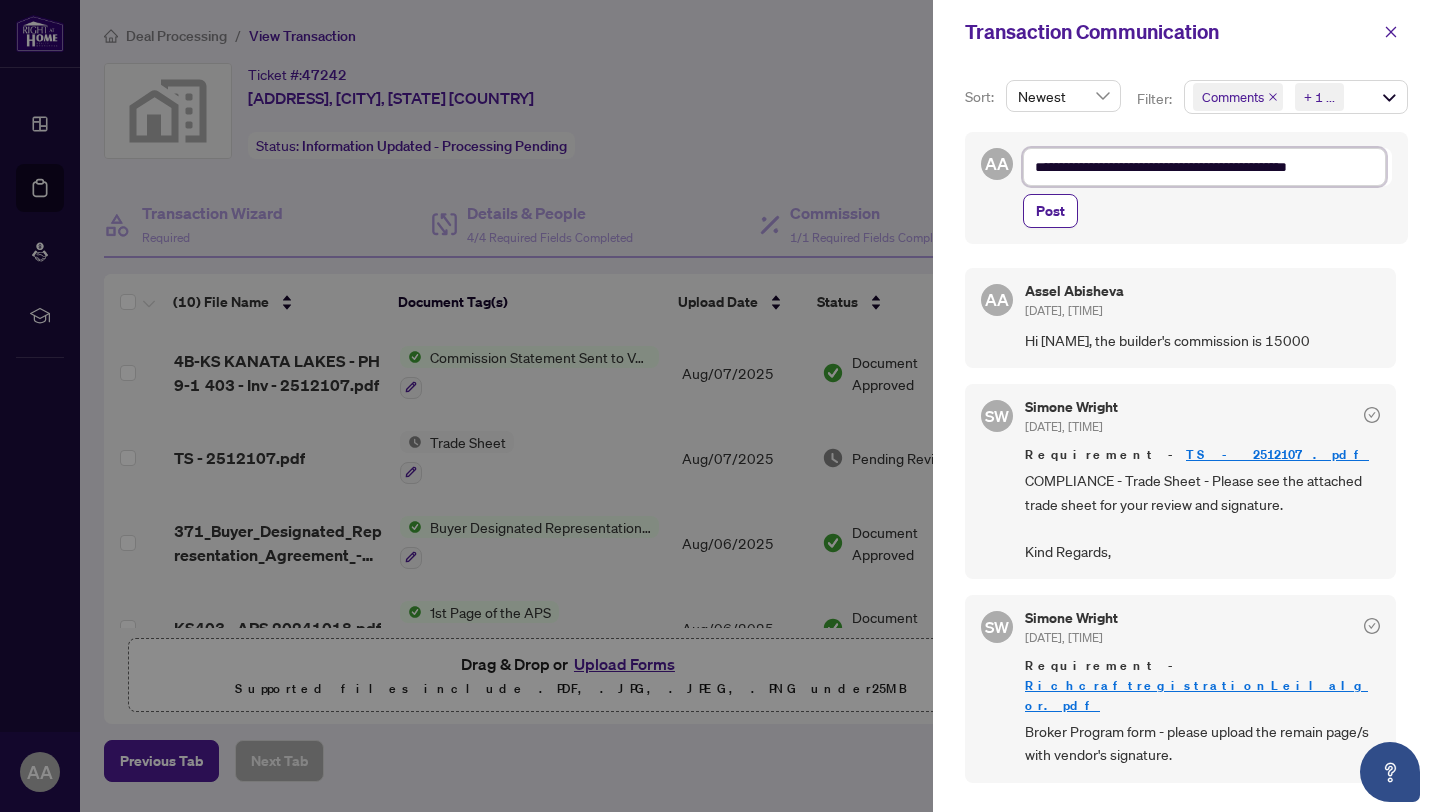 type on "**********" 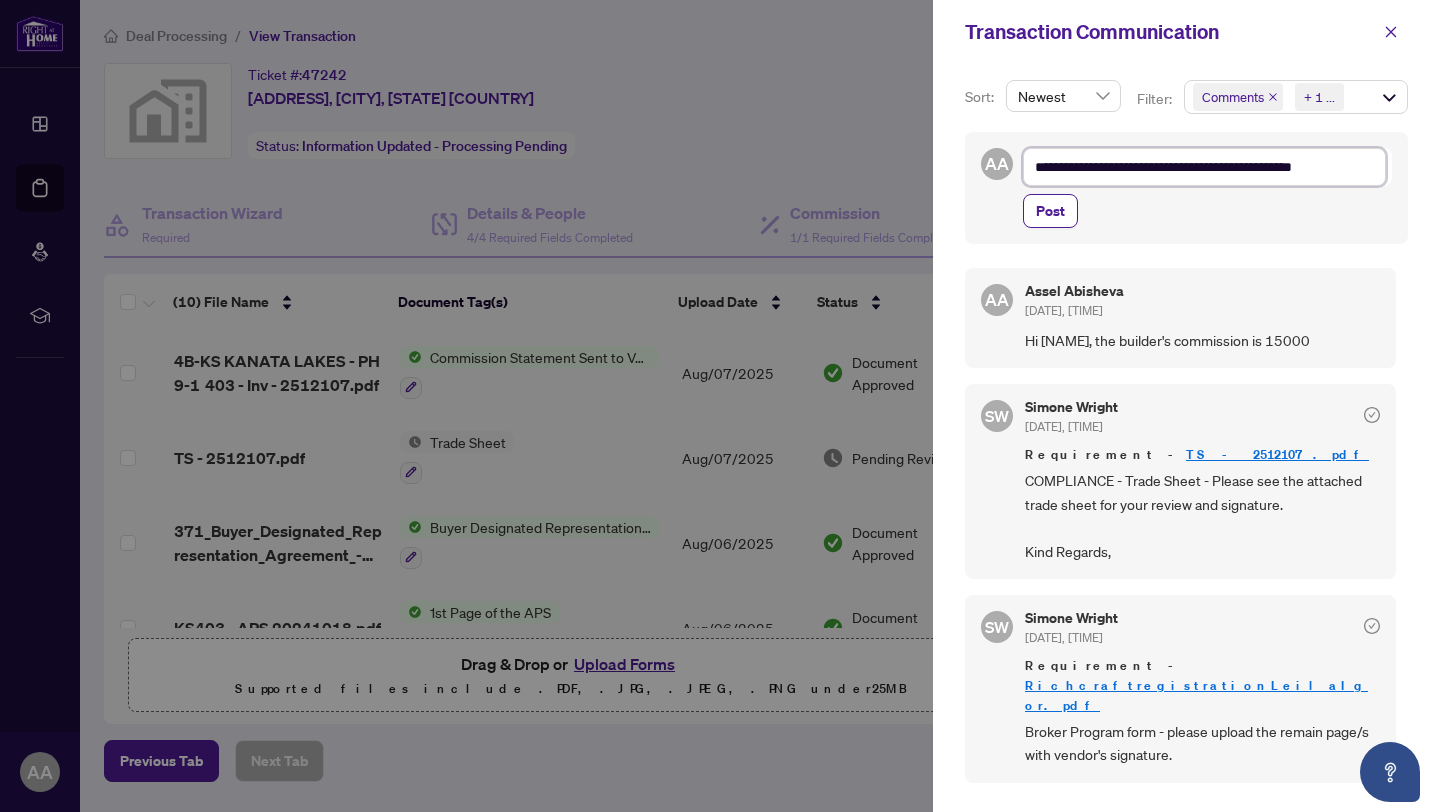 type on "**********" 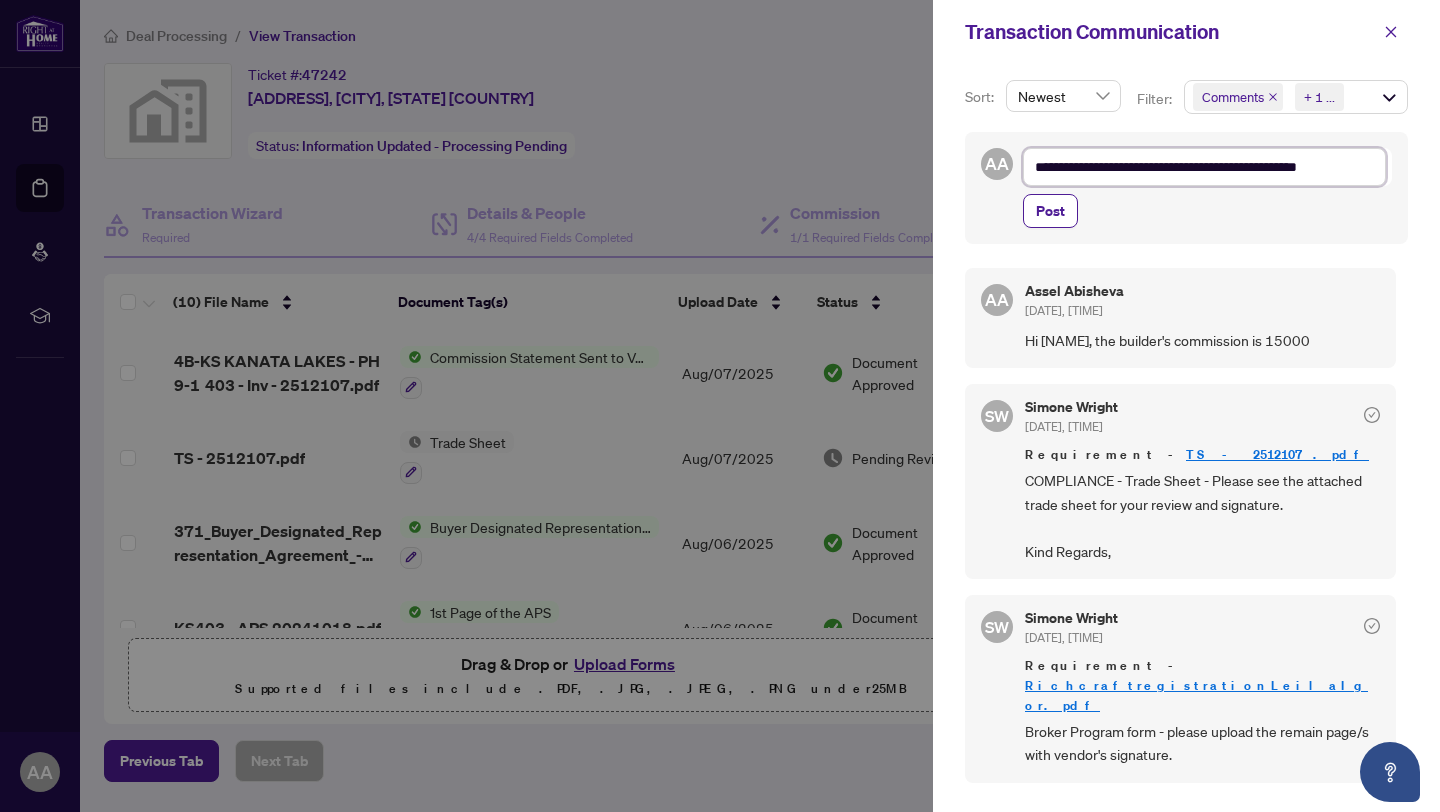 type on "**********" 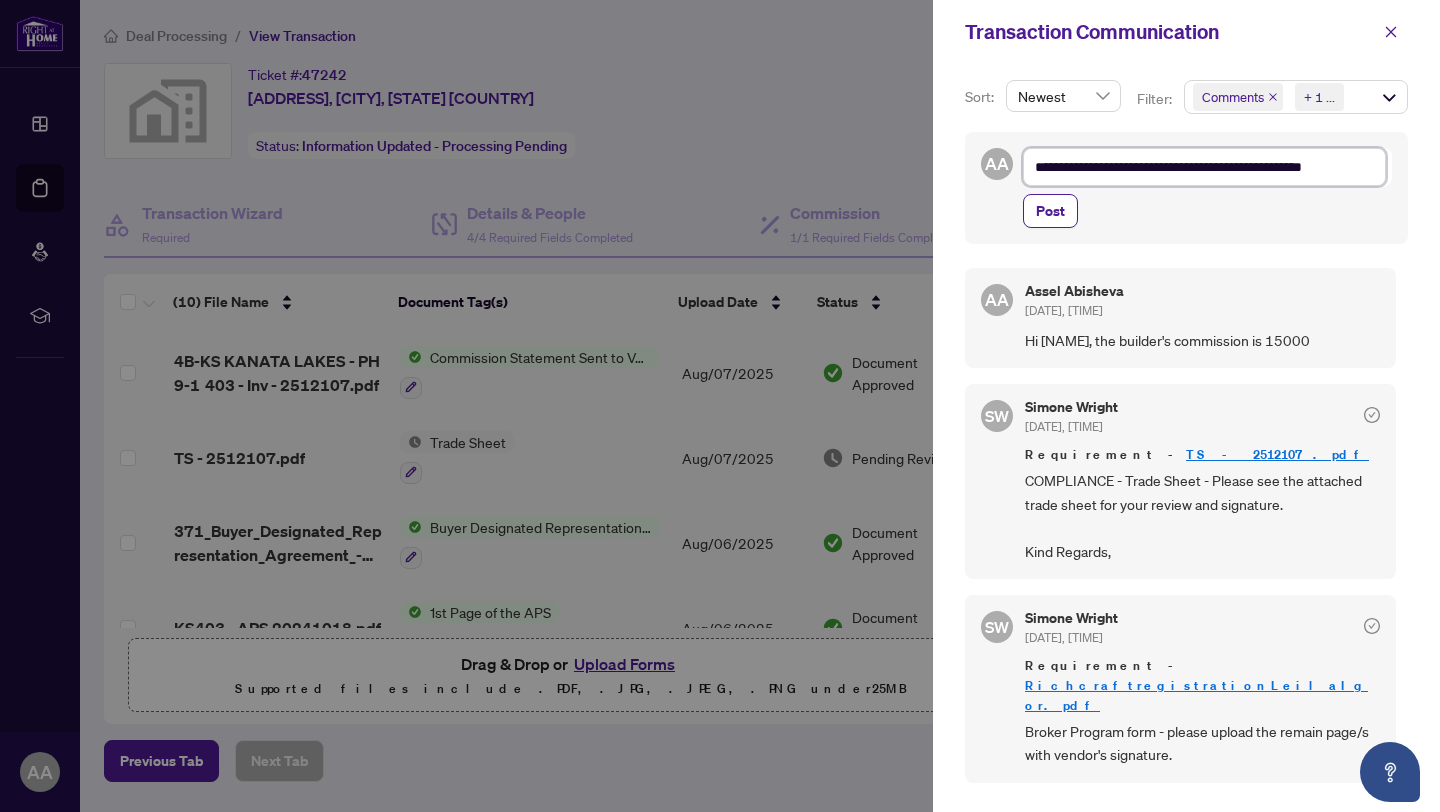 type on "**********" 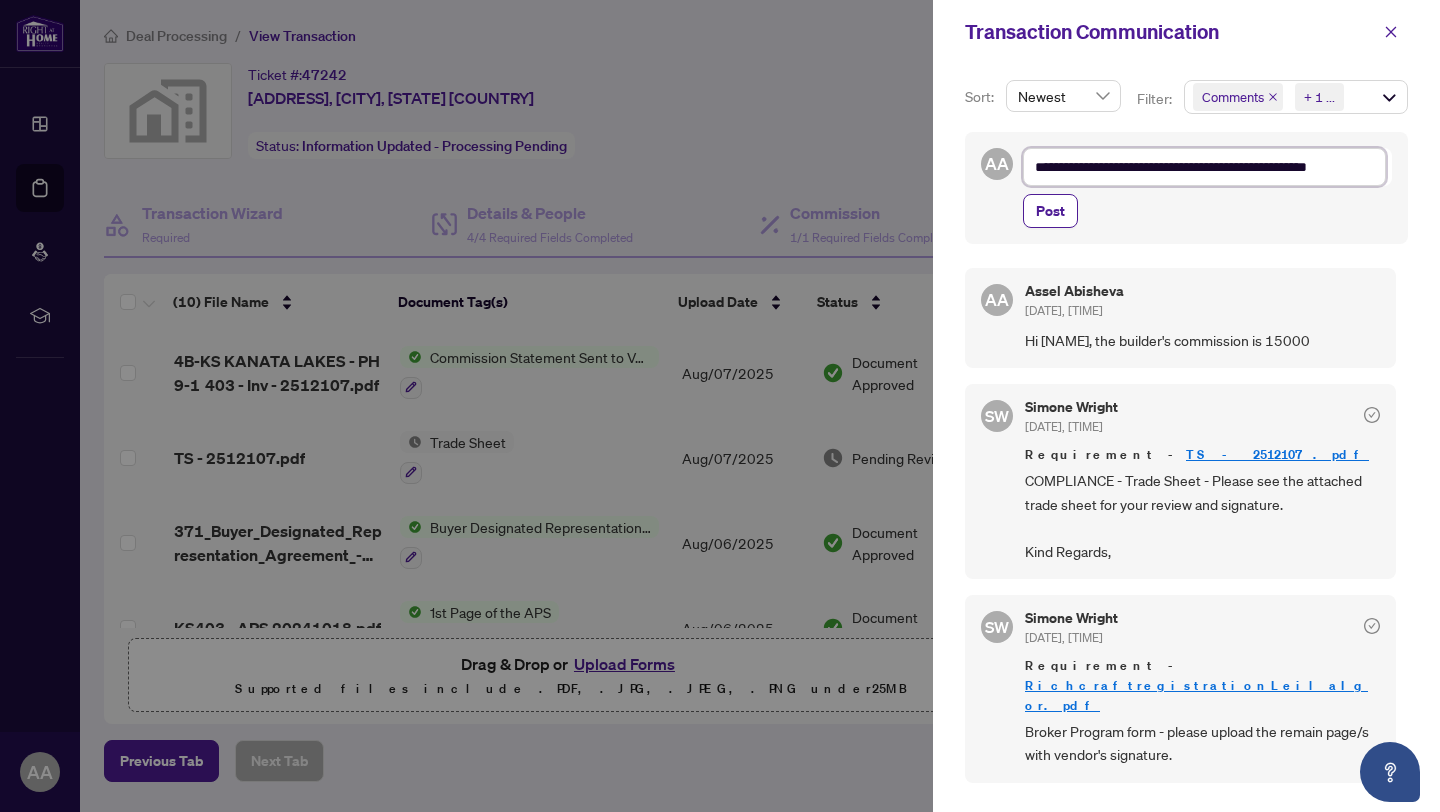 type on "**********" 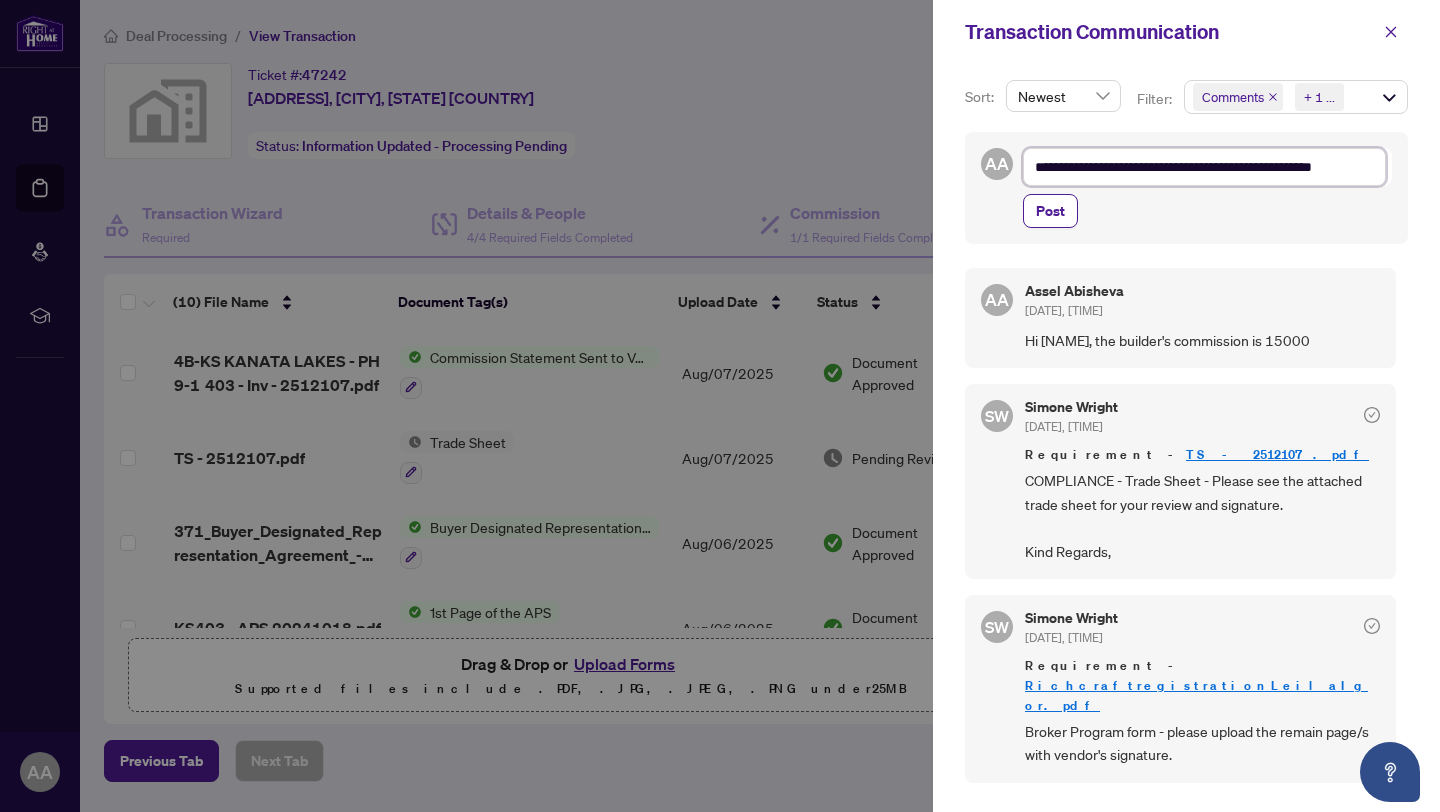 type 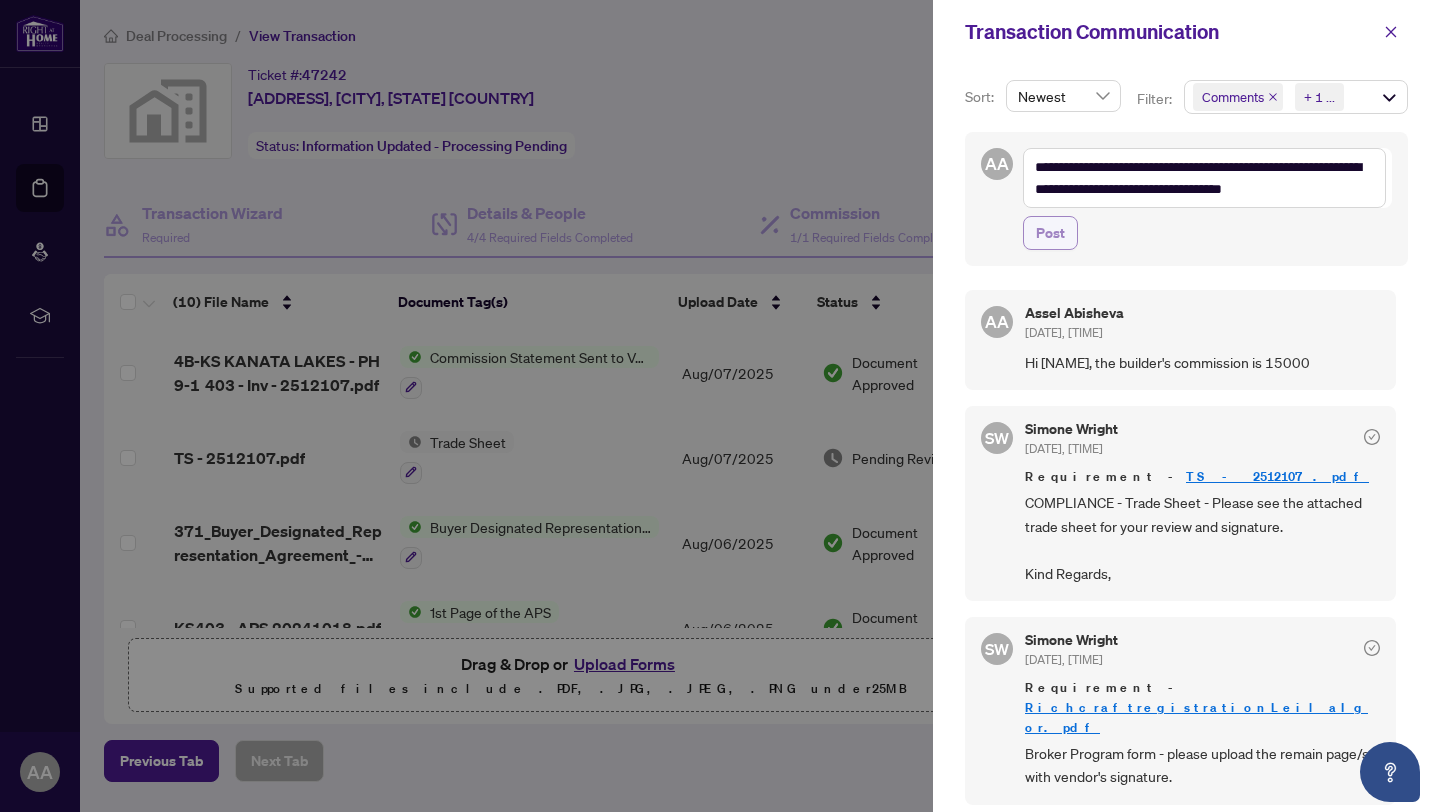 click on "Post" at bounding box center (1050, 233) 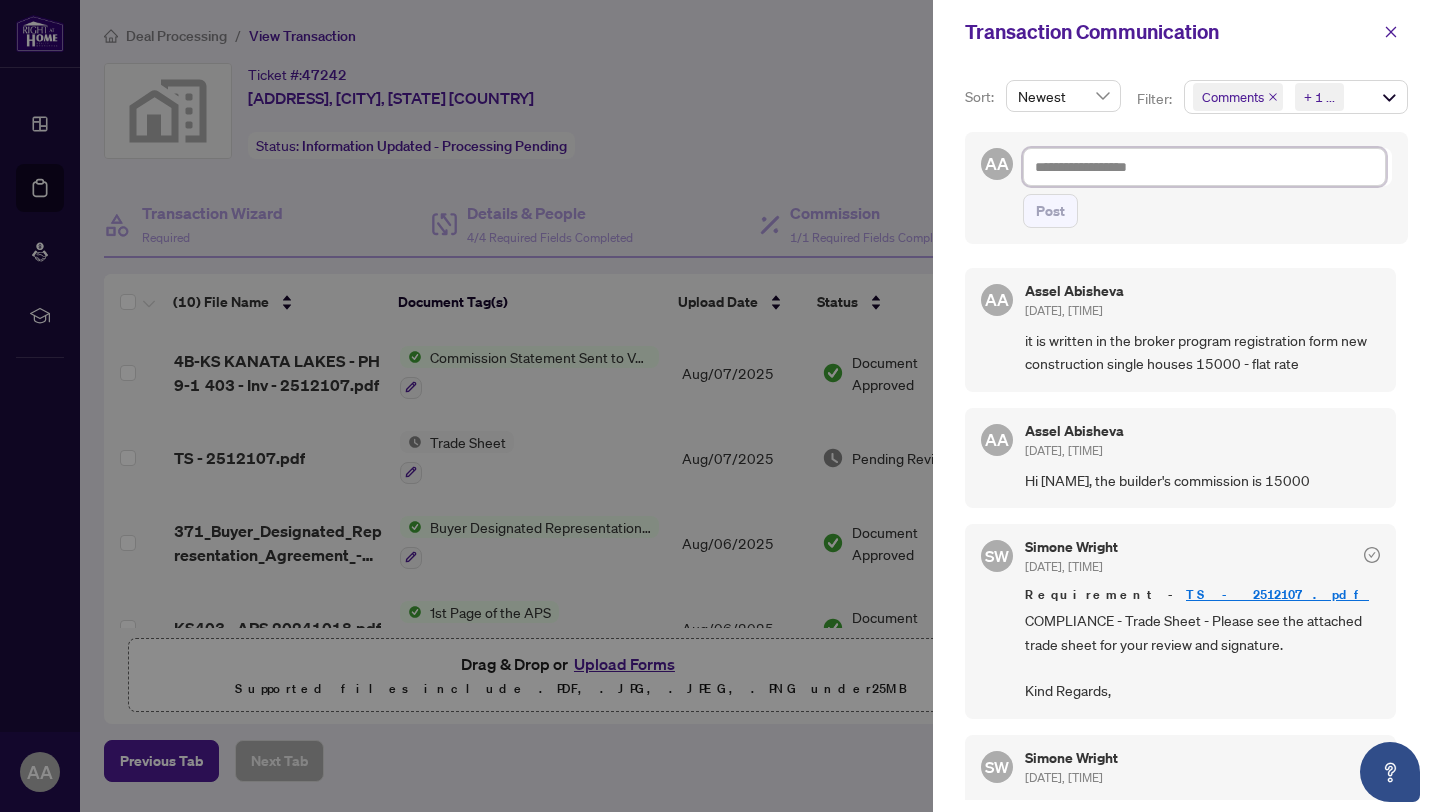 click at bounding box center (1204, 167) 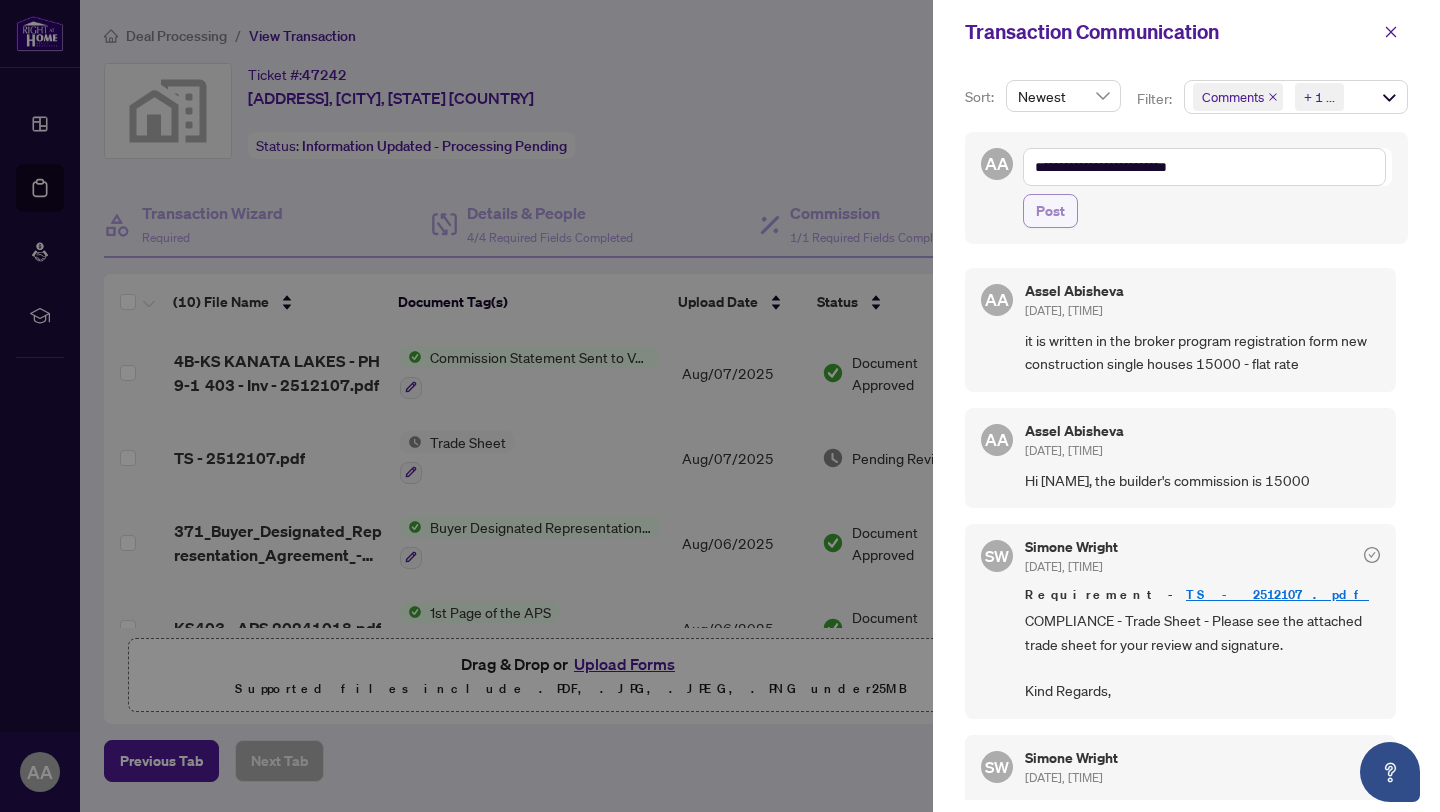 click on "Post" at bounding box center (1050, 211) 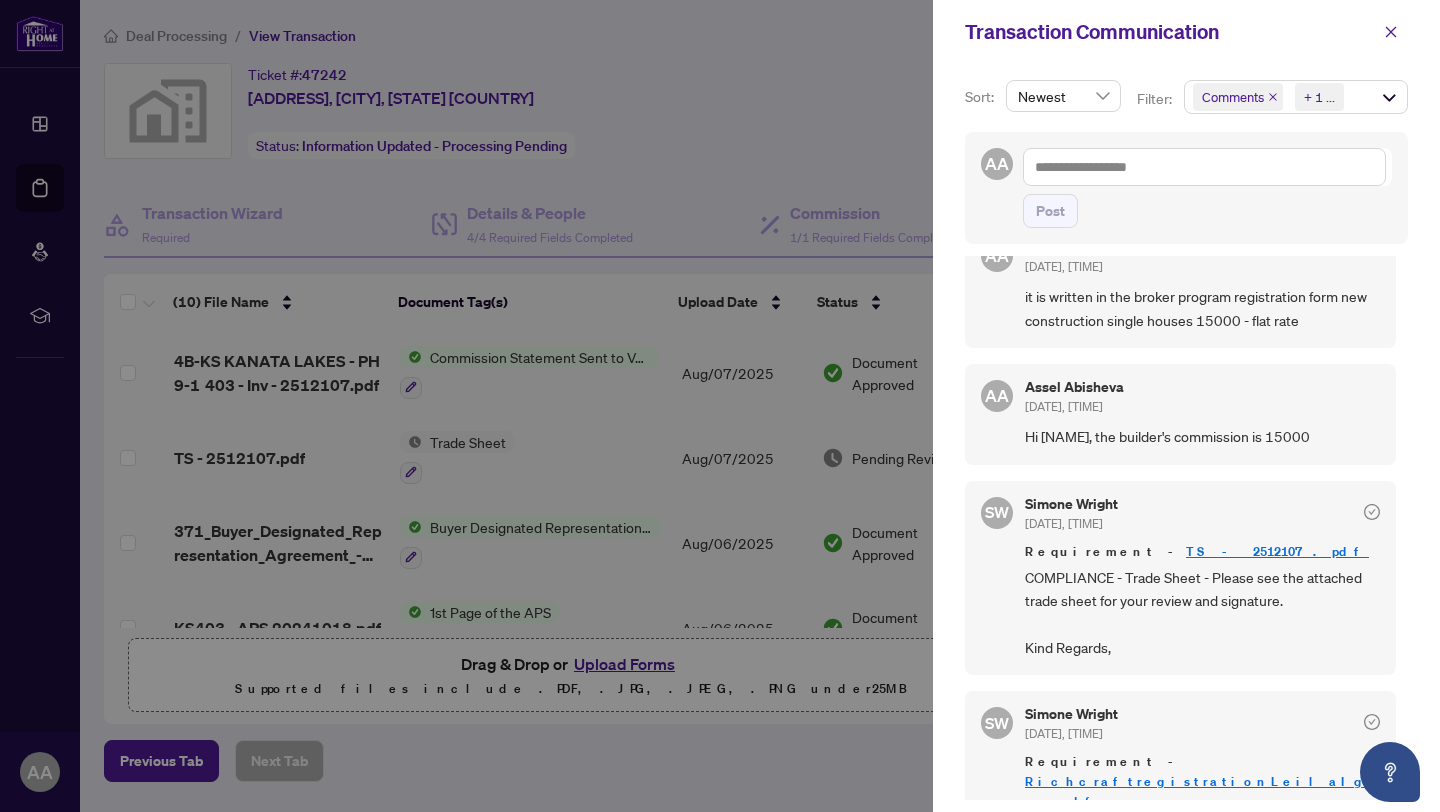 scroll, scrollTop: 194, scrollLeft: 0, axis: vertical 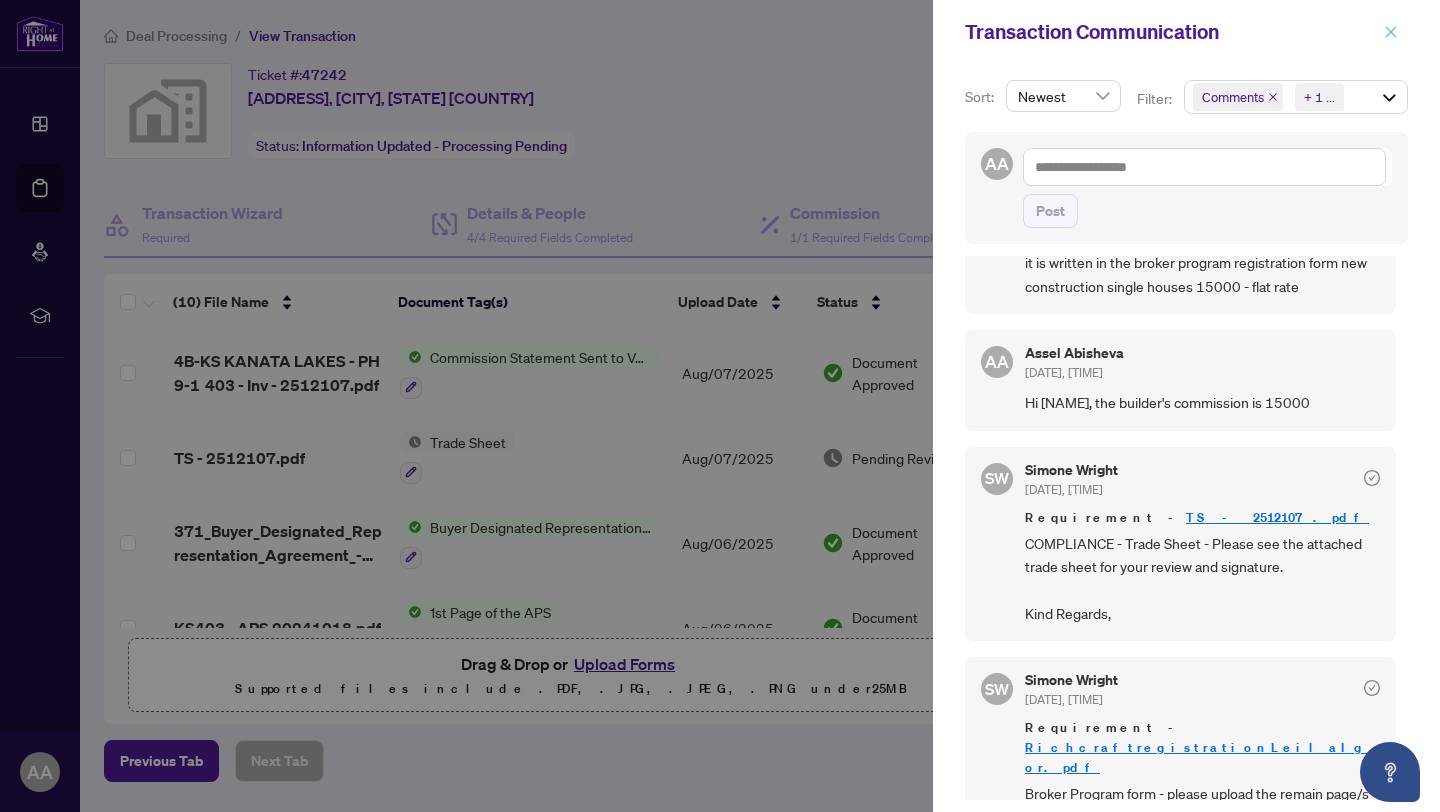 click 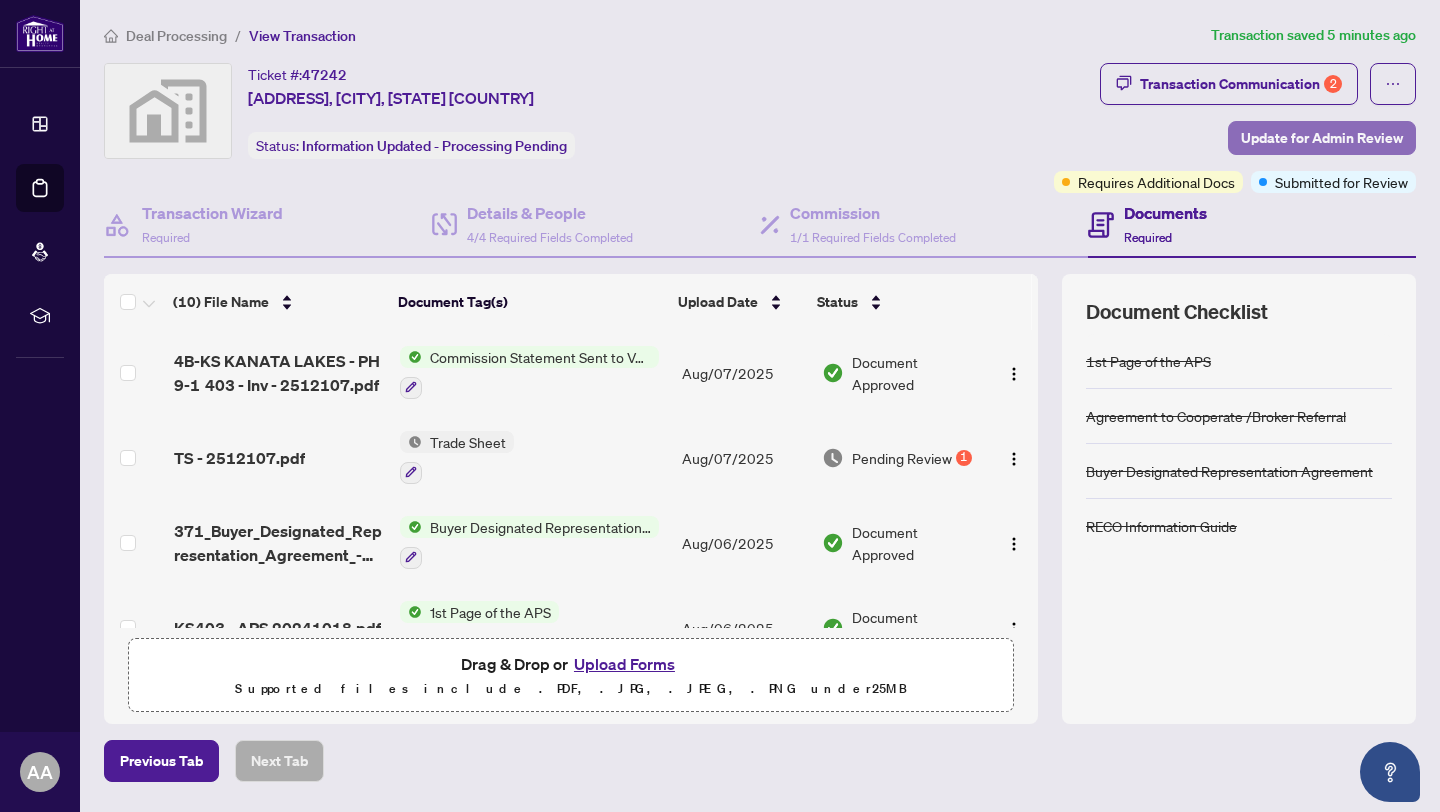 click on "Update for Admin Review" at bounding box center [1322, 138] 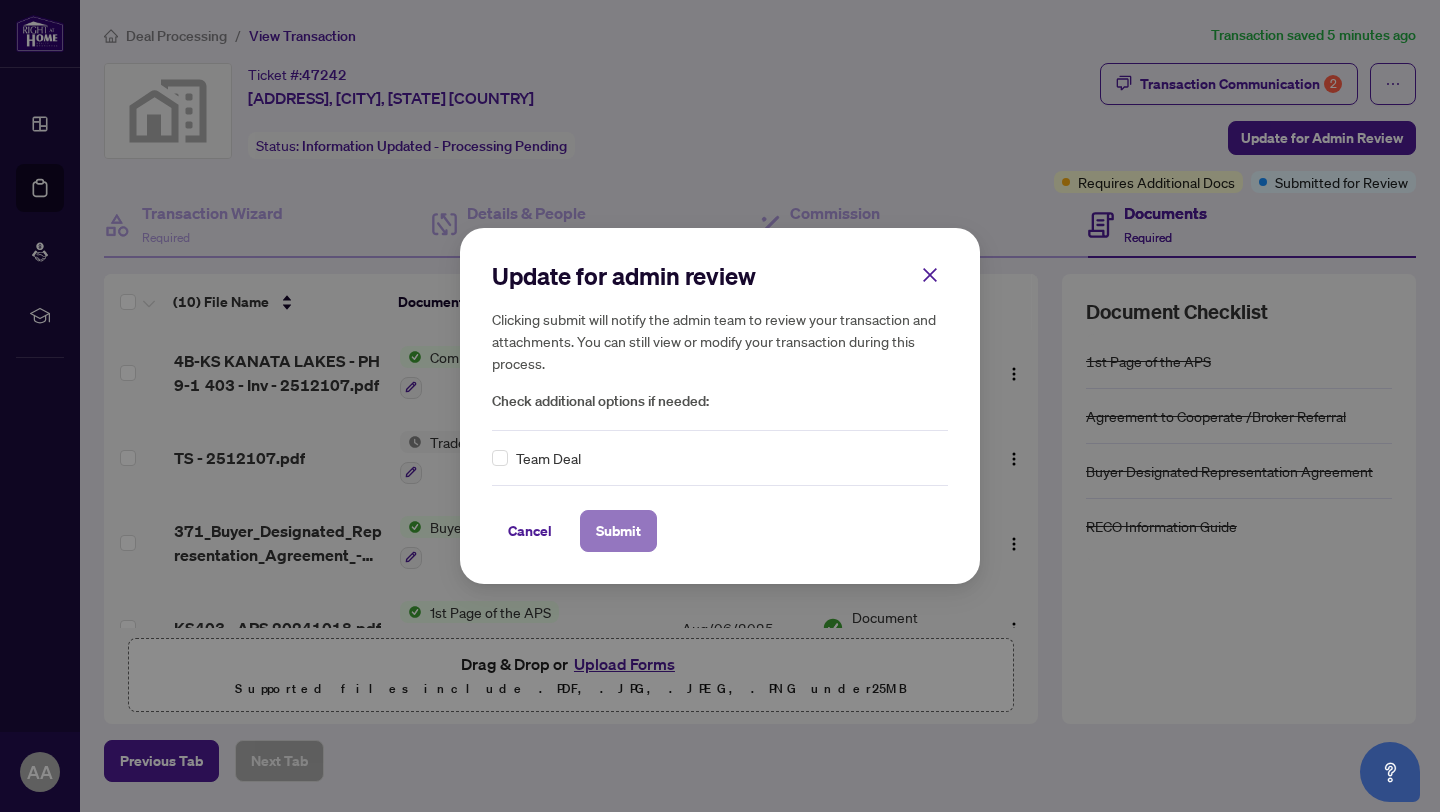 click on "Submit" at bounding box center [618, 531] 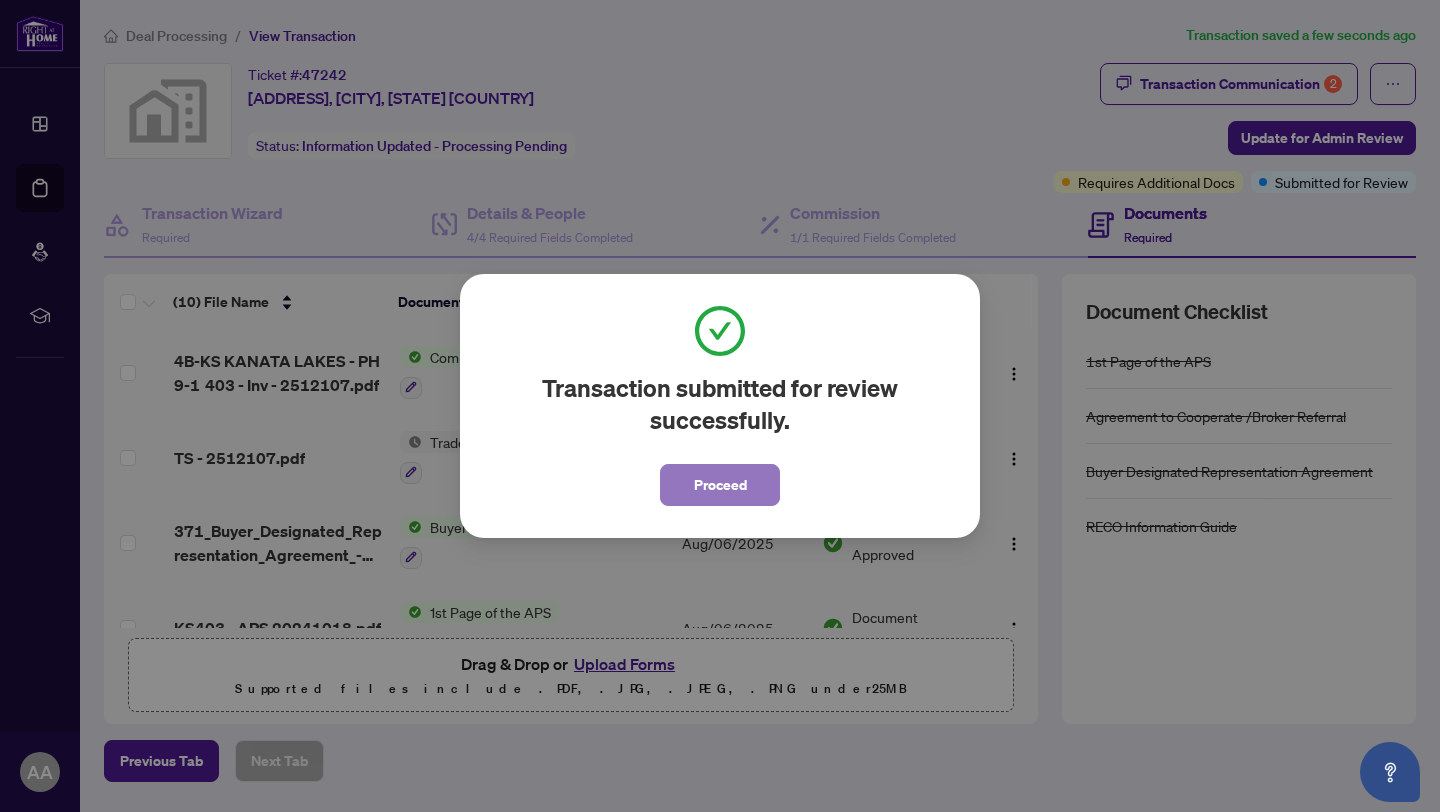 click on "Proceed" at bounding box center [720, 485] 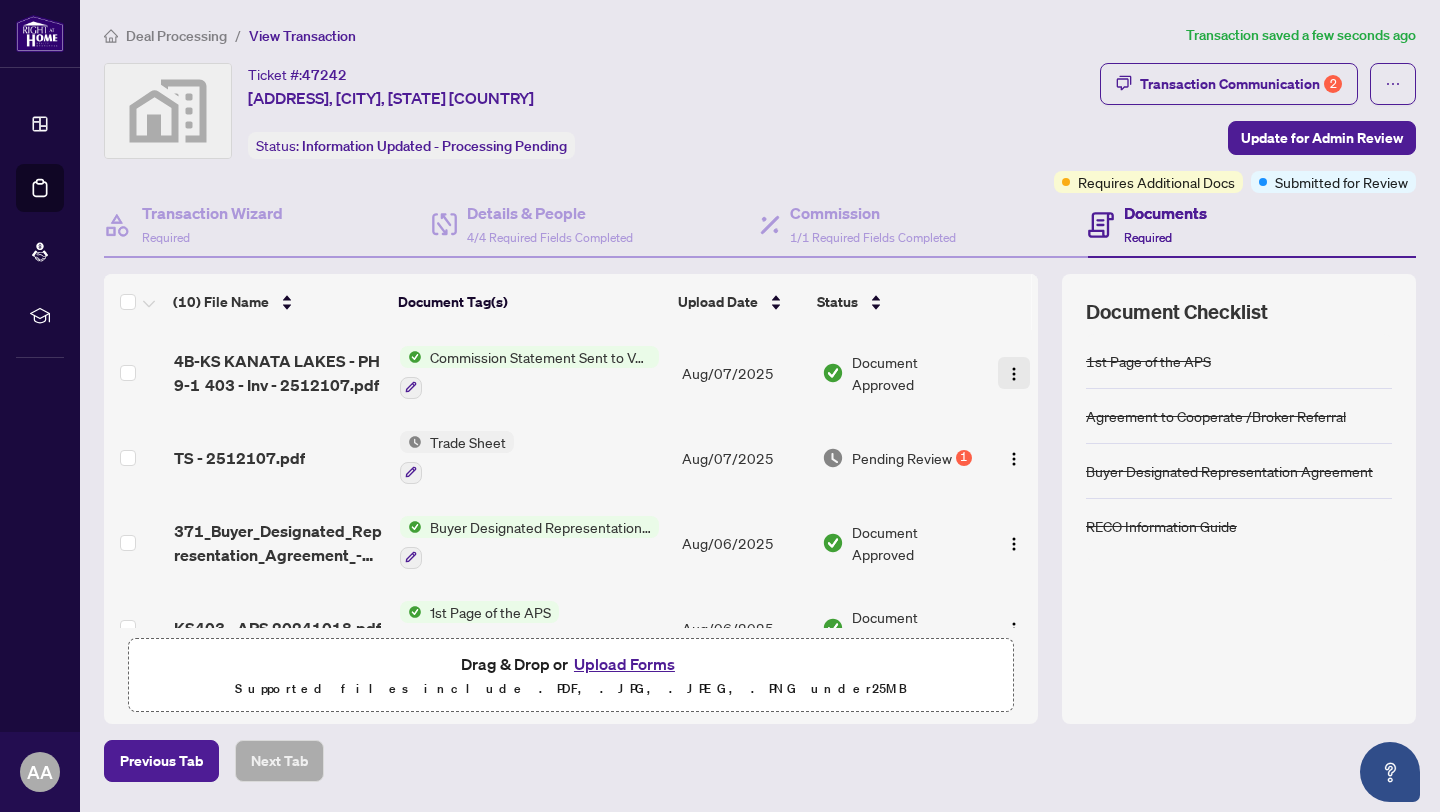 click at bounding box center (1014, 374) 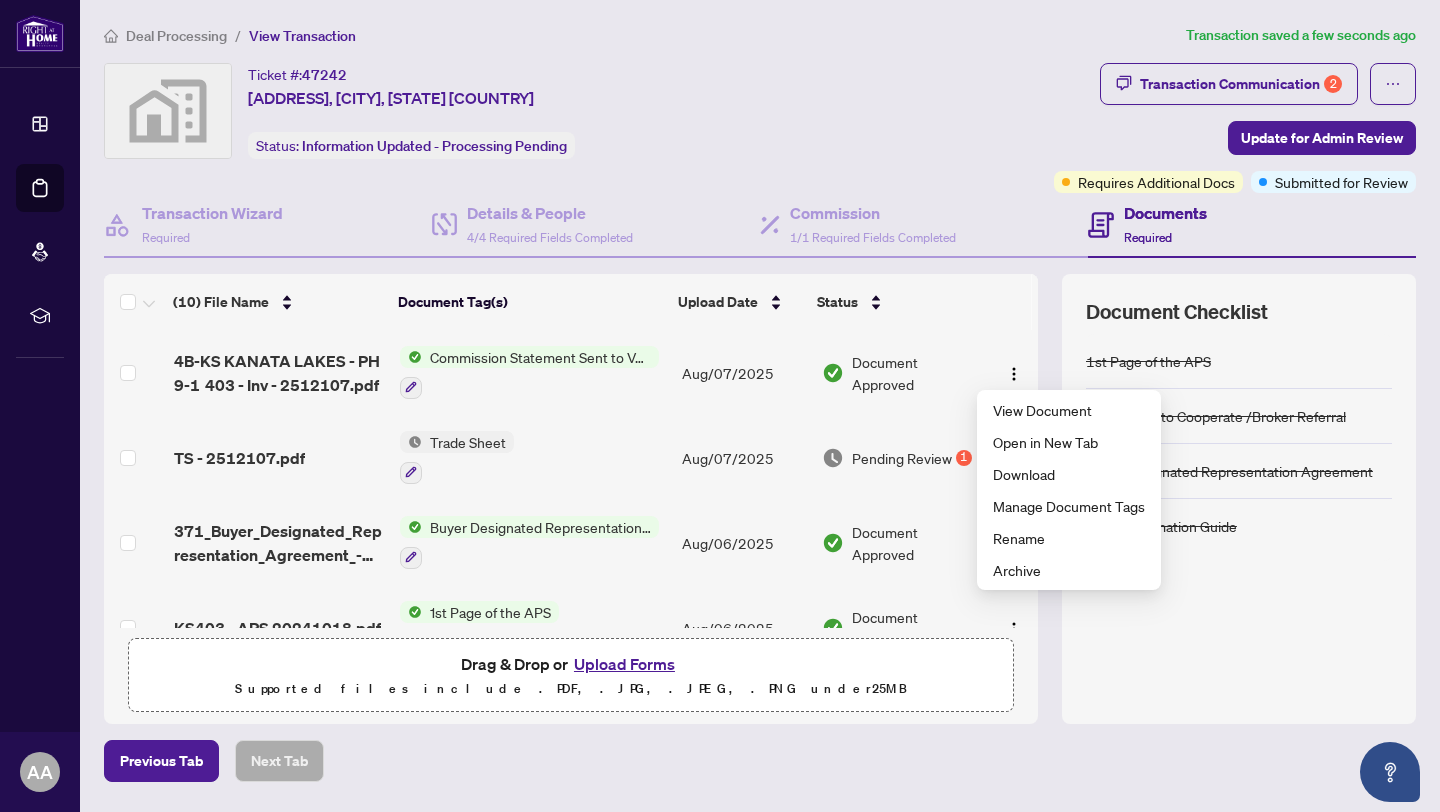 click on "Ticket #:  47242 00000403-1208 Tamworth Lane, Ottawa, ON K2K 0N7, Canada Status:   Information Updated - Processing Pending" at bounding box center (575, 111) 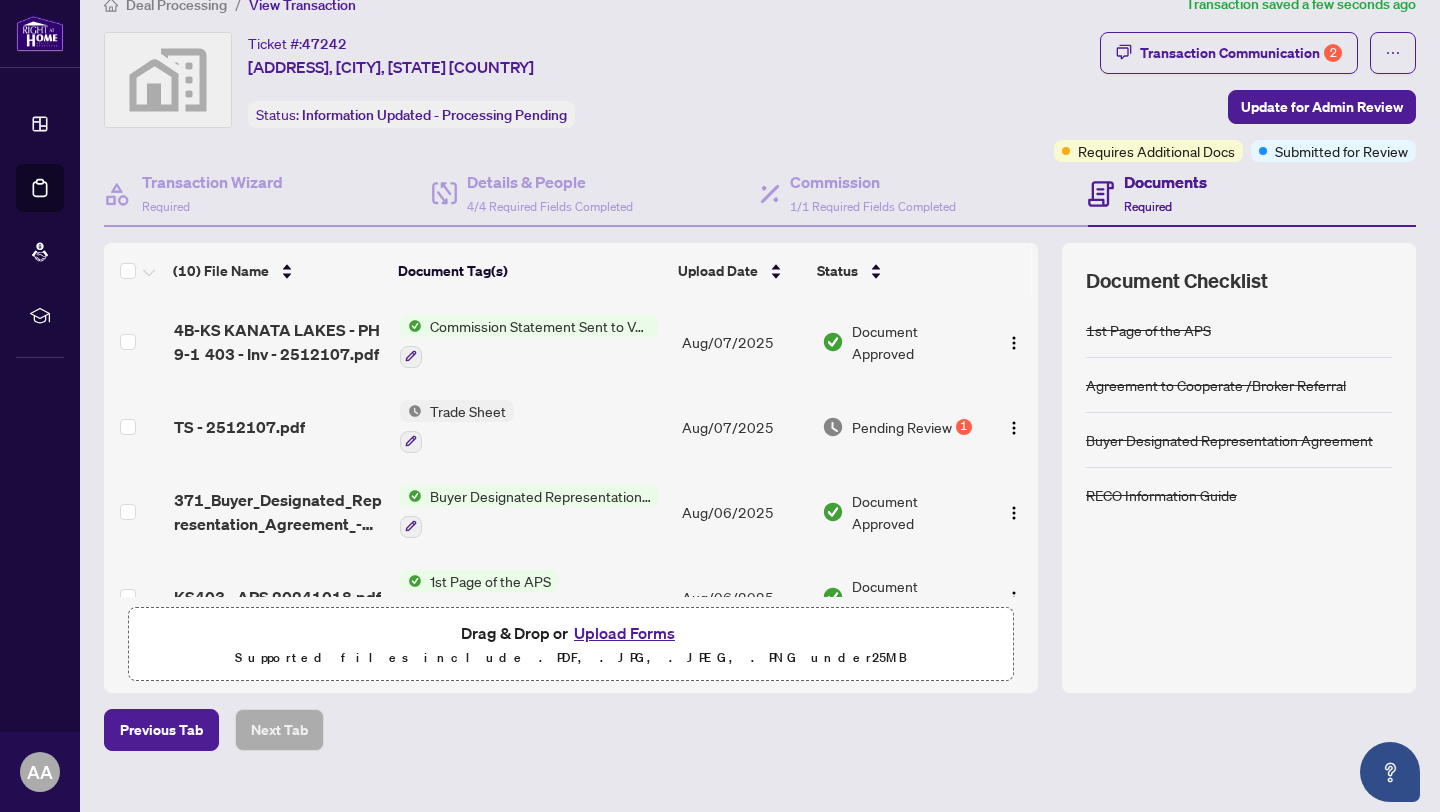 scroll, scrollTop: 0, scrollLeft: 0, axis: both 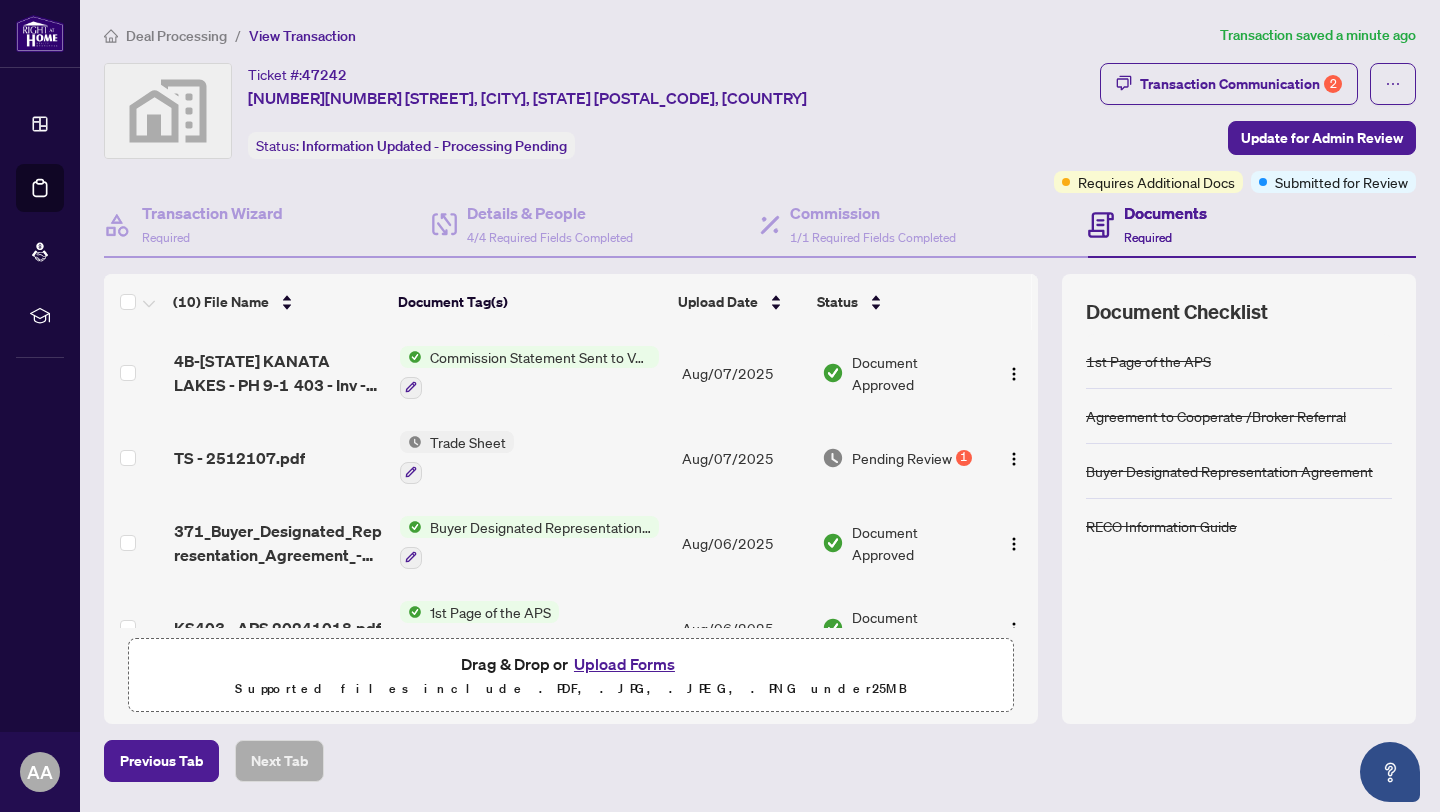 click on "Upload Forms" at bounding box center (624, 664) 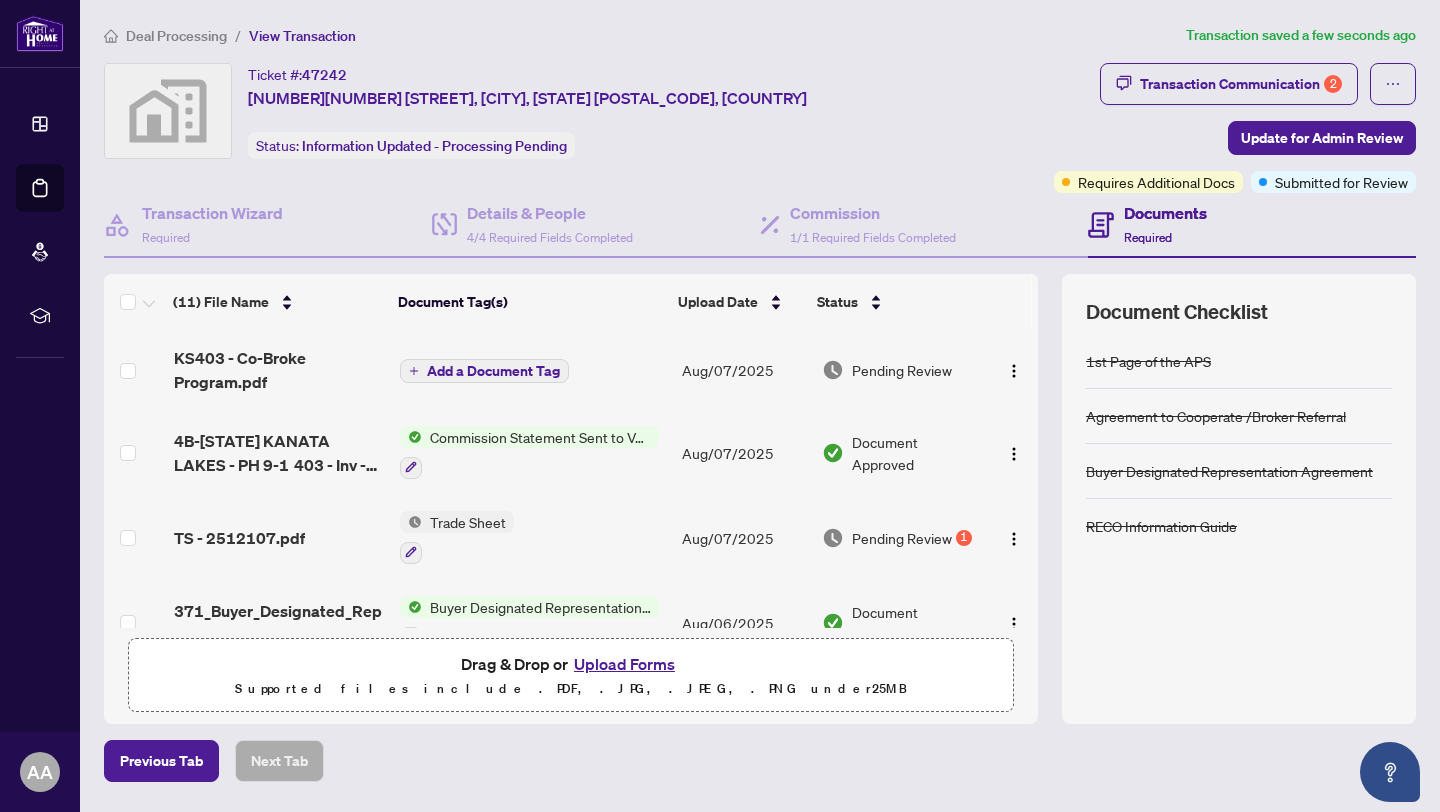 scroll, scrollTop: 629, scrollLeft: 0, axis: vertical 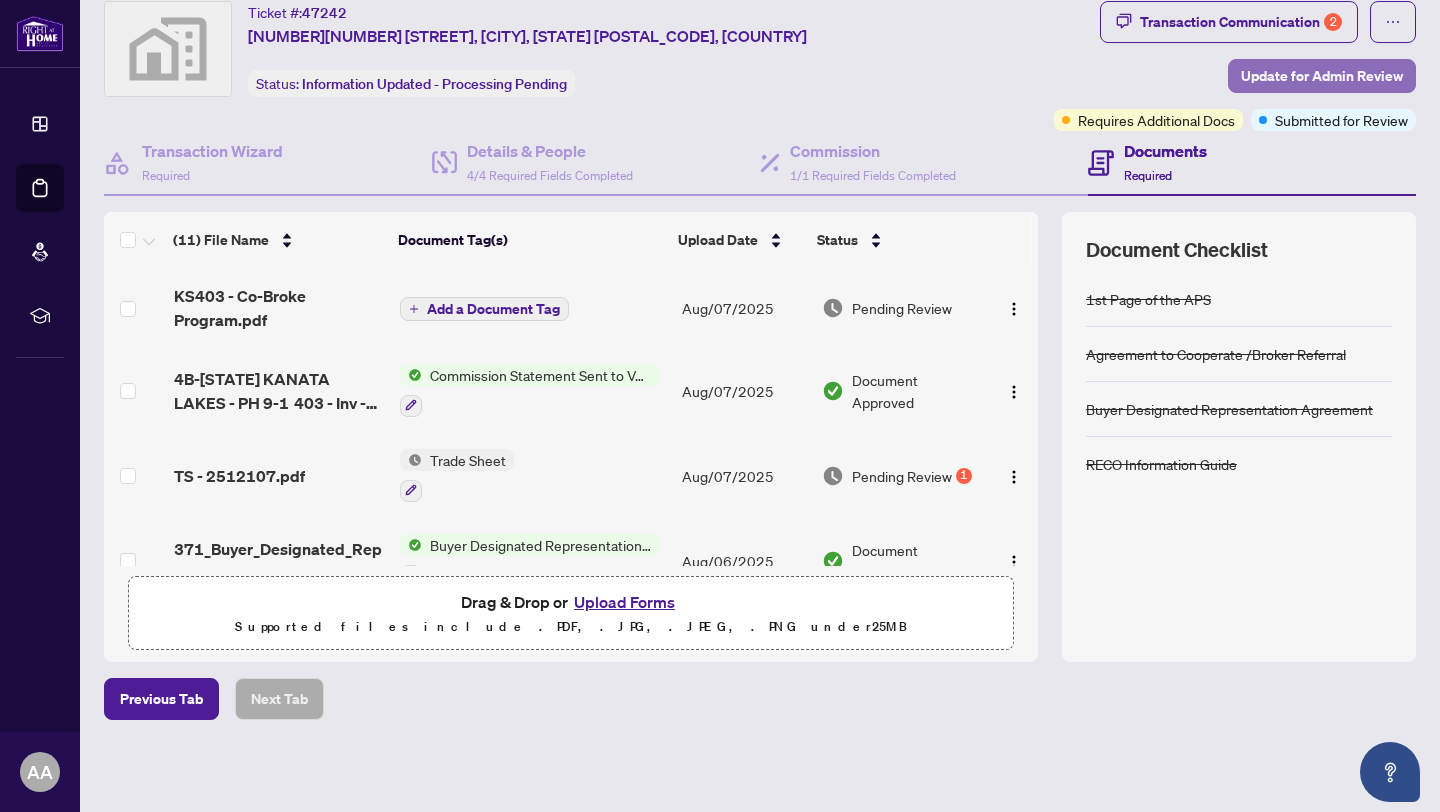 click on "Update for Admin Review" at bounding box center [1322, 76] 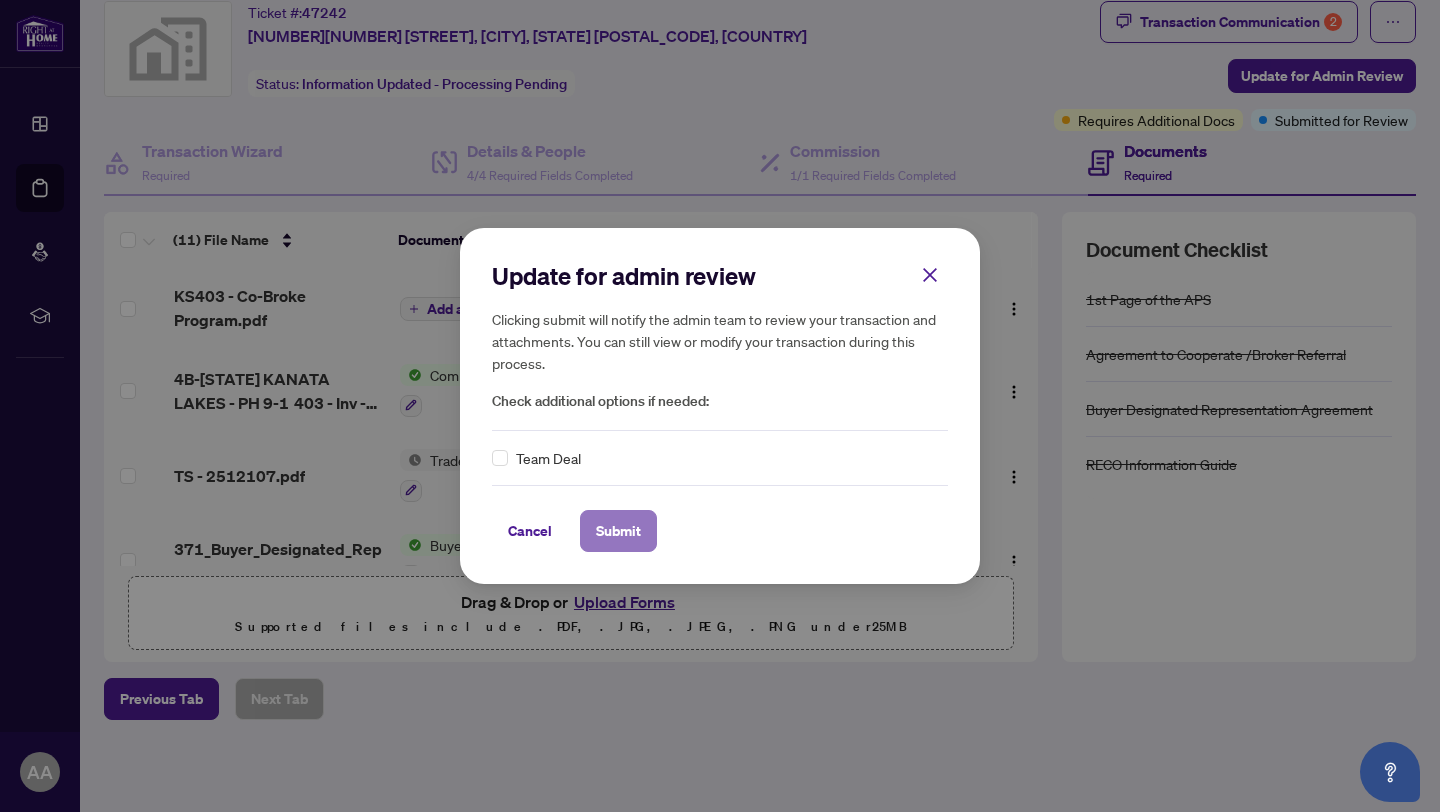 click on "Submit" at bounding box center [618, 531] 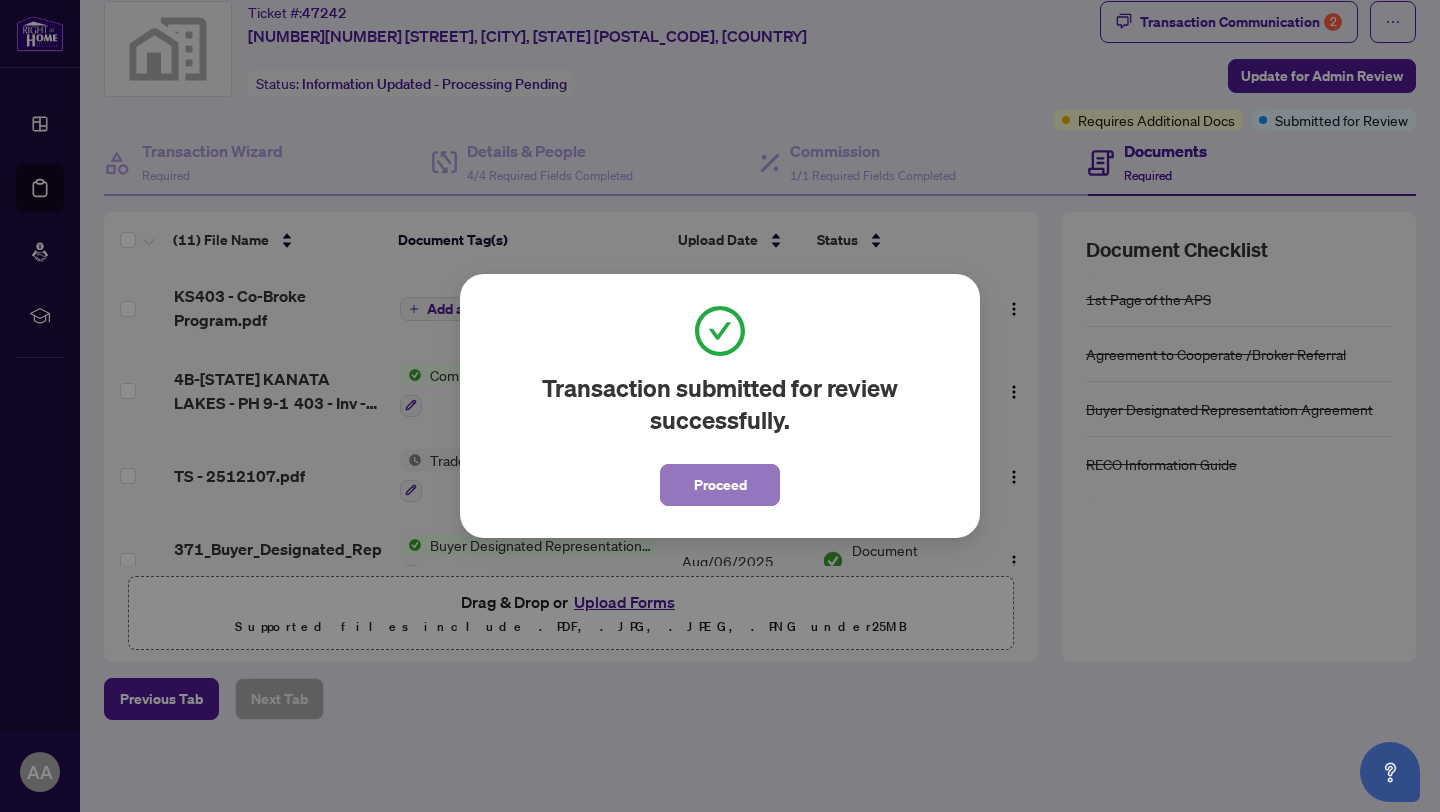click on "Proceed" at bounding box center (720, 485) 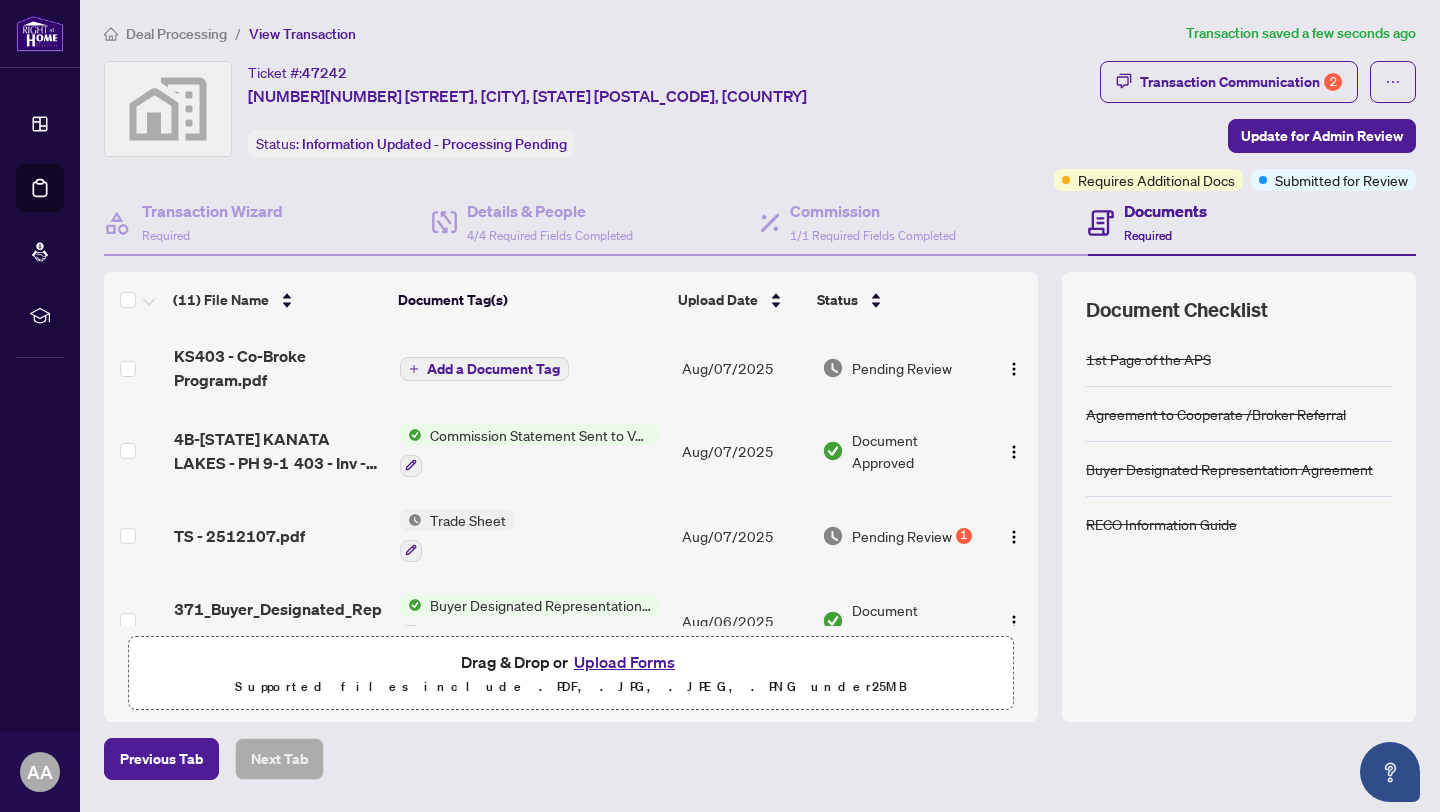 scroll, scrollTop: 0, scrollLeft: 0, axis: both 